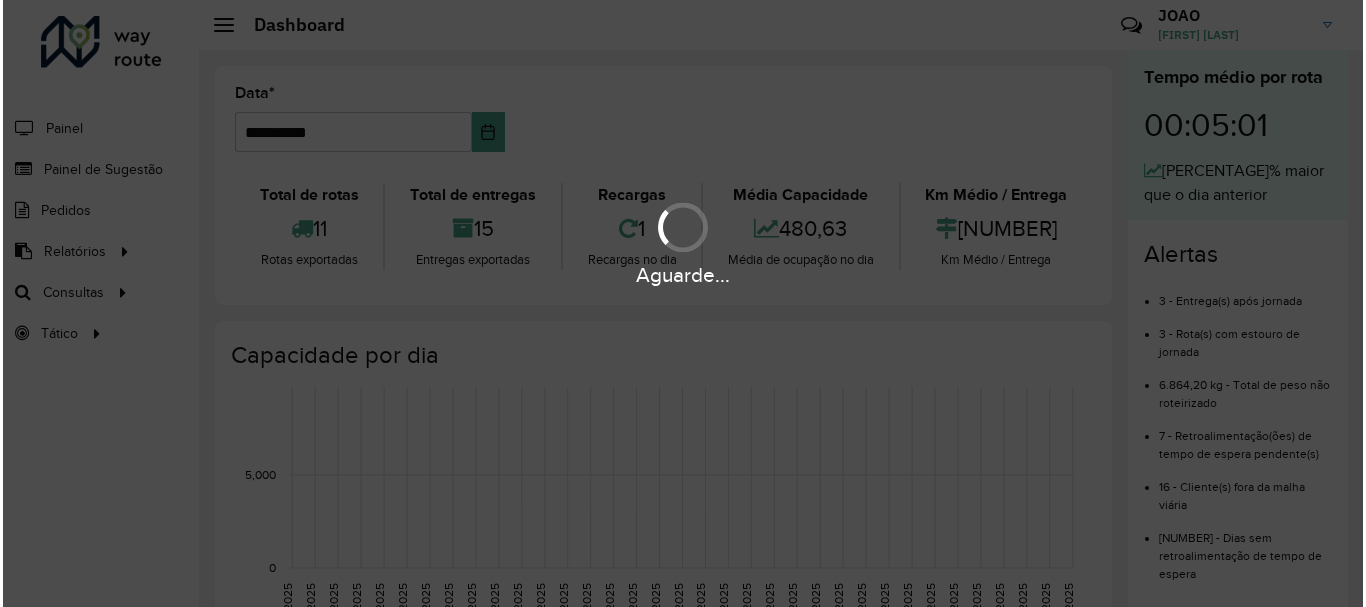 scroll, scrollTop: 0, scrollLeft: 0, axis: both 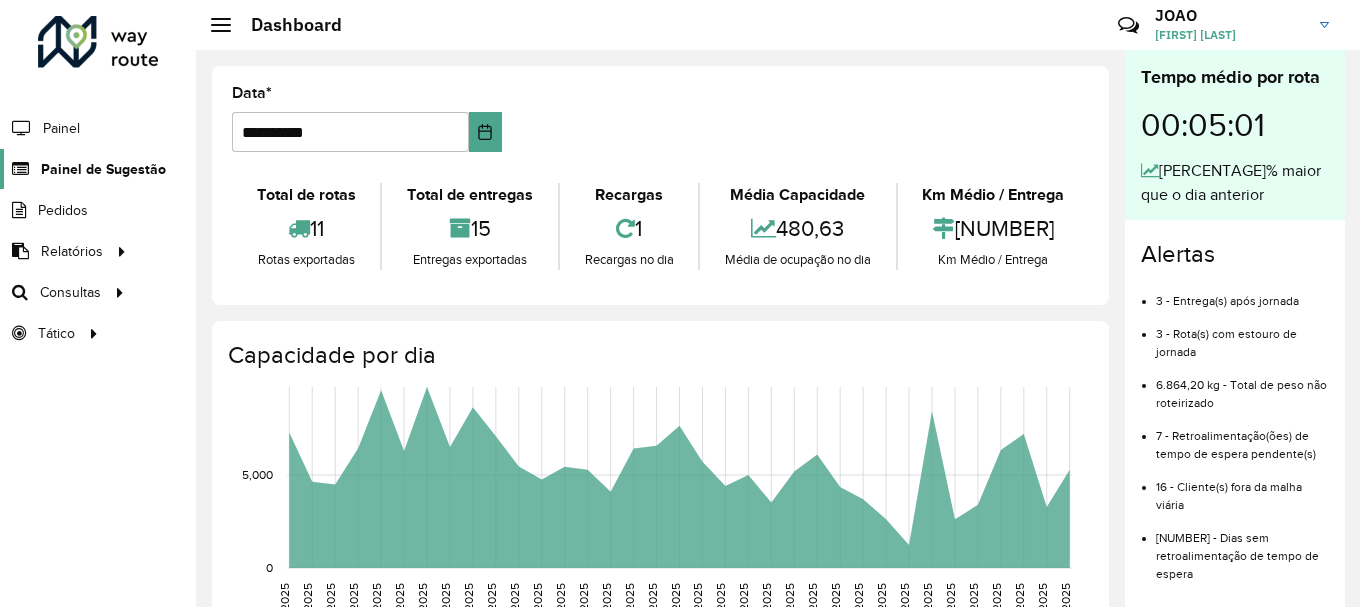 click on "Painel de Sugestão" 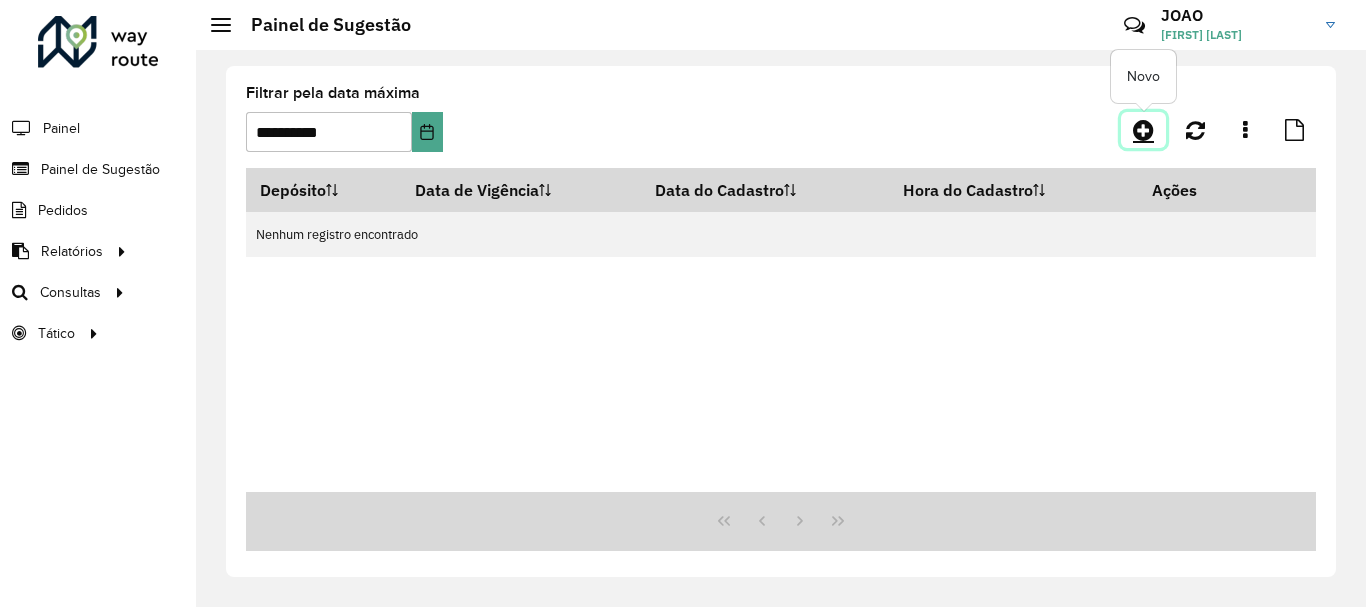 click 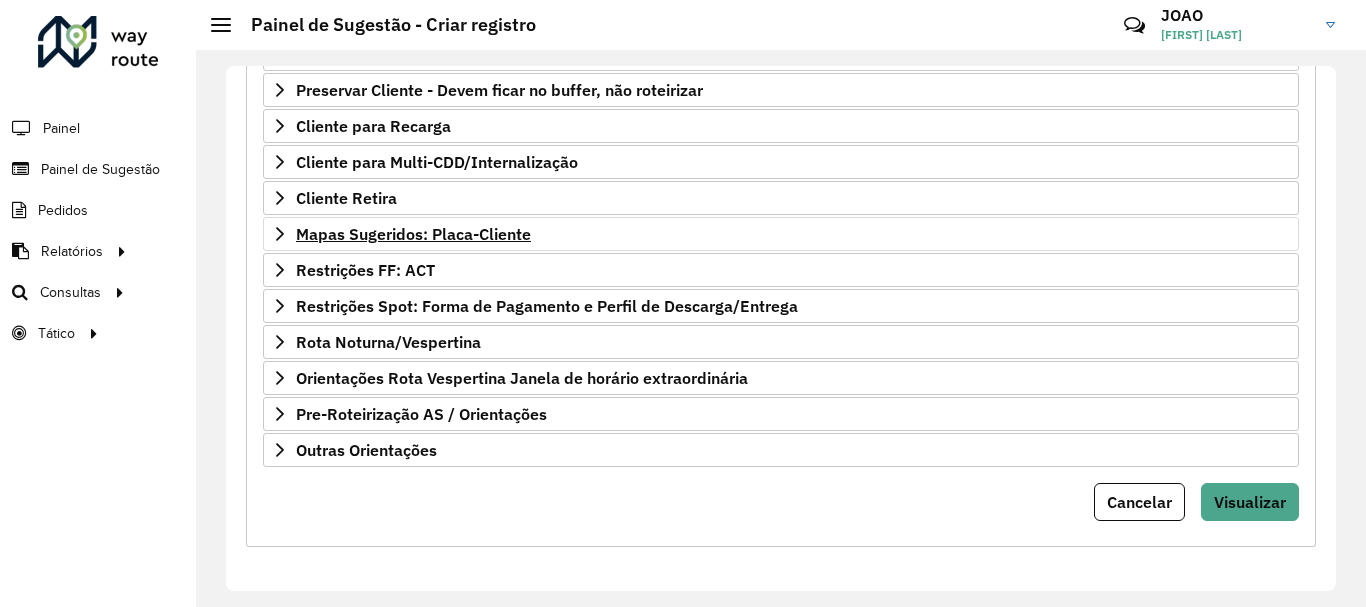 scroll, scrollTop: 290, scrollLeft: 0, axis: vertical 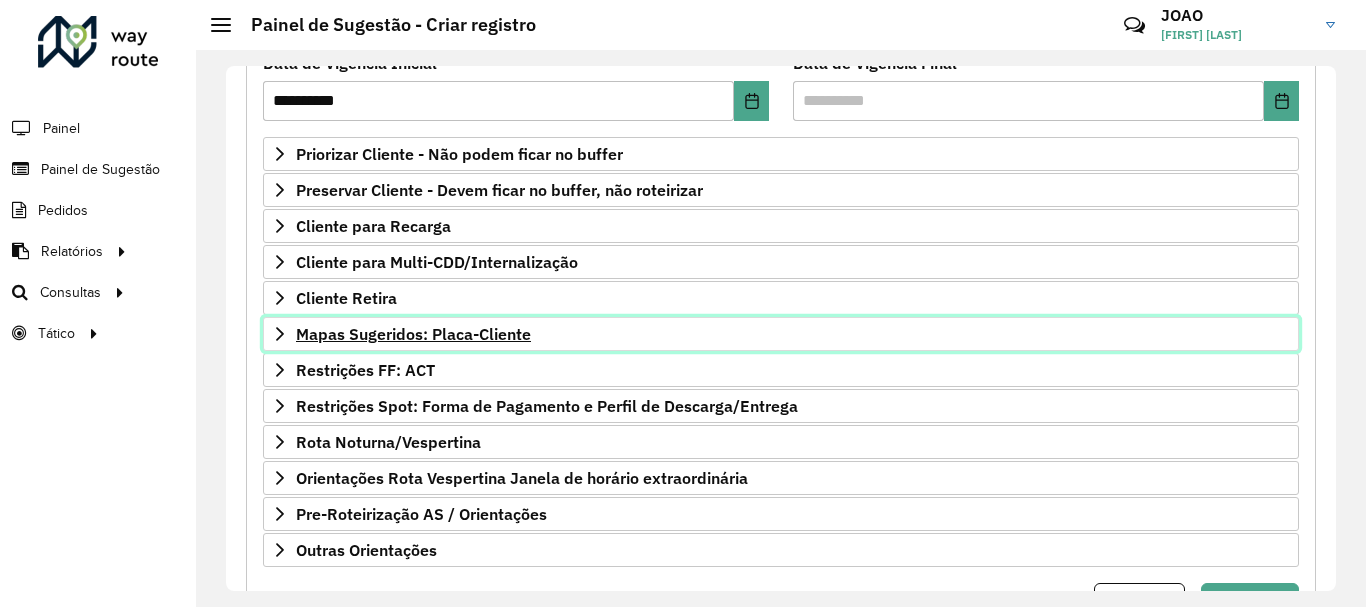click on "Mapas Sugeridos: Placa-Cliente" at bounding box center (413, 334) 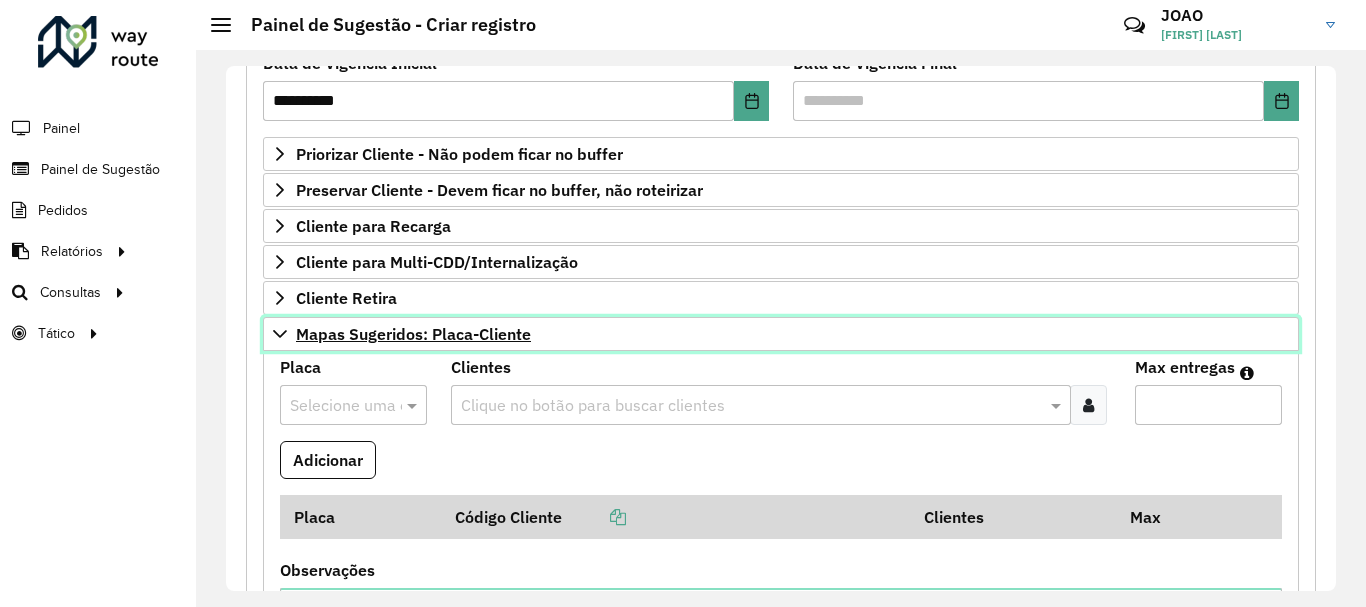 click on "Mapas Sugeridos: Placa-Cliente" at bounding box center [413, 334] 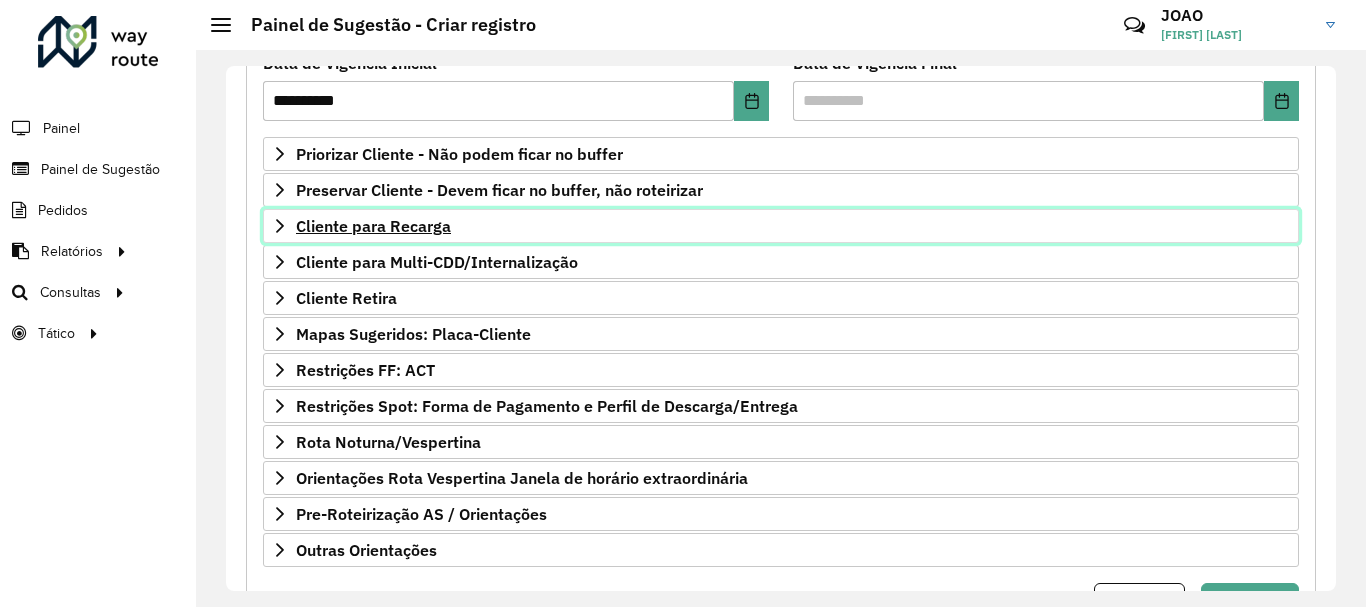click on "Cliente para Recarga" at bounding box center [373, 226] 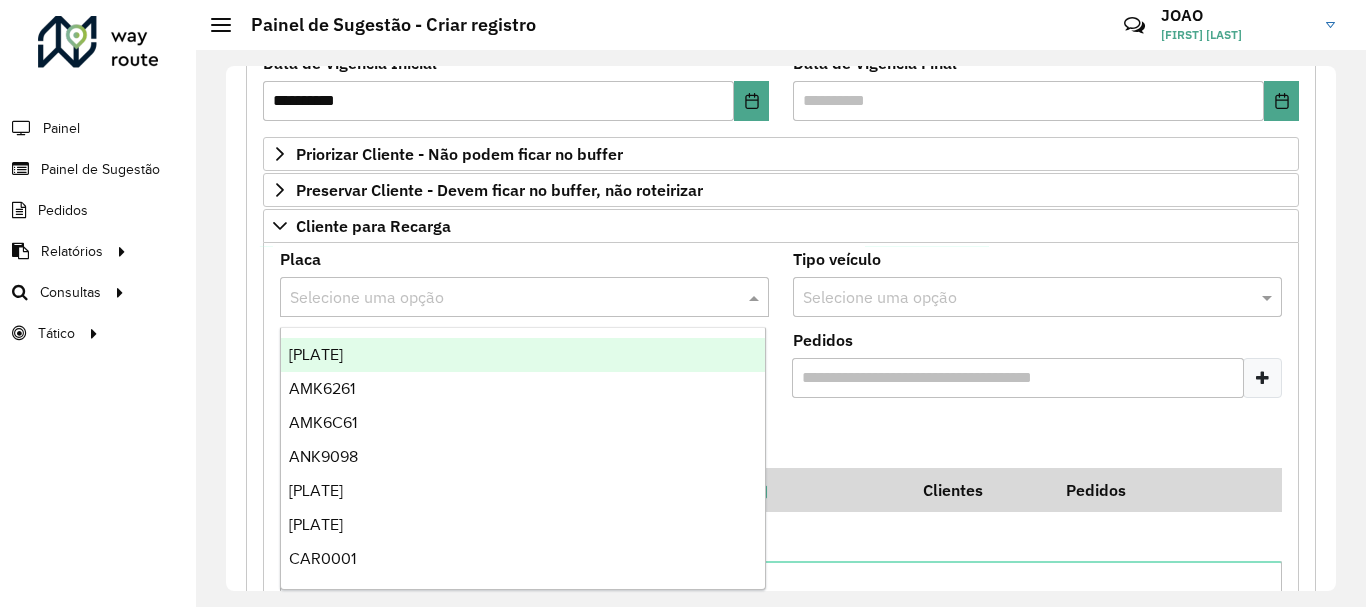 click at bounding box center [504, 298] 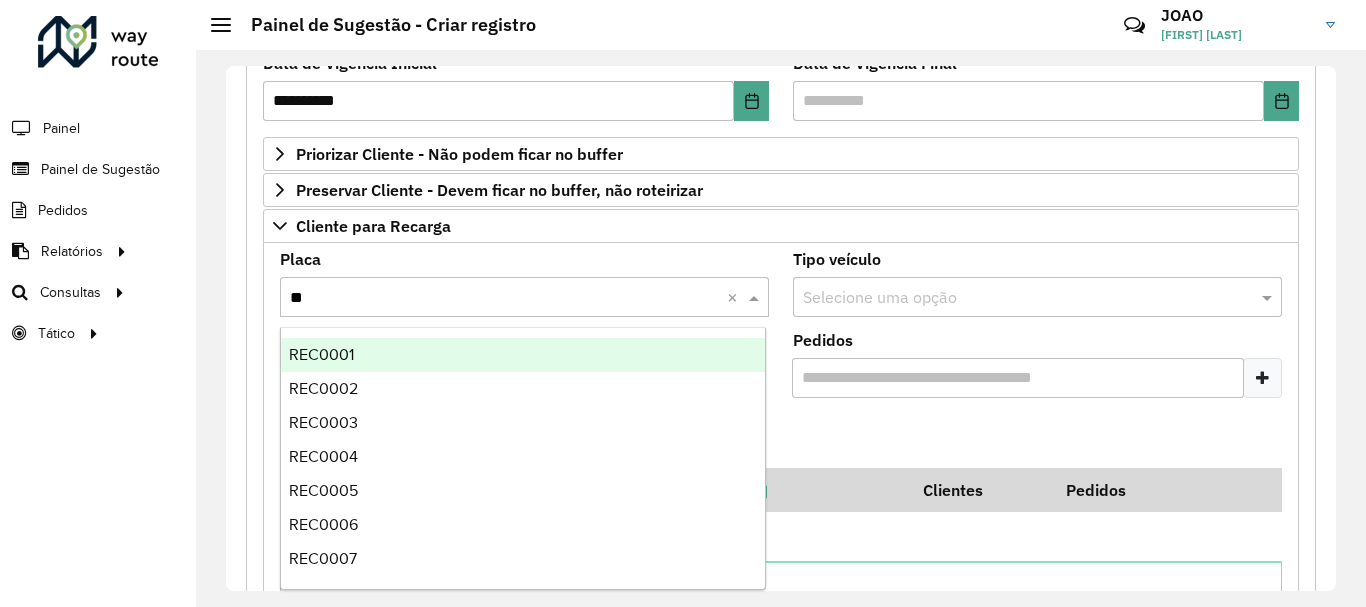 type on "***" 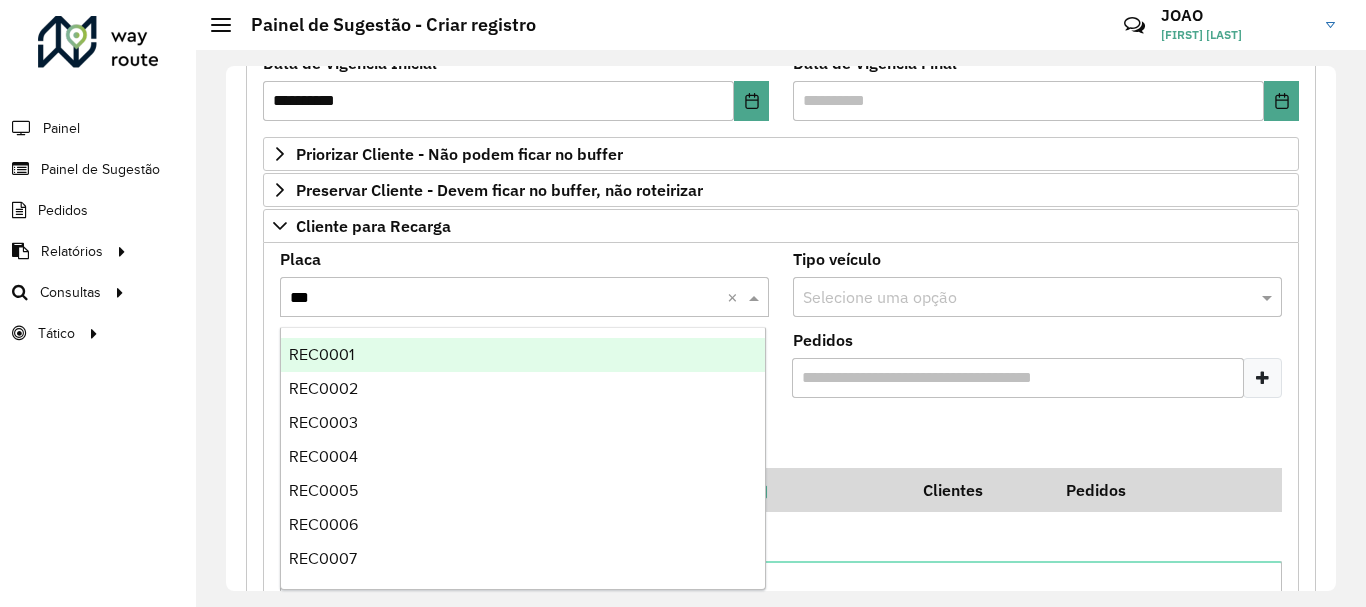 click on "REC0001" at bounding box center [523, 355] 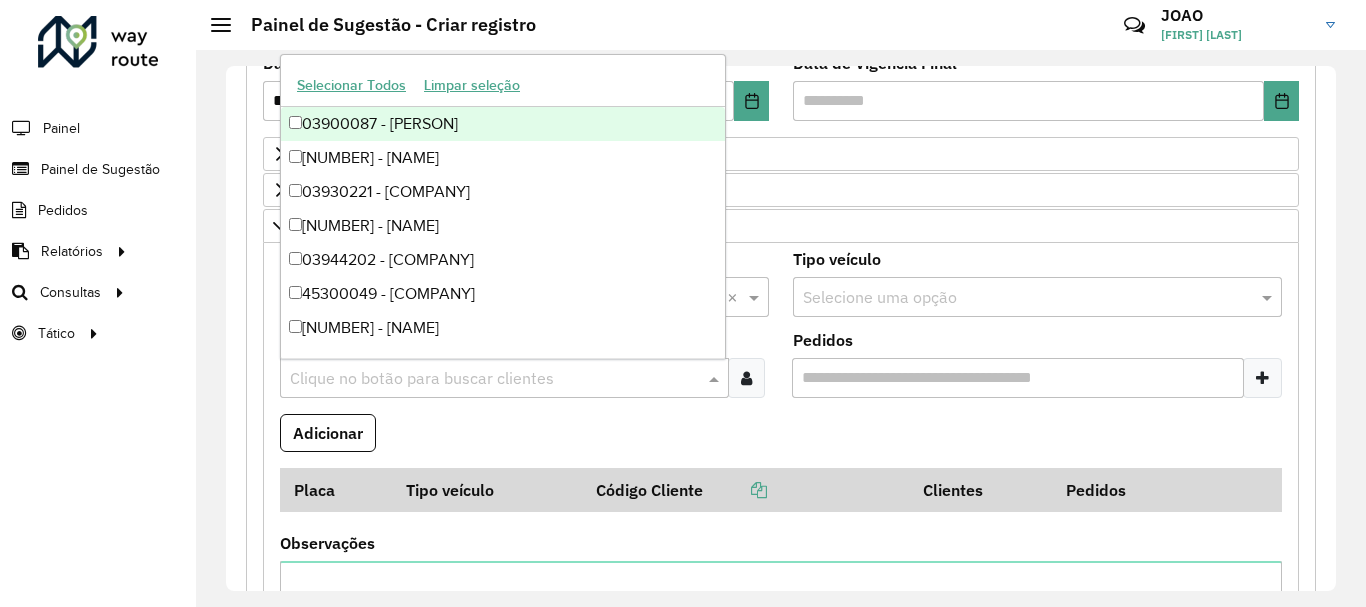 click at bounding box center (494, 379) 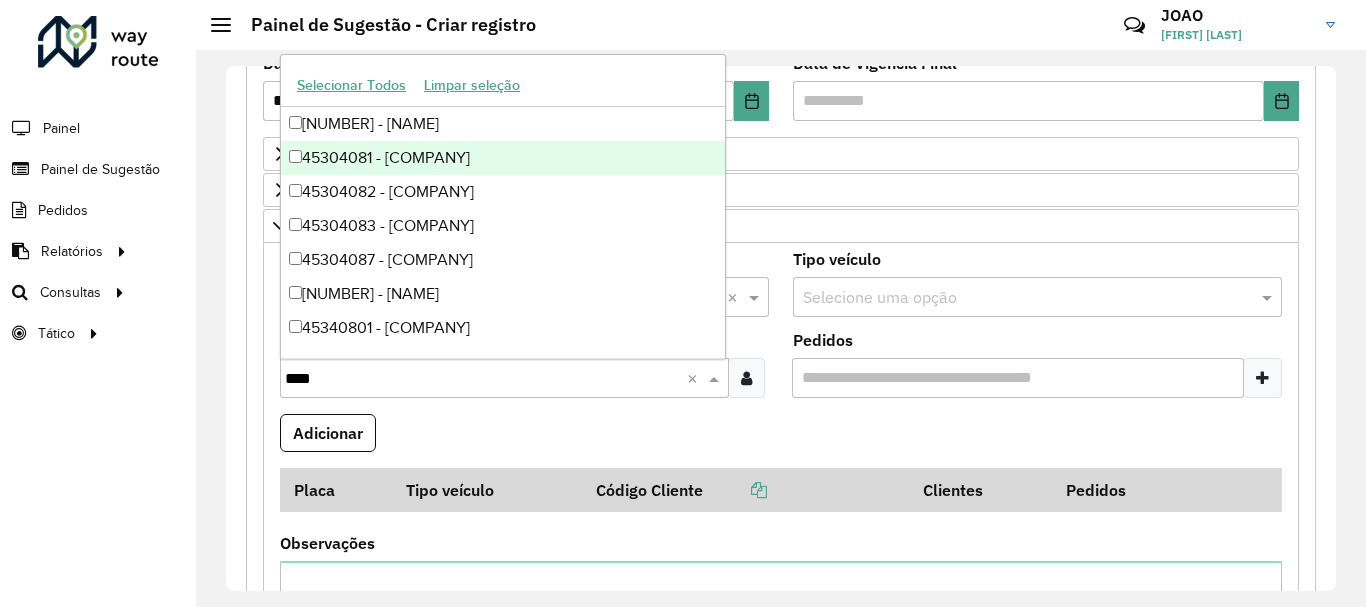 type on "*****" 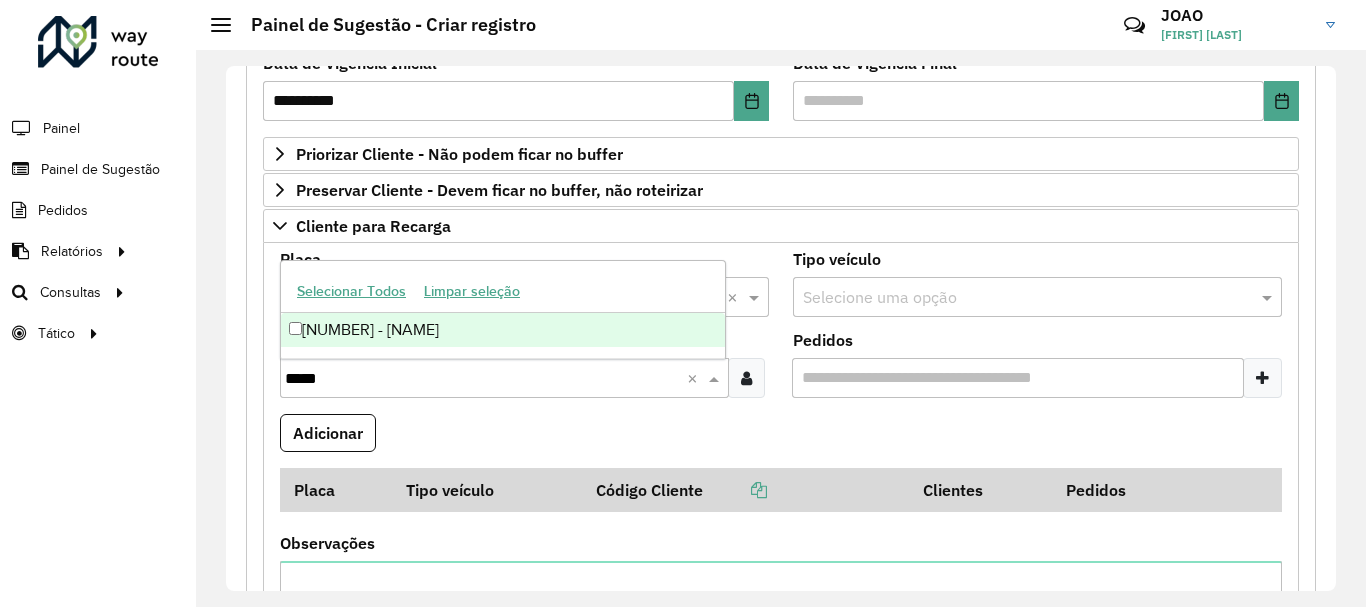 click on "[NUMBER] - [NAME]" at bounding box center (503, 330) 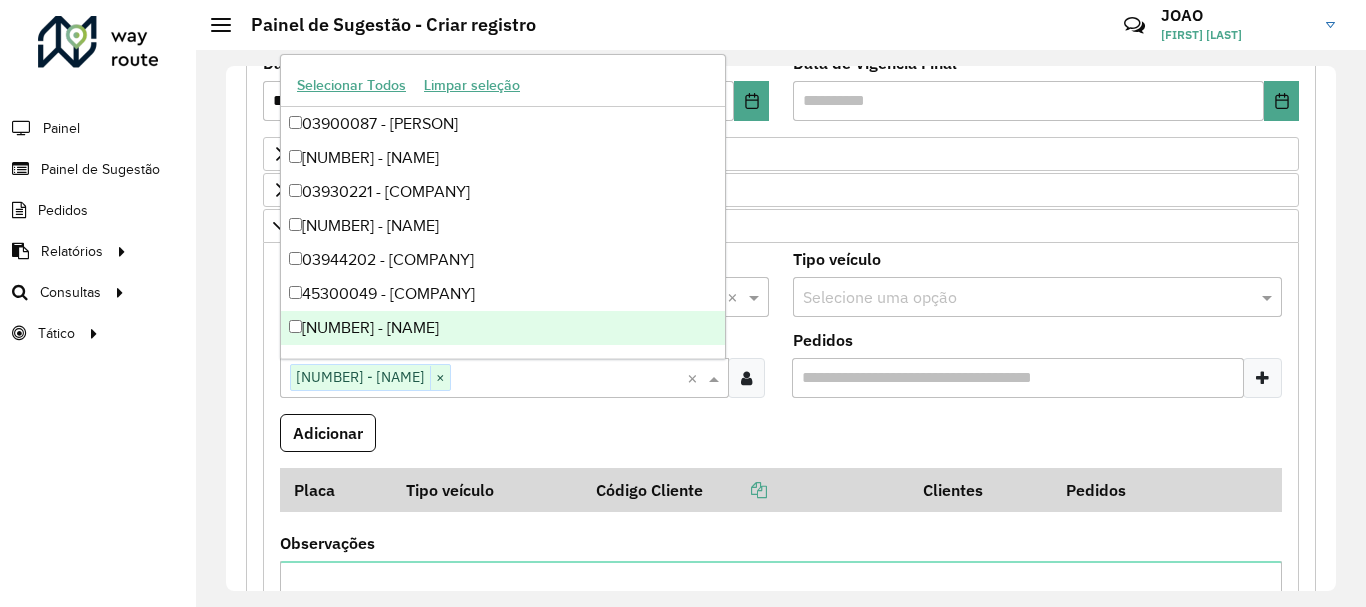 click on "Placa  Selecione uma opção × REC0001 ×  Tipo veículo  Selecione uma opção  Clientes  Clique no botão para buscar clientes [NUMBER] - [NAME] × ×  Pedidos  Adicionar  Placa   Tipo veículo   Código Cliente   Clientes   Pedidos   Observações" at bounding box center [781, 500] 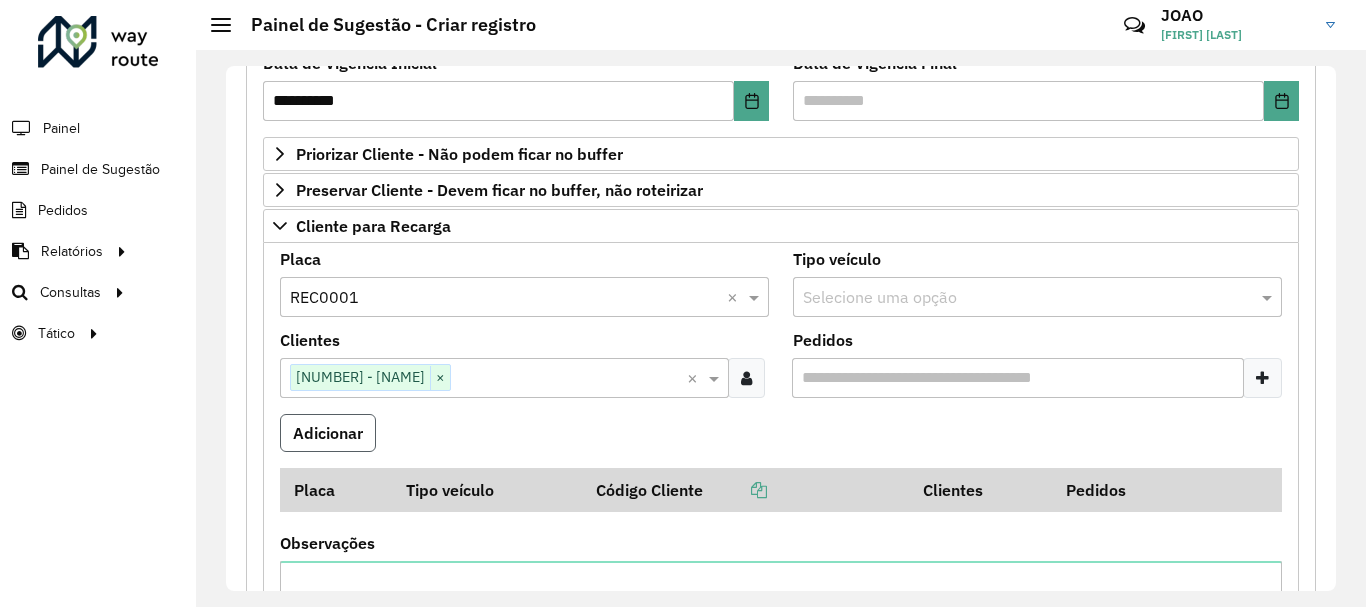 click on "Adicionar" at bounding box center (328, 433) 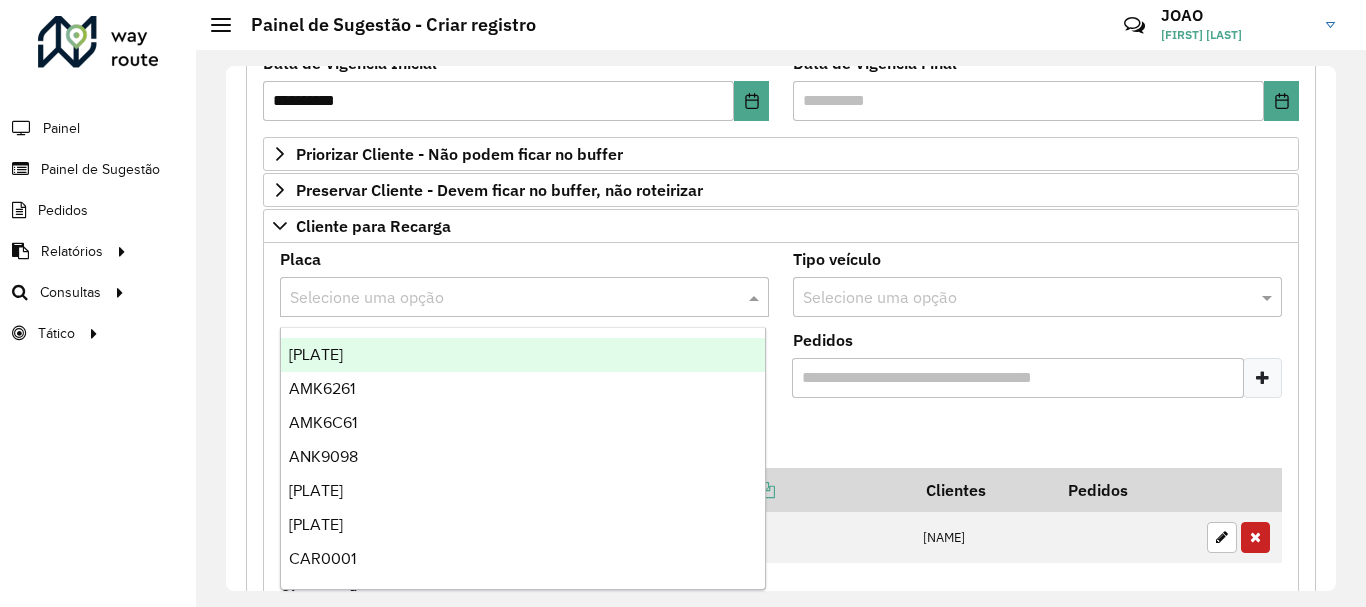 click at bounding box center [504, 298] 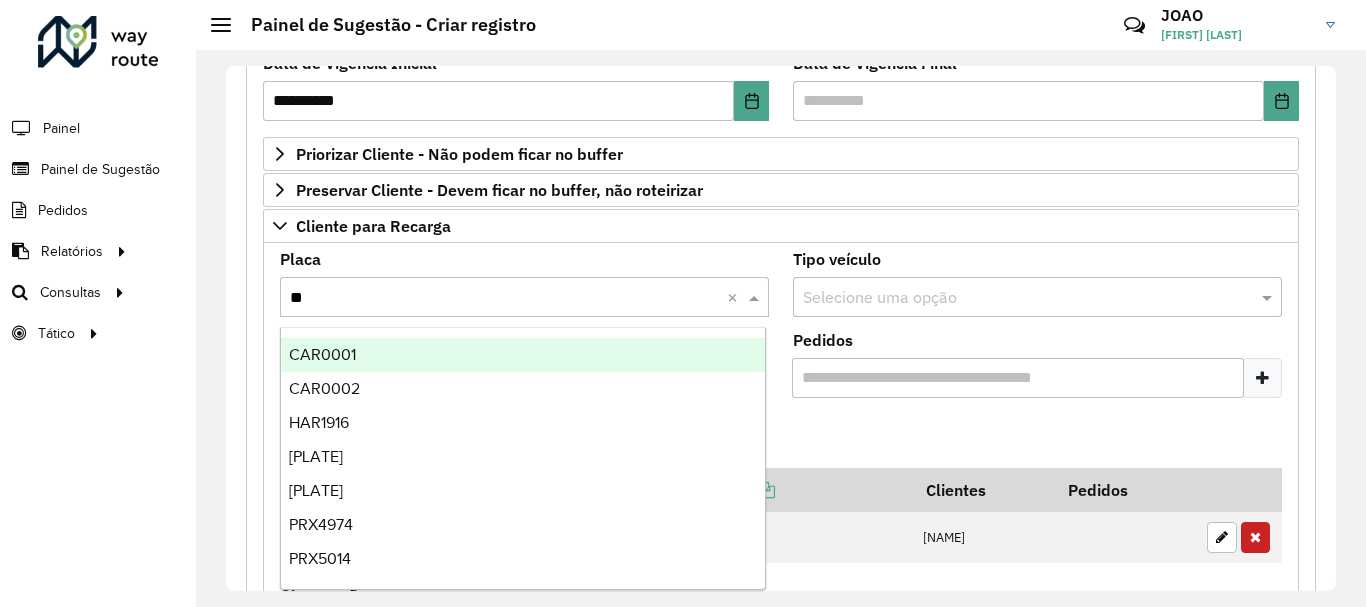 type on "***" 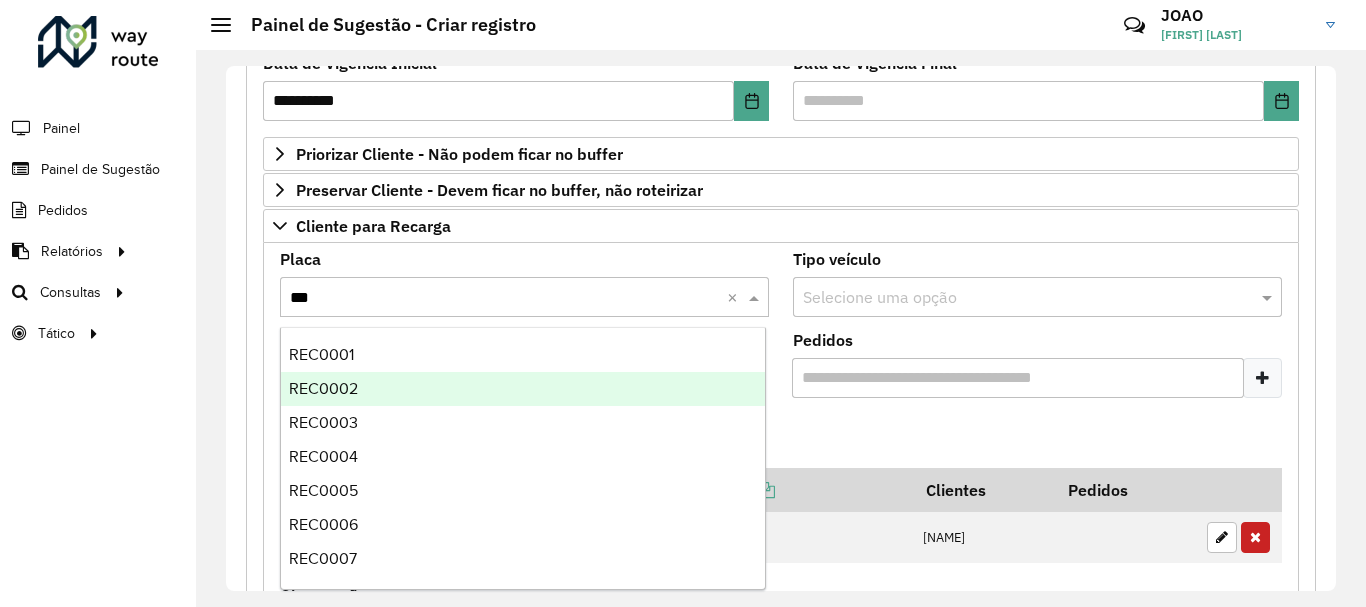 click on "REC0002" at bounding box center [323, 388] 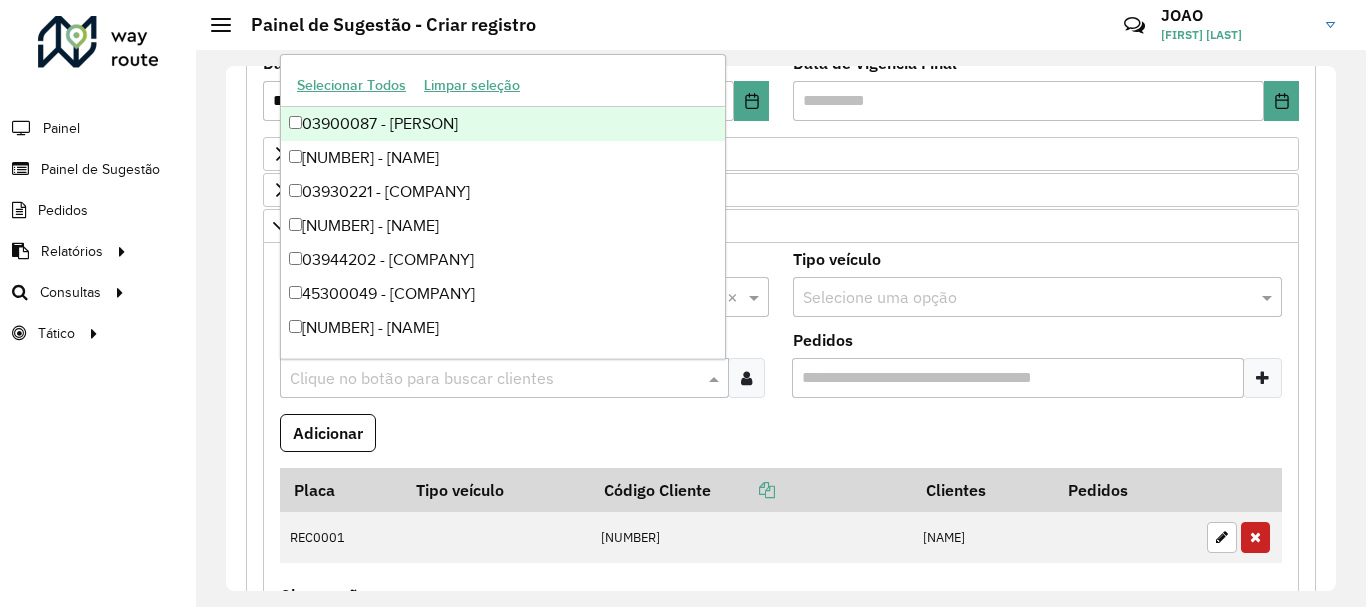 click at bounding box center [494, 379] 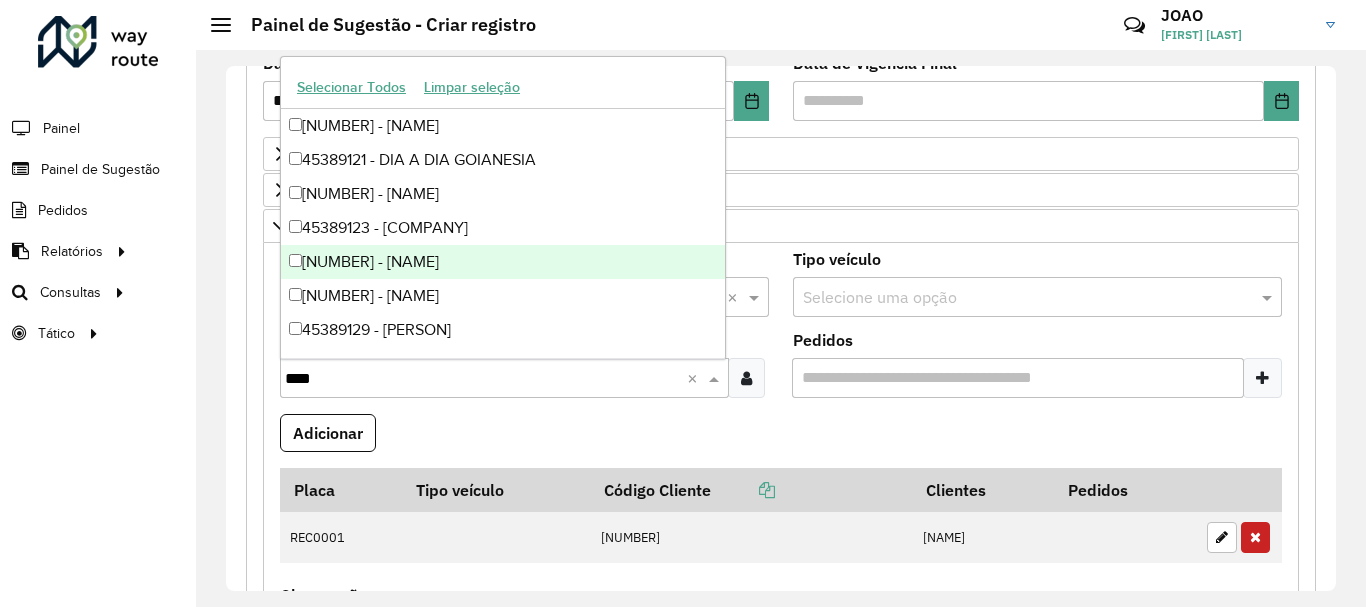 type on "*****" 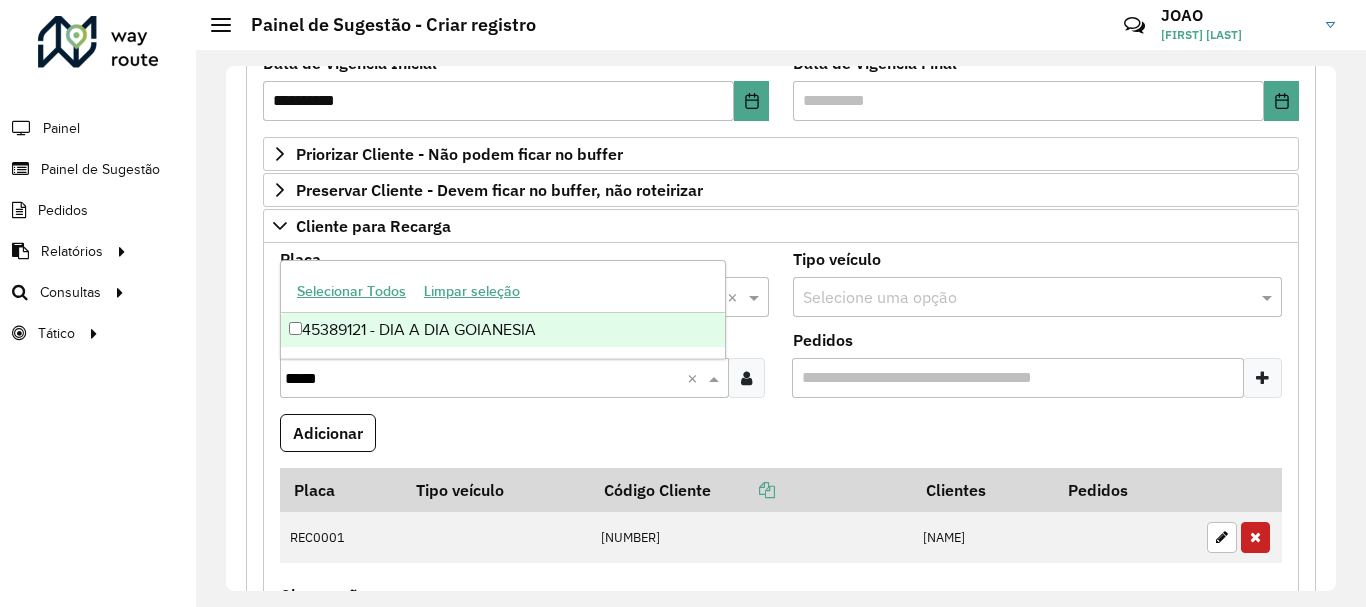 click on "45389121 - DIA A DIA GOIANESIA" at bounding box center (503, 330) 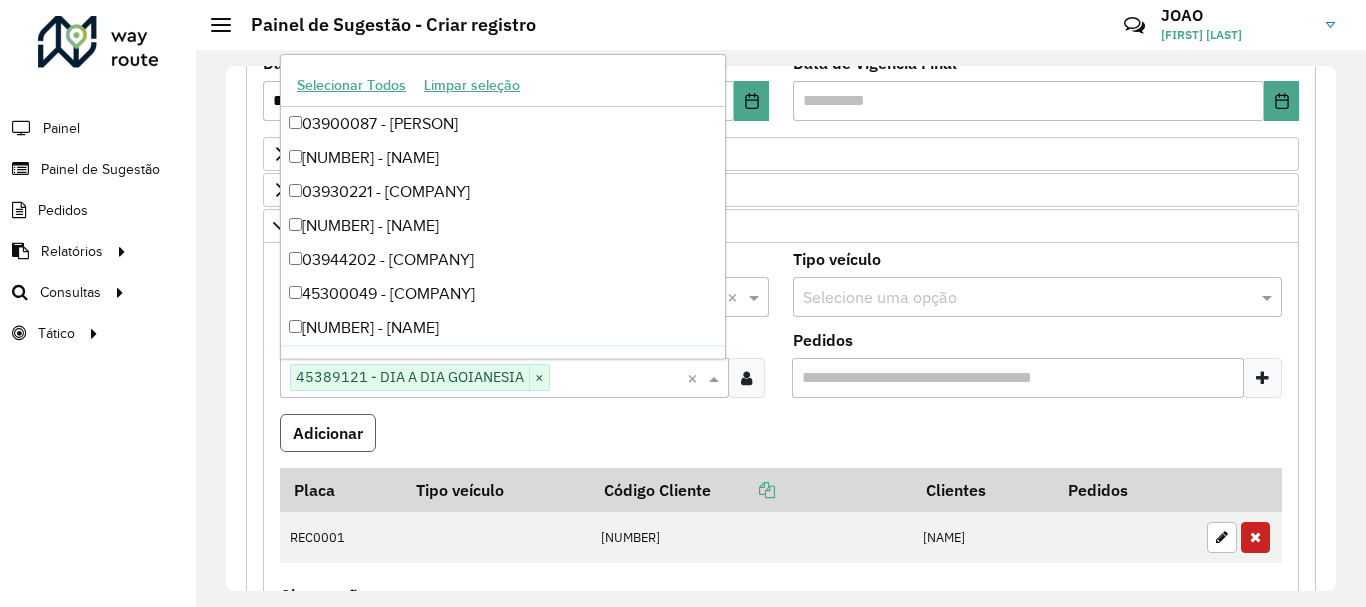 click on "Adicionar" at bounding box center [328, 433] 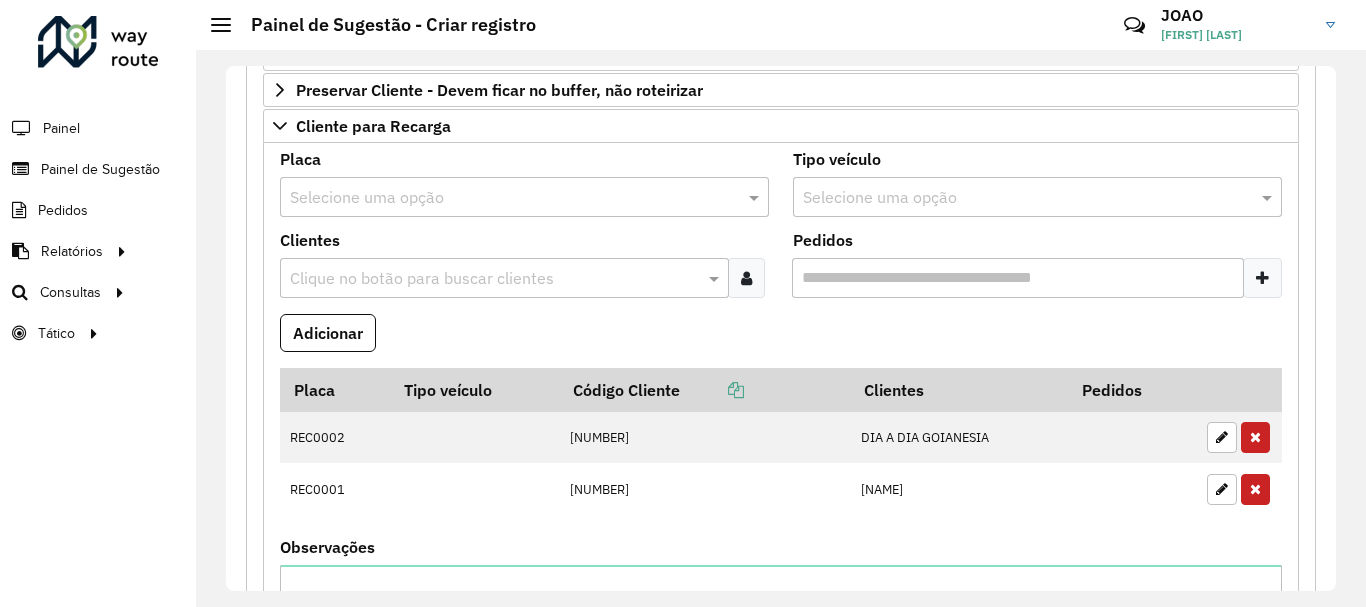 scroll, scrollTop: 490, scrollLeft: 0, axis: vertical 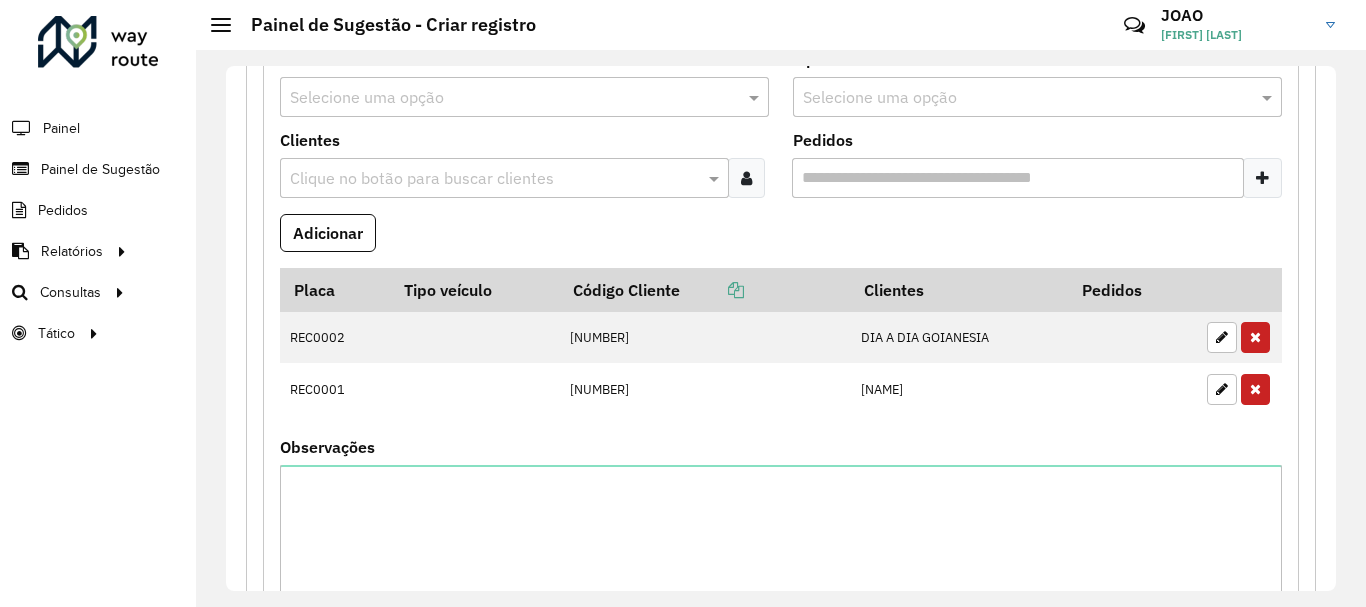 type 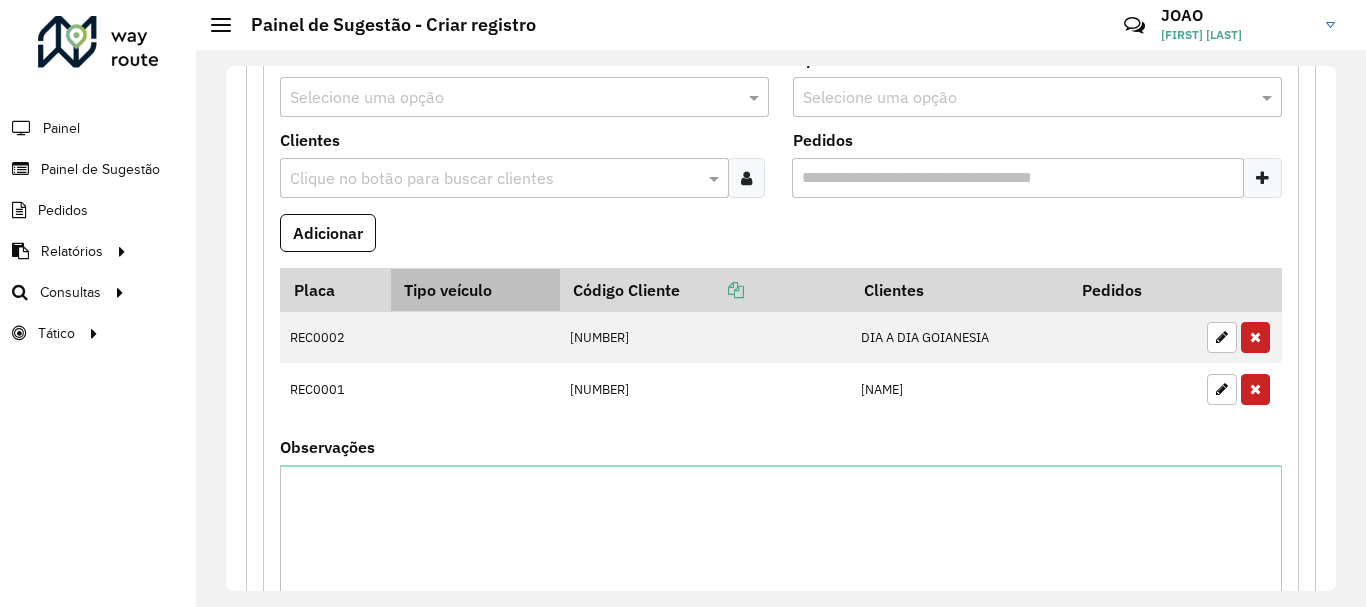 scroll, scrollTop: 890, scrollLeft: 0, axis: vertical 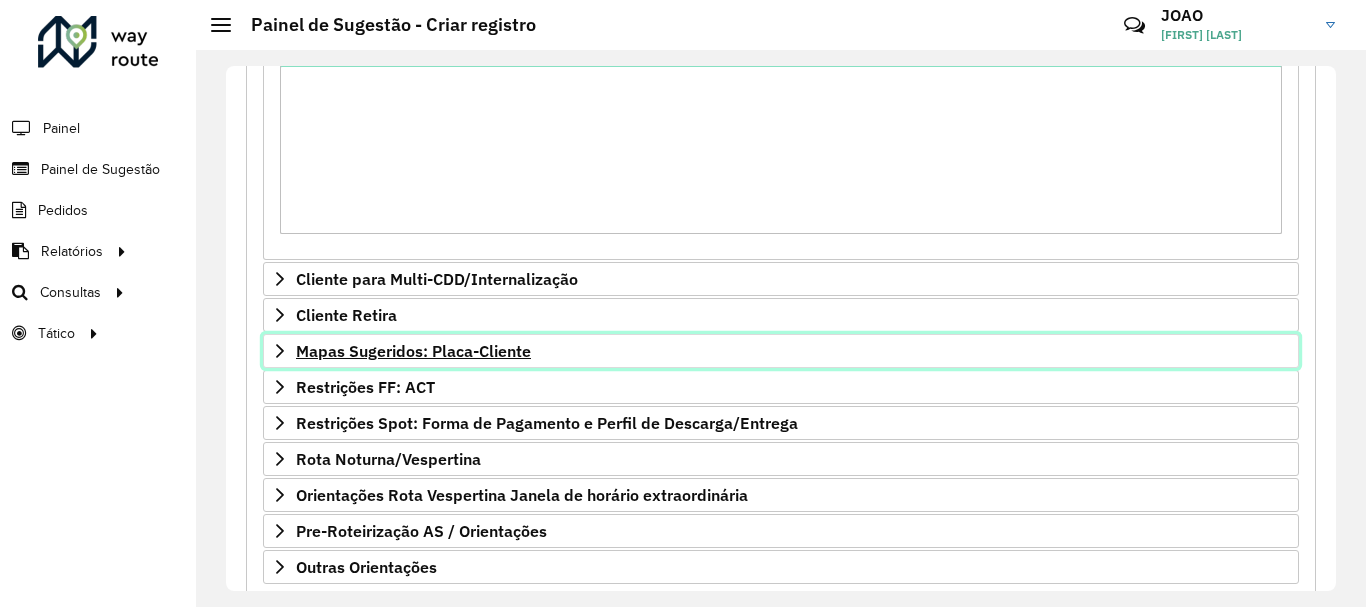 click on "Mapas Sugeridos: Placa-Cliente" at bounding box center (781, 351) 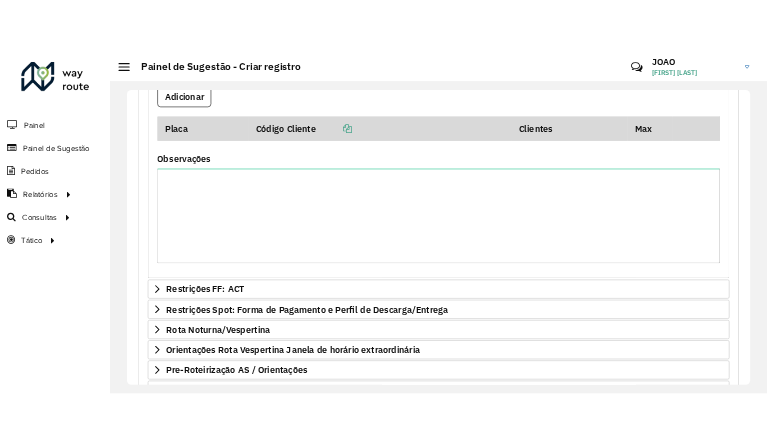 scroll, scrollTop: 1090, scrollLeft: 0, axis: vertical 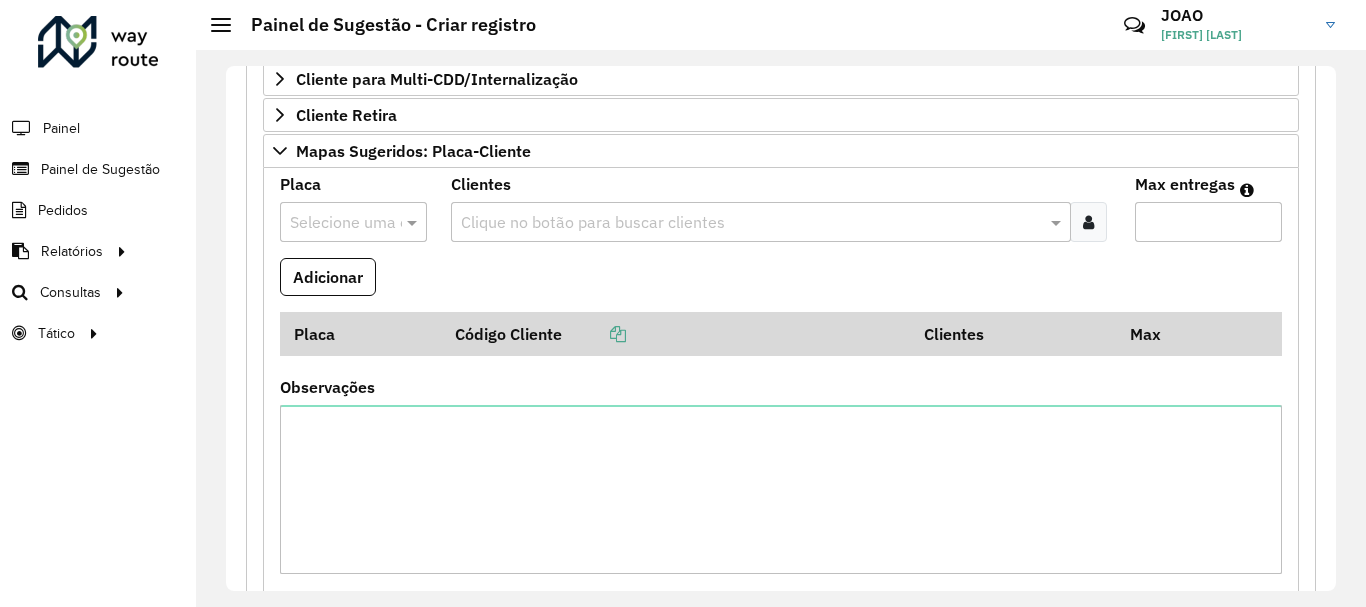 click at bounding box center [353, 222] 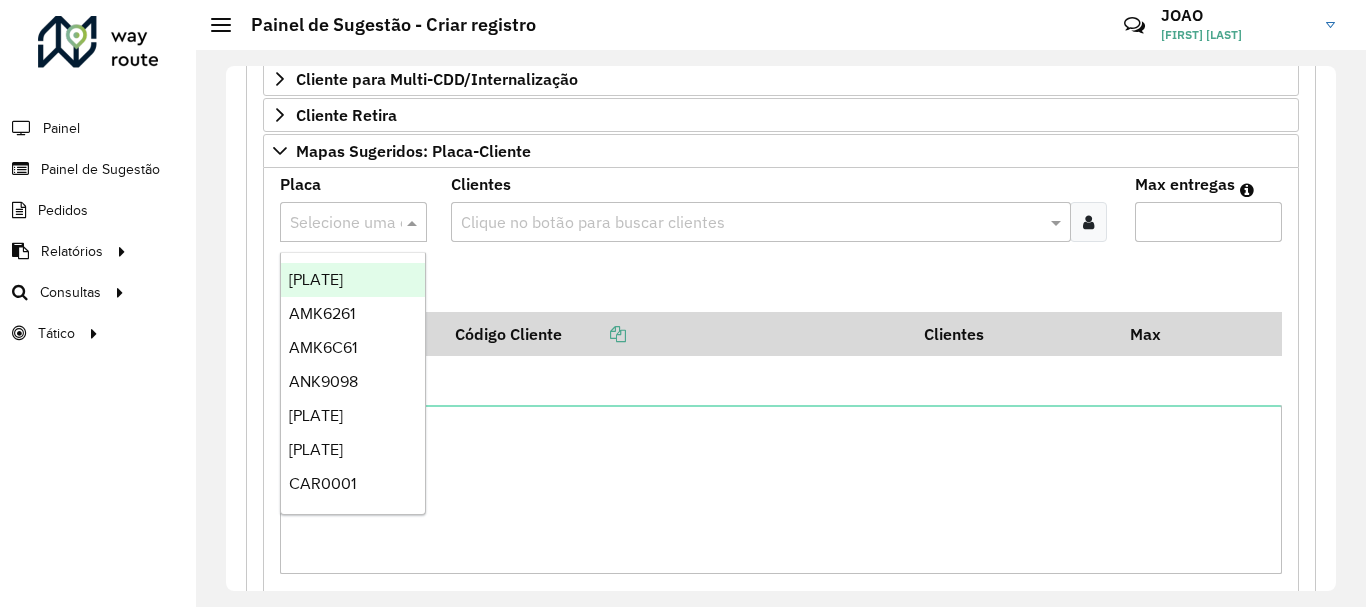 click at bounding box center (353, 222) 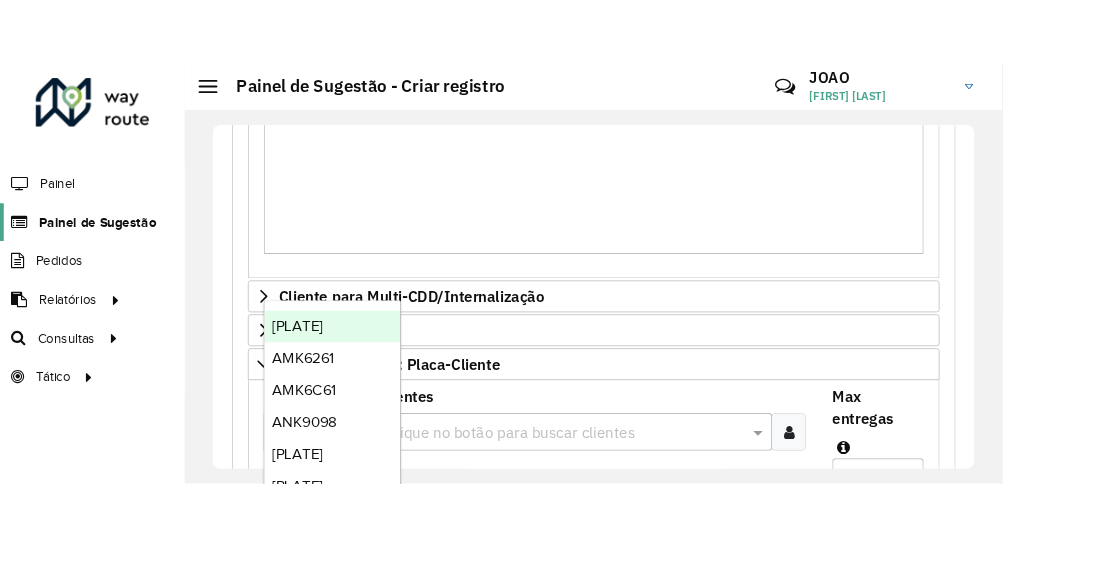 scroll, scrollTop: 870, scrollLeft: 0, axis: vertical 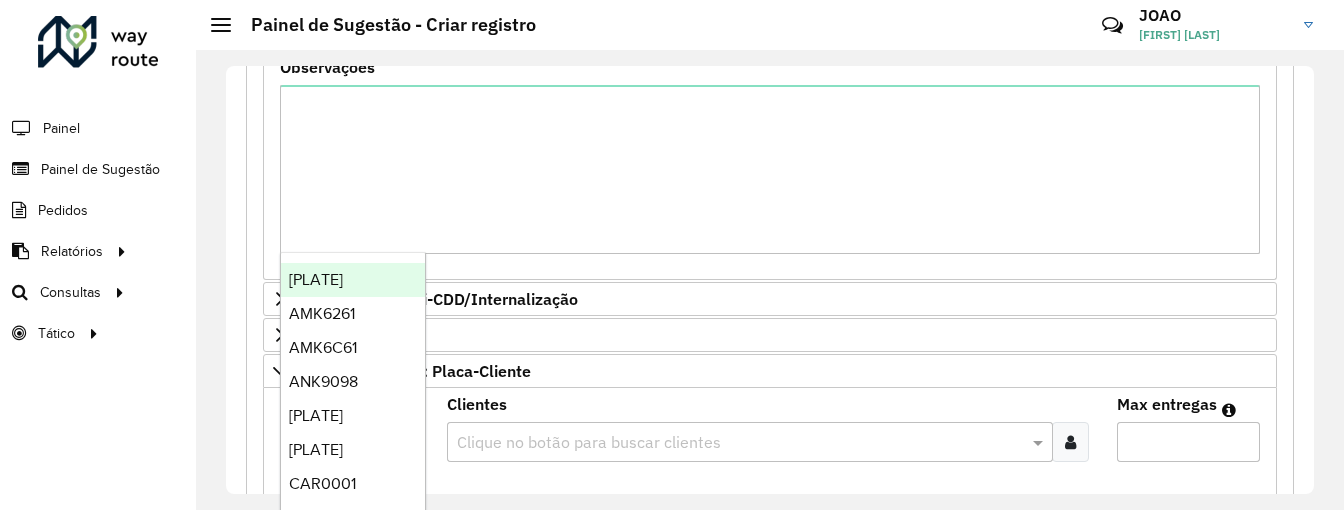 click on "Selecione um depósito  * Selecione uma opção × [NAME] × Formulário Painel de Sugestão
Cadastro Painel de sugestão de roteirização:
Informe a data de inicio, fim e preencha corretamente os campos abaixo.
Ao final, você irá pré-visualizar o formulário antes de concluir o cadastro.
Data de Vigência Inicial  * [DATE]  Data de Vigência Final   Priorizar Cliente - Não podem ficar no buffer   Clientes  Clique no botão para buscar clientes Clientes que não podem ficar no Buffer – Máximo 50 PDVS  Observações   Preservar Cliente - Devem ficar no buffer, não roteirizar   Clientes  Clique no botão para buscar clientes Clientes que não devem ser roteirizados – Máximo 50 PDVS  Observações   Cliente para Recarga   Placa  Selecione uma opção  Tipo veículo  Selecione uma opção  Clientes  Clique no botão para buscar clientes  Pedidos  Adicionar  Placa   Tipo veículo   Código Cliente   Max" 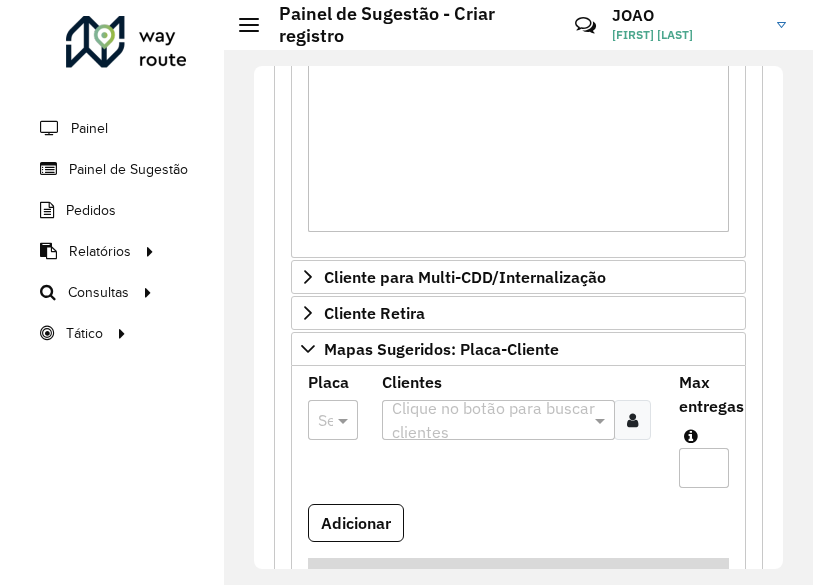 scroll, scrollTop: 1034, scrollLeft: 0, axis: vertical 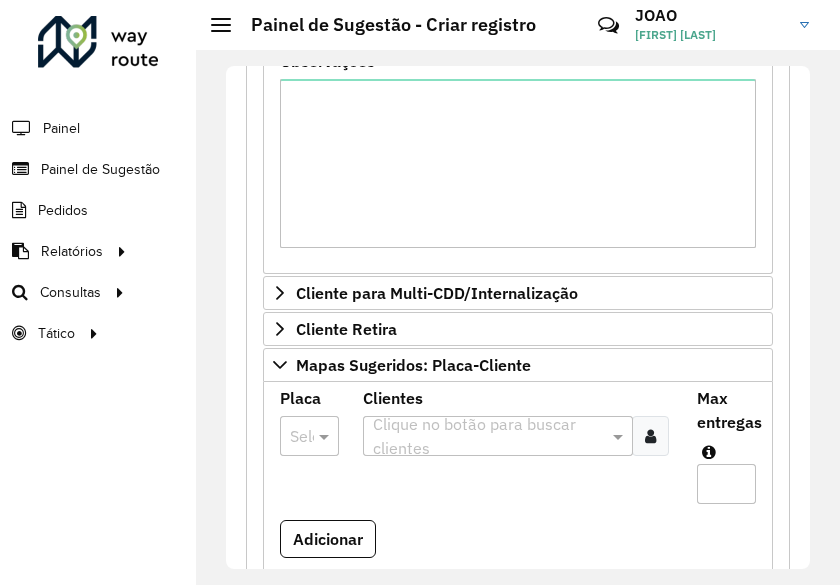 click at bounding box center (310, 436) 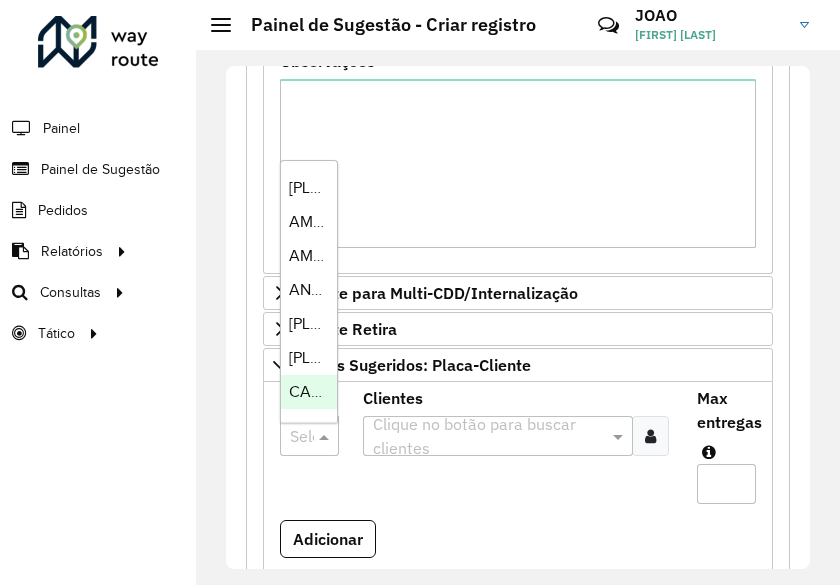 click 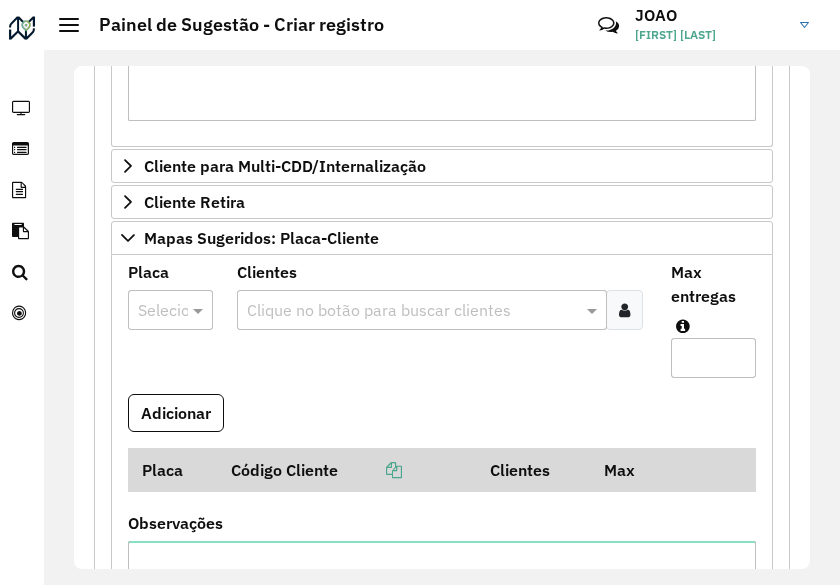 scroll, scrollTop: 909, scrollLeft: 0, axis: vertical 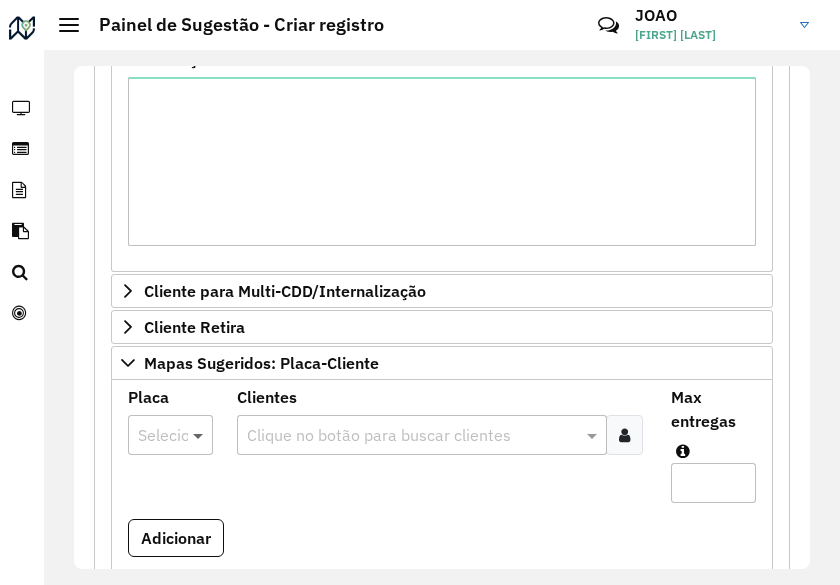 click at bounding box center (200, 435) 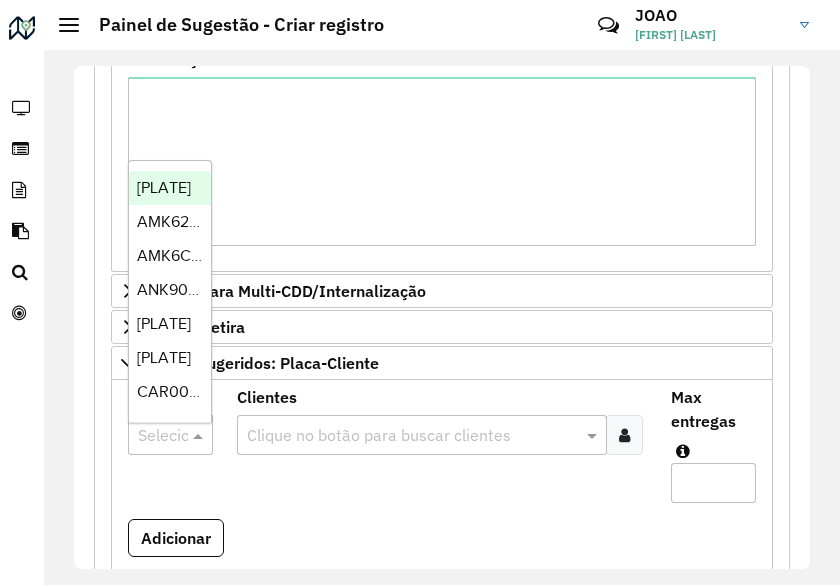 click at bounding box center (150, 436) 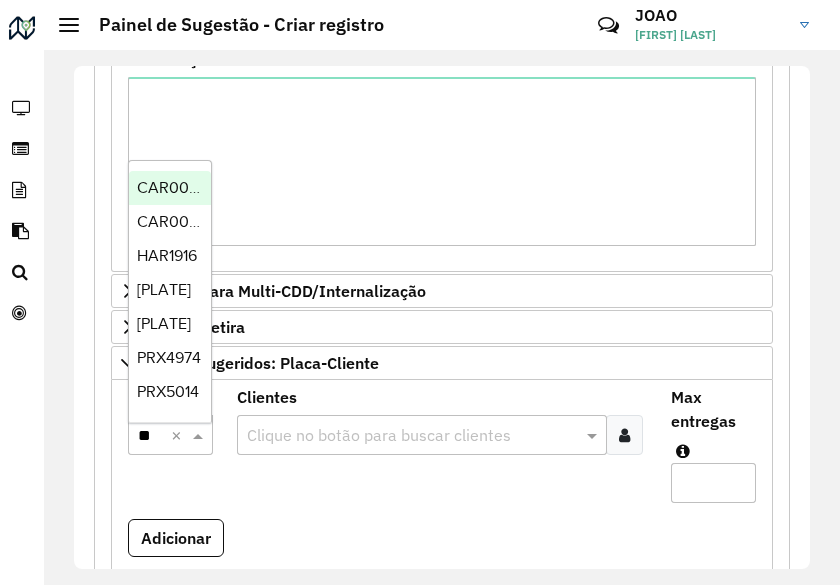 type on "***" 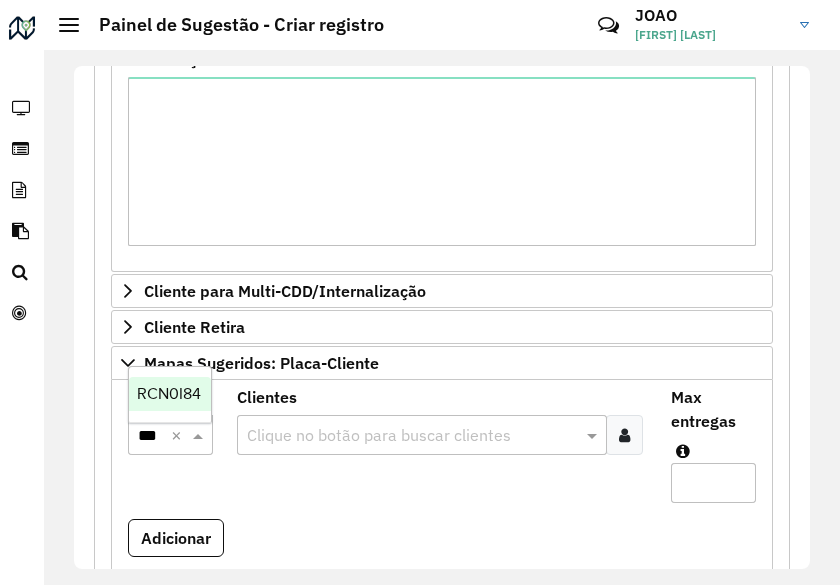 type 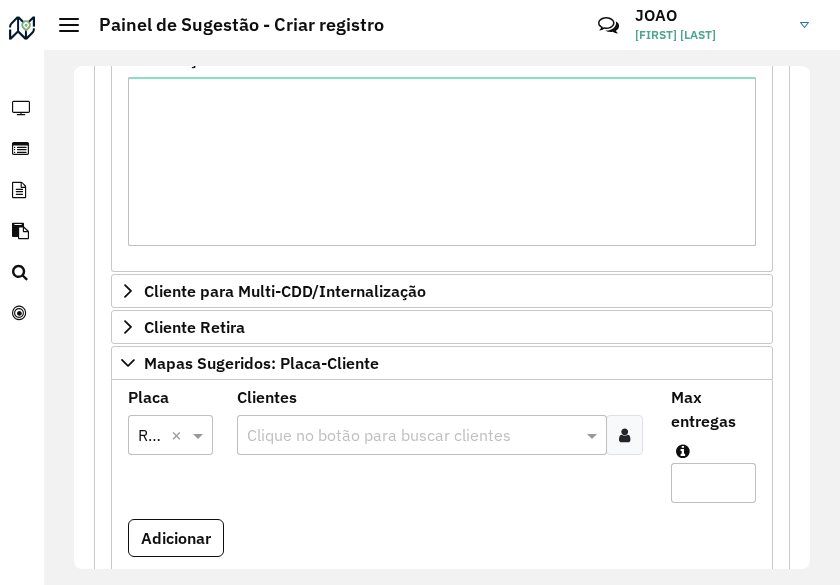 click at bounding box center (412, 436) 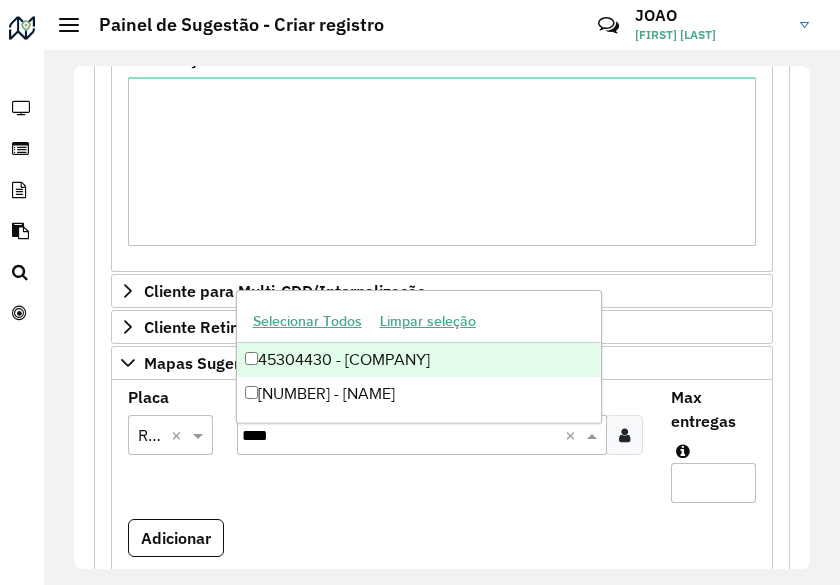 type on "*****" 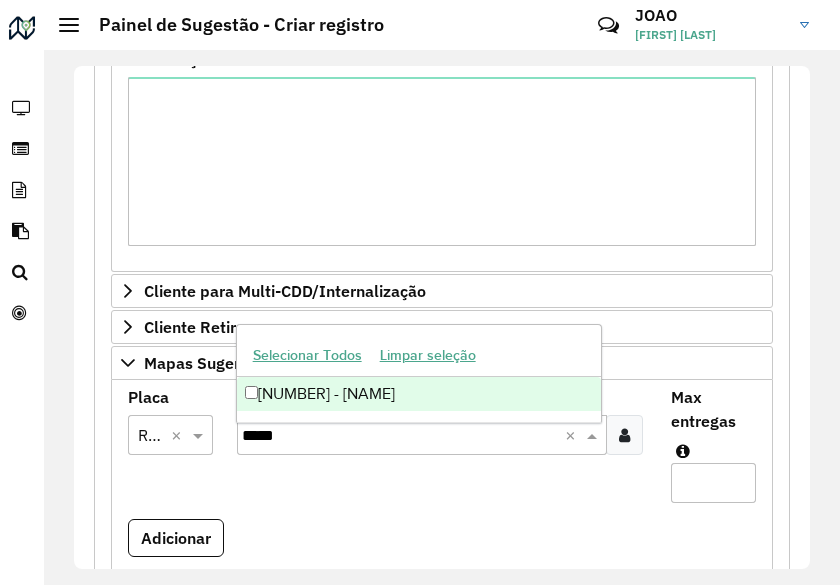 click on "[NUMBER] - [NAME]" at bounding box center (419, 394) 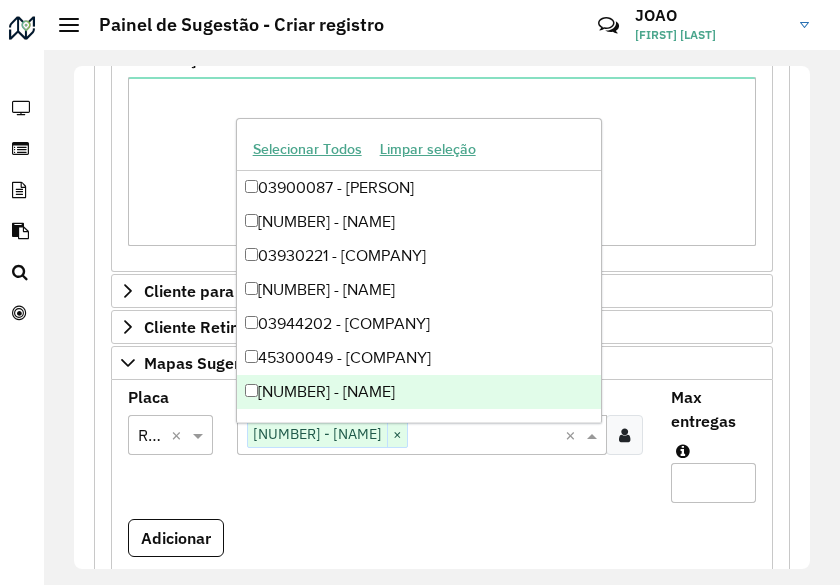 click on "Adicionar" at bounding box center [442, 546] 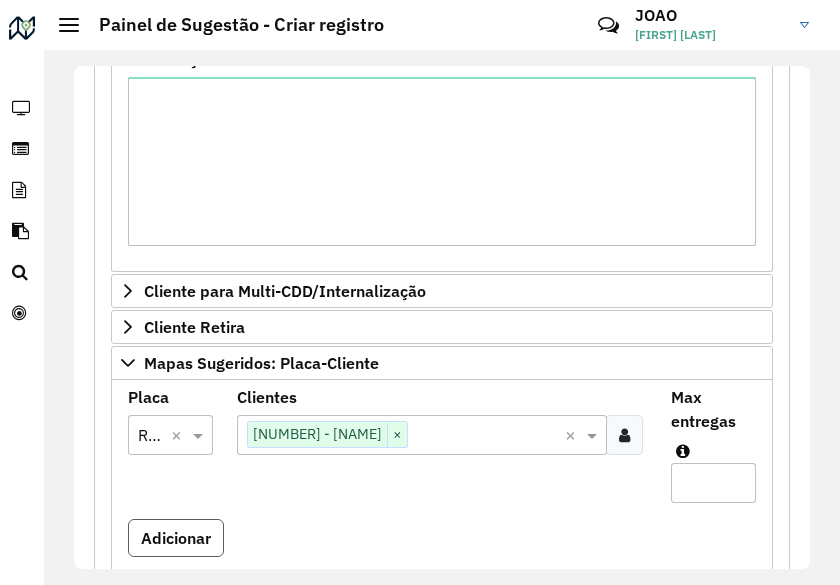 click on "Adicionar" at bounding box center (176, 538) 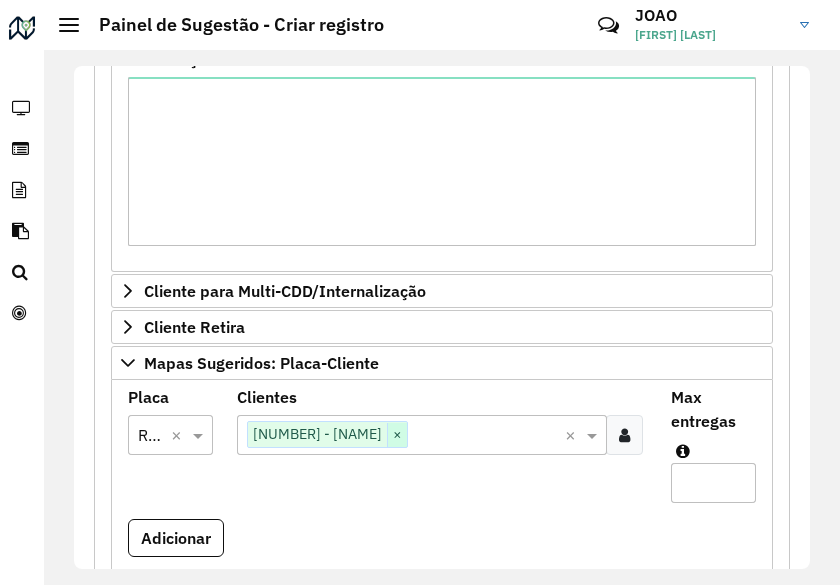 click on "×" at bounding box center [397, 435] 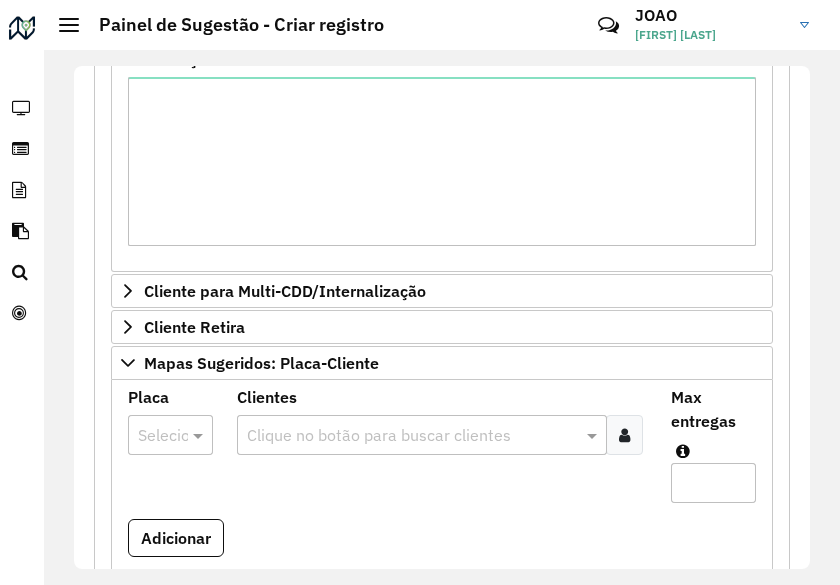 click on "Cadastro Painel de sugestão de roteirização:
Informe a data de inicio, fim e preencha corretamente os campos abaixo.
Ao final, você irá pré-visualizar o formulário antes de concluir o cadastro.
Data de Vigência Inicial  * [DATE]  Data de Vigência Final   Priorizar Cliente - Não podem ficar no buffer   Clientes  Clique no botão para buscar clientes Clientes que não podem ficar no Buffer – Máximo 50 PDVS  Observações   Preservar Cliente - Devem ficar no buffer, não roteirizar   Clientes  Clique no botão para buscar clientes Clientes que não devem ser roteirizados – Máximo 50 PDVS  Observações   Cliente para Recarga   Placa  Selecione uma opção  Tipo veículo  Selecione uma opção  Clientes  Clique no botão para buscar clientes  Pedidos  Adicionar  Placa   Tipo veículo   Código Cliente   Clientes   Pedidos  REC0002 [NUMBER]  [NAME] REC0001 [NUMBER]  [NAME]  Placa" at bounding box center [442, 247] 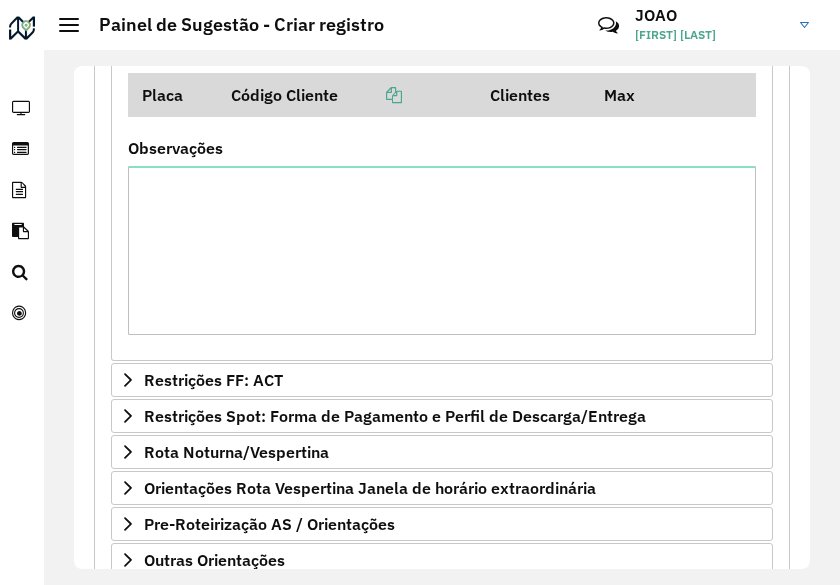 scroll, scrollTop: 1509, scrollLeft: 0, axis: vertical 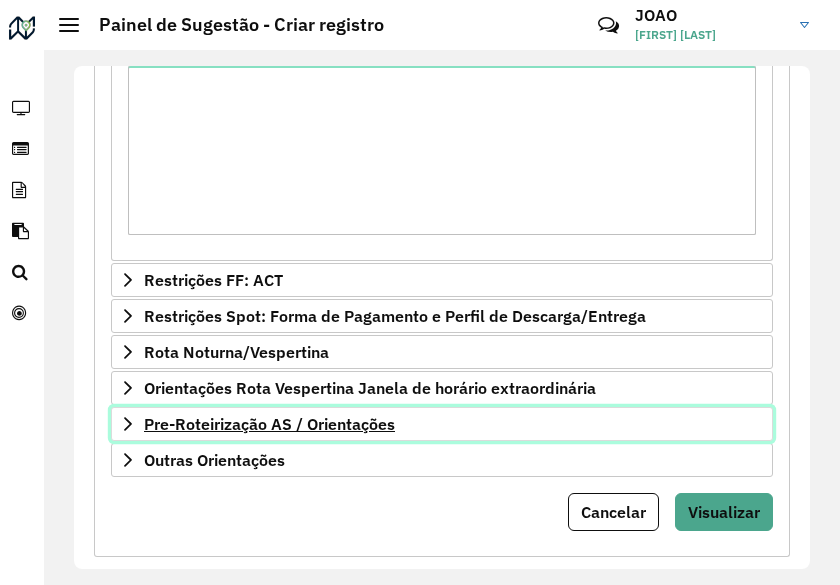 click on "Pre-Roteirização AS / Orientações" at bounding box center (442, 424) 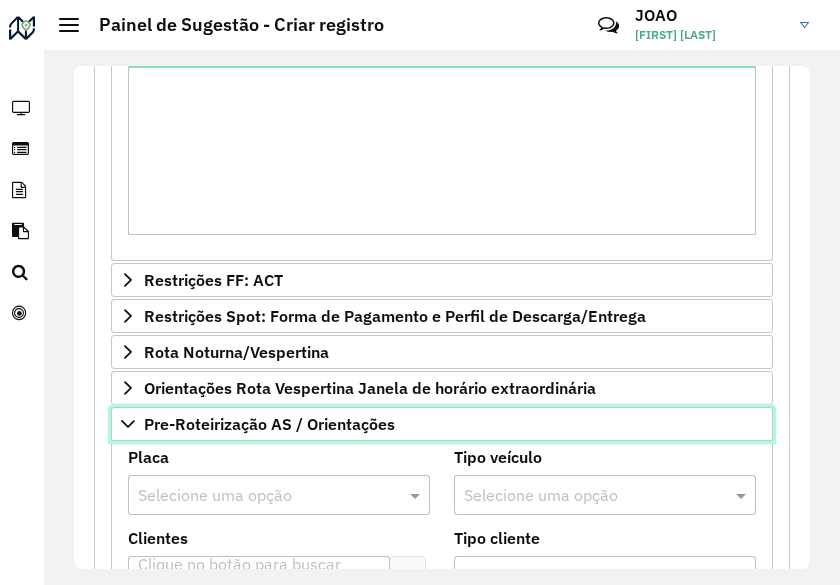 scroll, scrollTop: 1709, scrollLeft: 0, axis: vertical 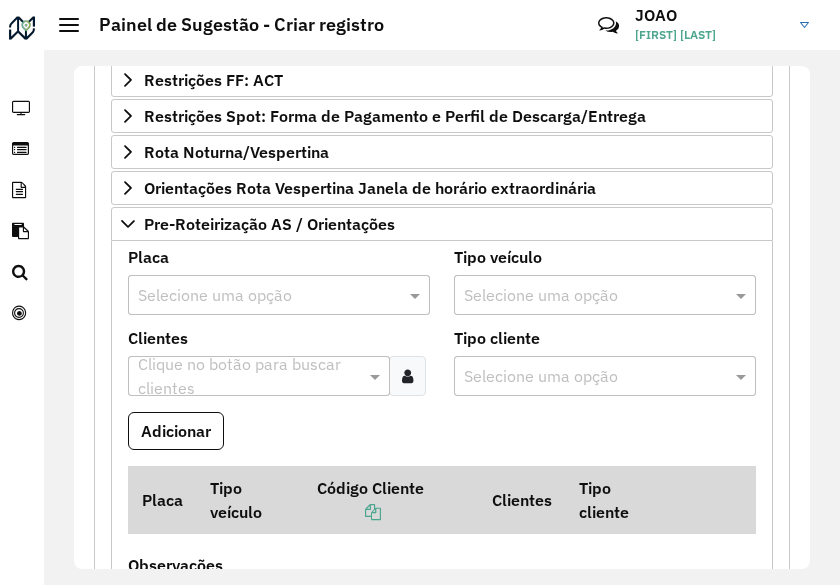 click on "Adicionar" at bounding box center (442, 439) 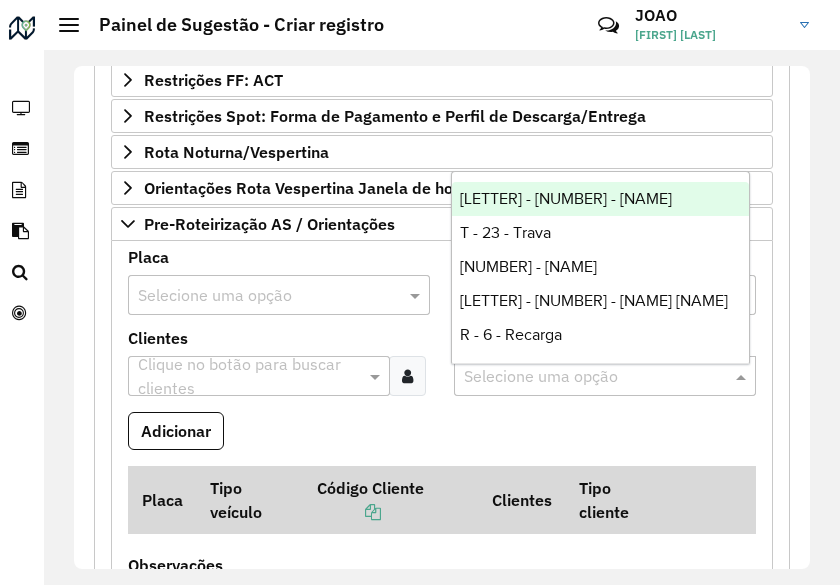 click at bounding box center (585, 377) 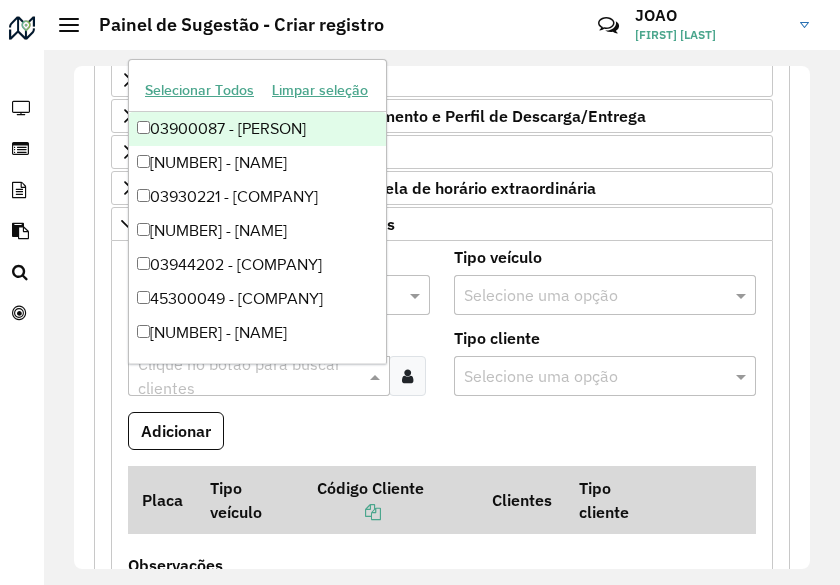 click at bounding box center (249, 377) 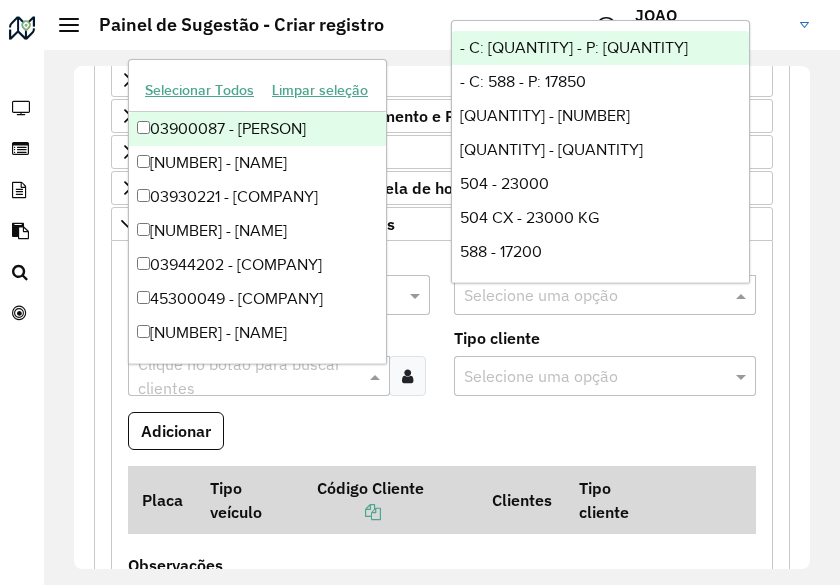click on "Selecione uma opção" at bounding box center (605, 295) 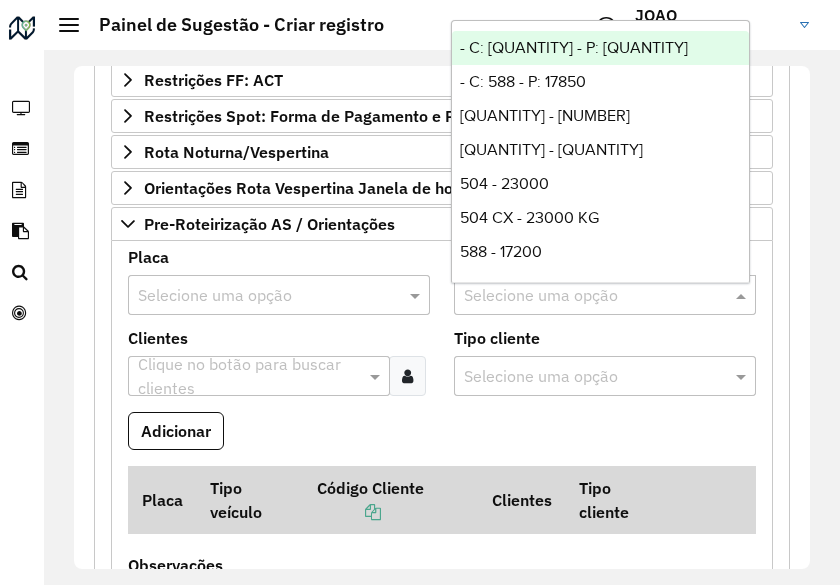 click on "Adicionar" at bounding box center (442, 439) 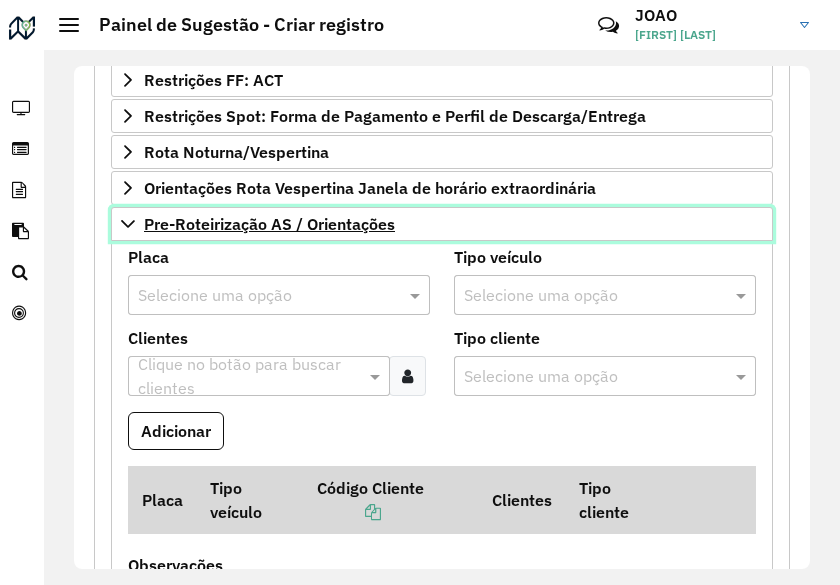 click on "Pre-Roteirização AS / Orientações" at bounding box center [269, 224] 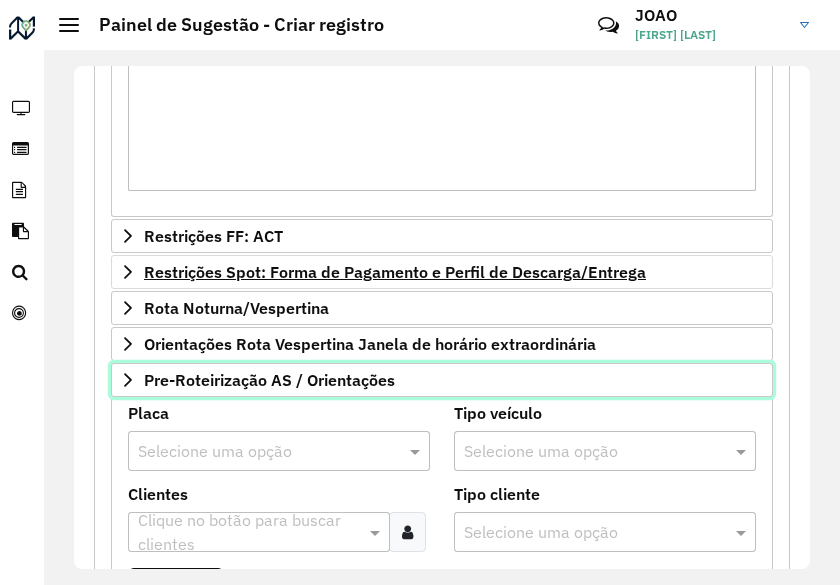 scroll, scrollTop: 1548, scrollLeft: 0, axis: vertical 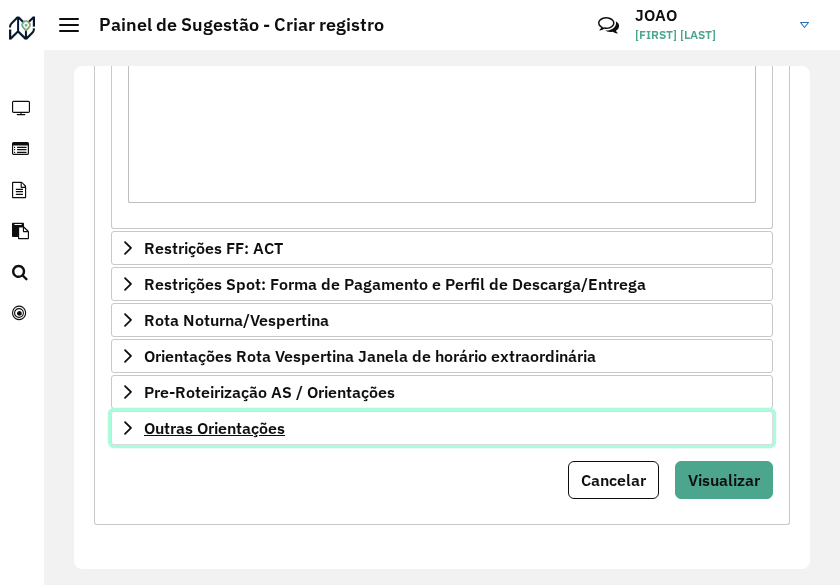 click on "Outras Orientações" at bounding box center [442, 428] 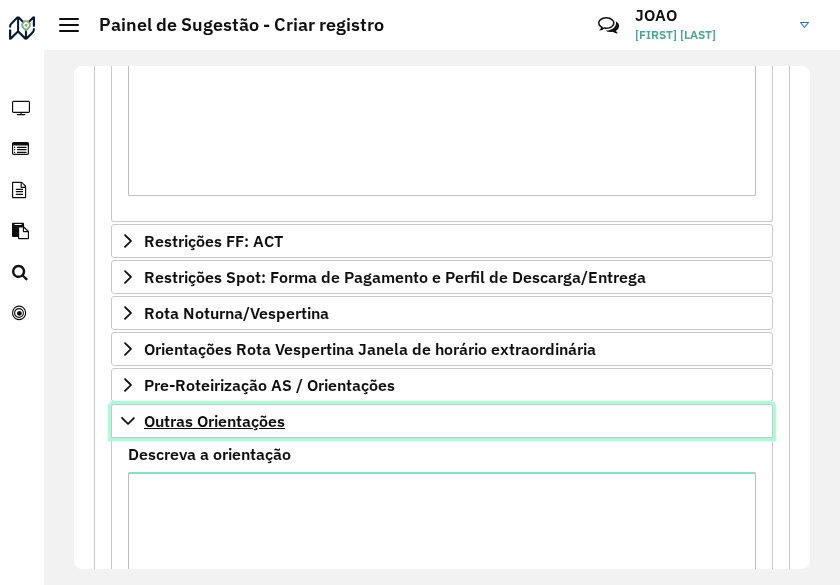 click on "Outras Orientações" at bounding box center [214, 421] 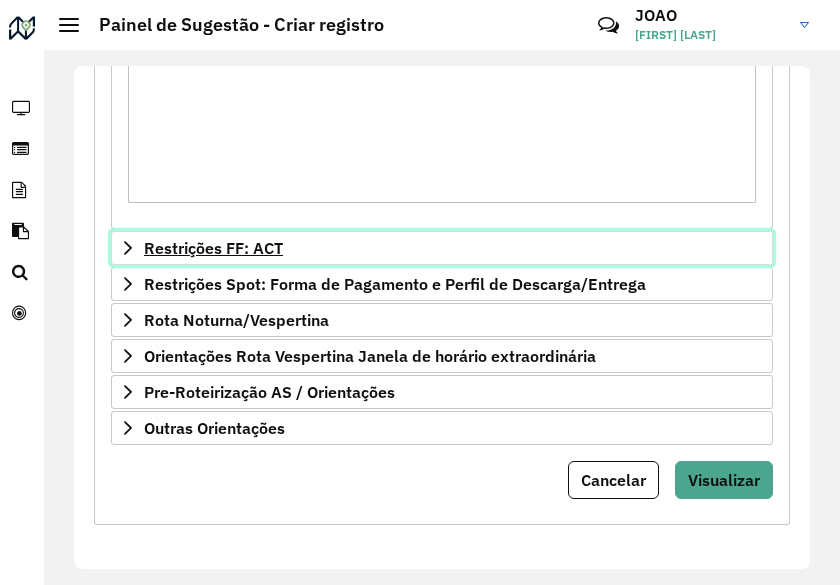 click on "Restrições FF: ACT" at bounding box center (213, 248) 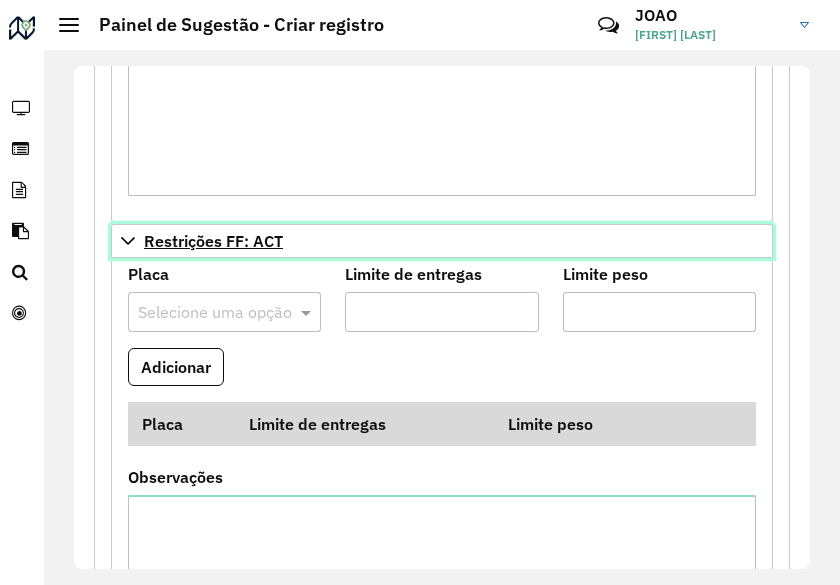 click on "Restrições FF: ACT" at bounding box center (213, 241) 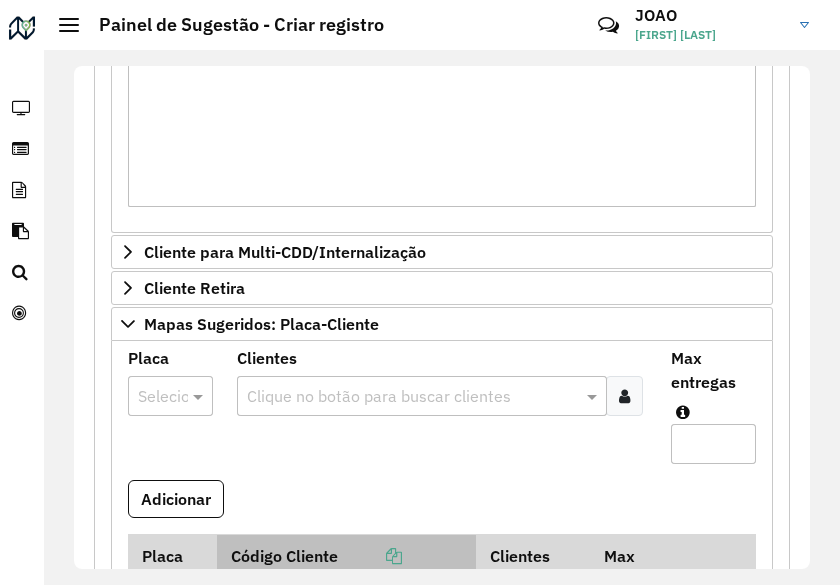 scroll, scrollTop: 848, scrollLeft: 0, axis: vertical 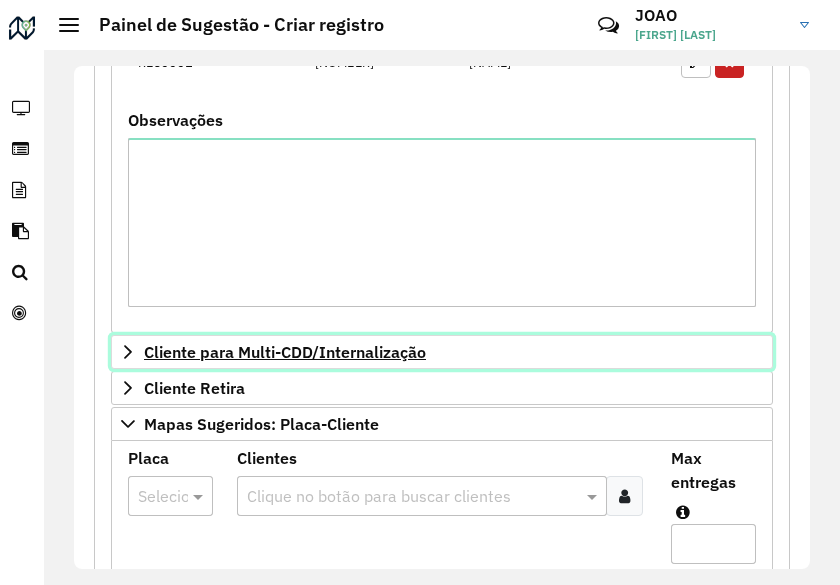 click on "Cliente para Multi-CDD/Internalização" at bounding box center [285, 352] 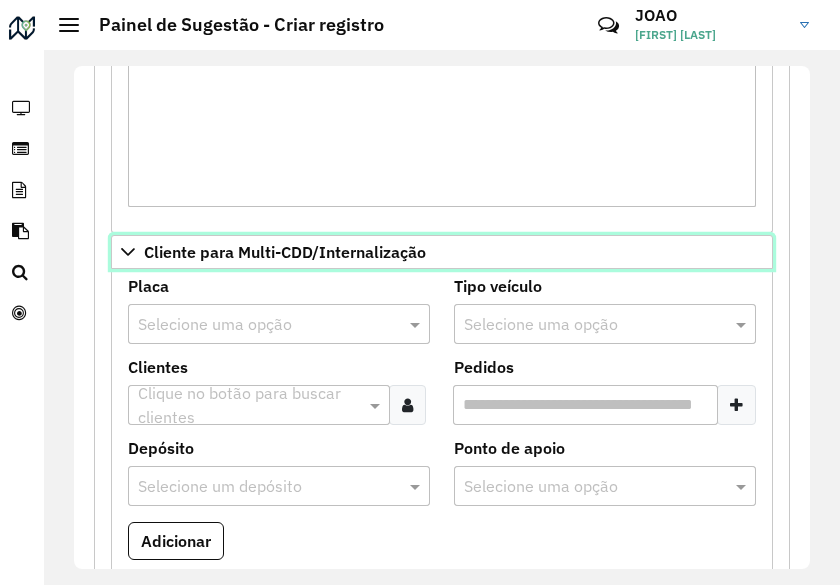 scroll, scrollTop: 1048, scrollLeft: 0, axis: vertical 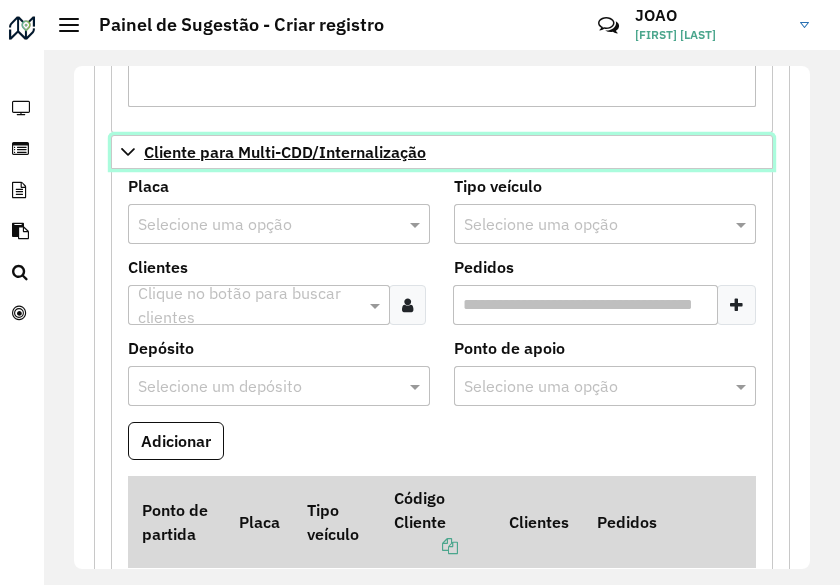 click on "Cliente para Multi-CDD/Internalização" at bounding box center [285, 152] 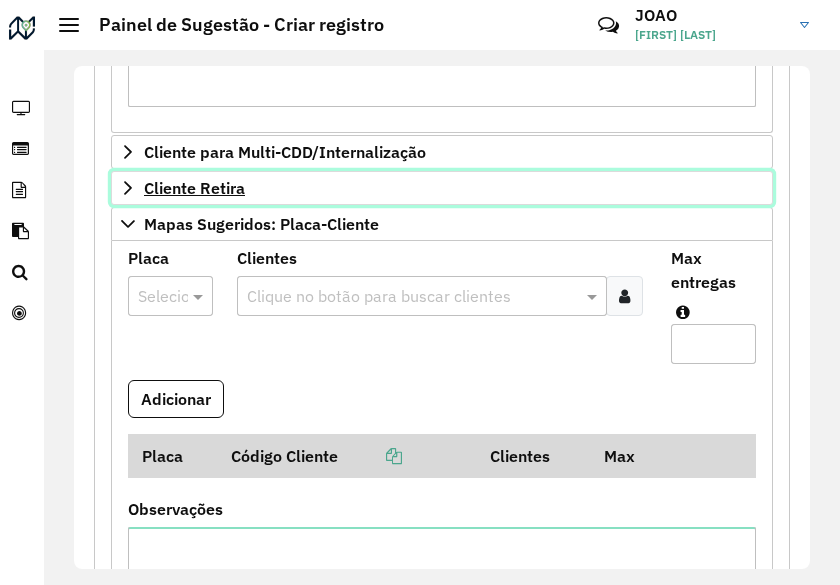click on "Cliente Retira" at bounding box center [194, 188] 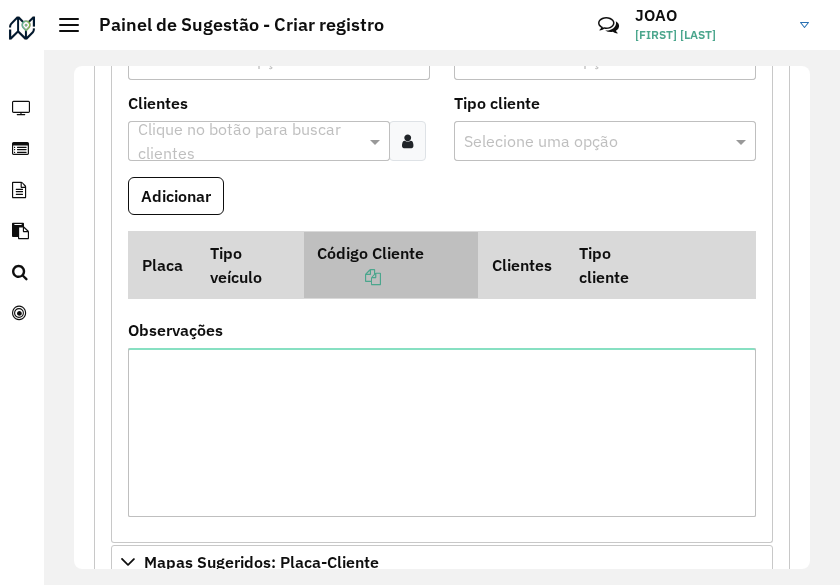 scroll, scrollTop: 948, scrollLeft: 0, axis: vertical 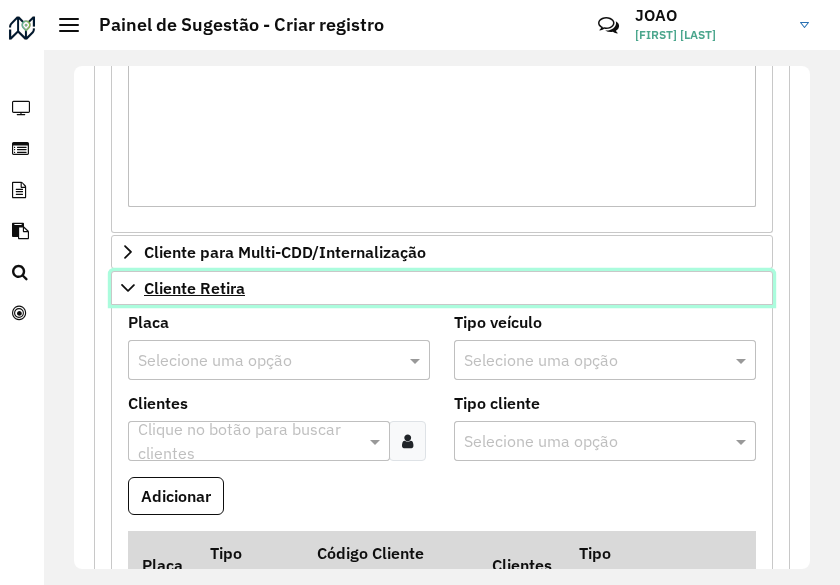 click on "Cliente Retira" at bounding box center (194, 288) 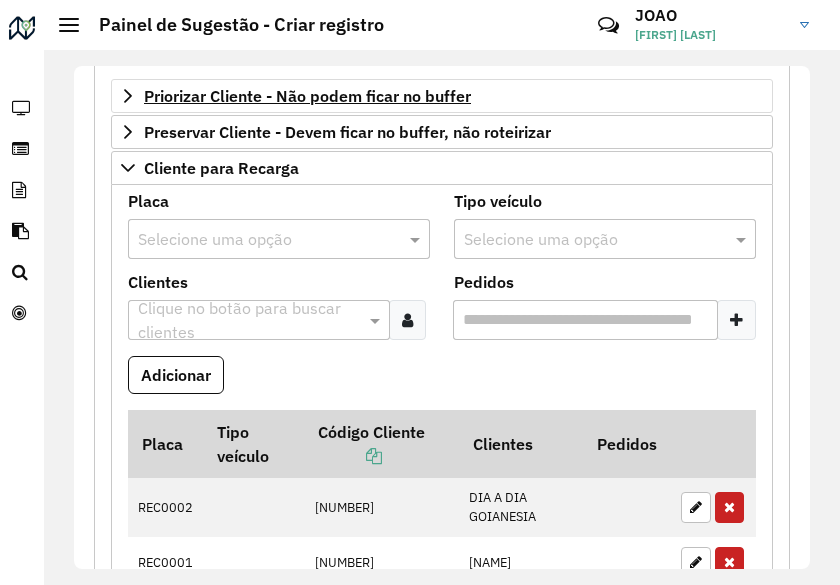 scroll, scrollTop: 248, scrollLeft: 0, axis: vertical 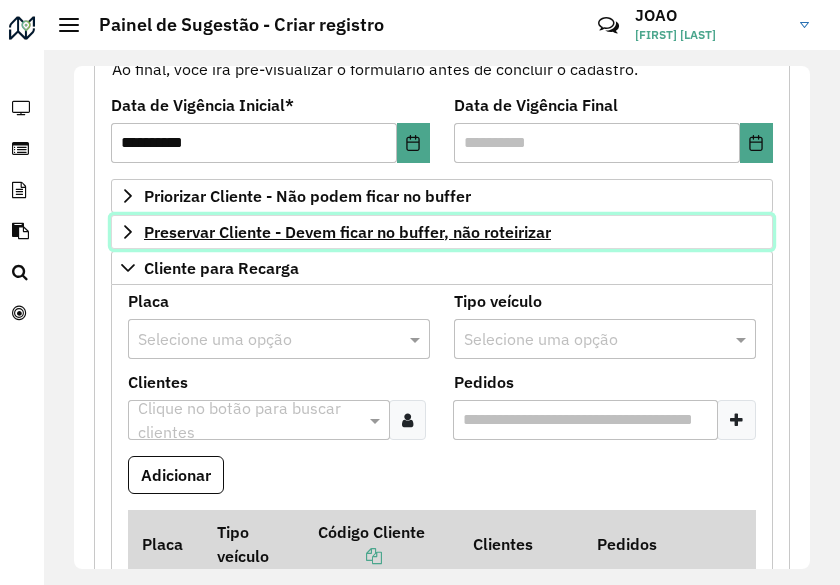 click on "Preservar Cliente - Devem ficar no buffer, não roteirizar" at bounding box center (347, 232) 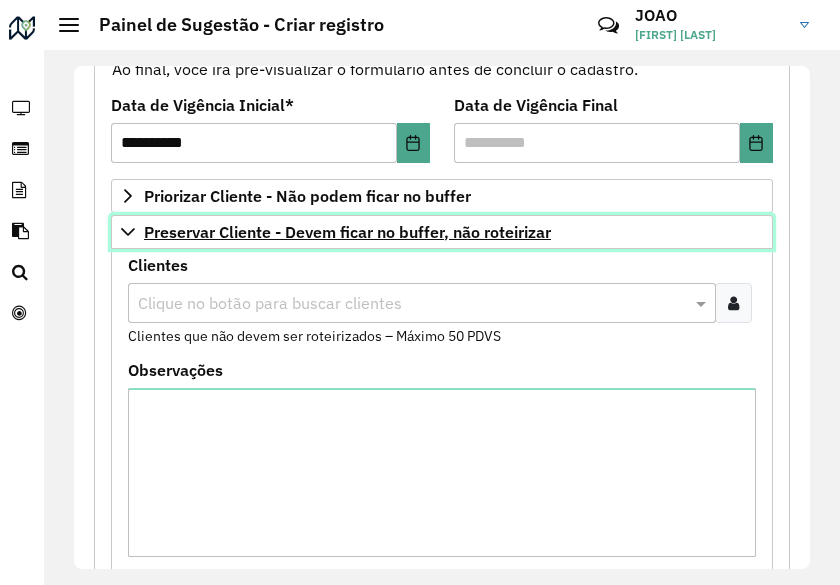 click on "Preservar Cliente - Devem ficar no buffer, não roteirizar" at bounding box center [347, 232] 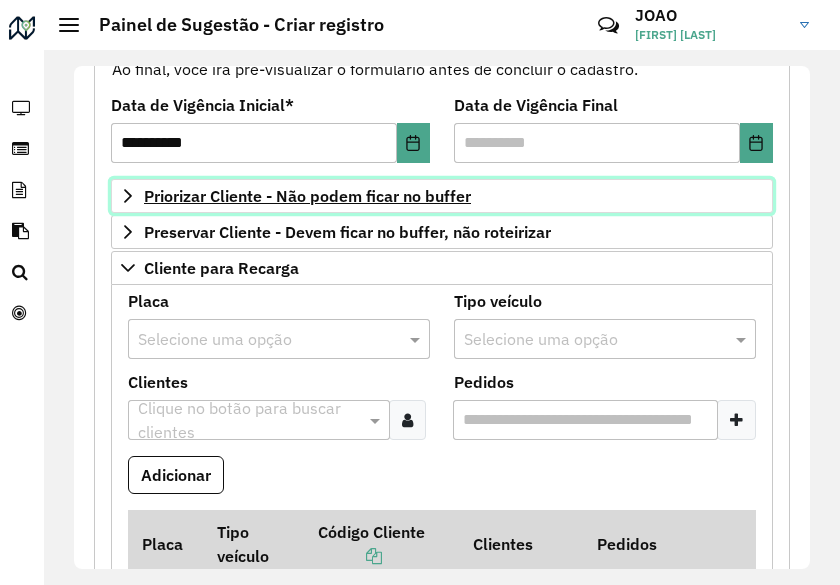 click on "Priorizar Cliente - Não podem ficar no buffer" at bounding box center [442, 196] 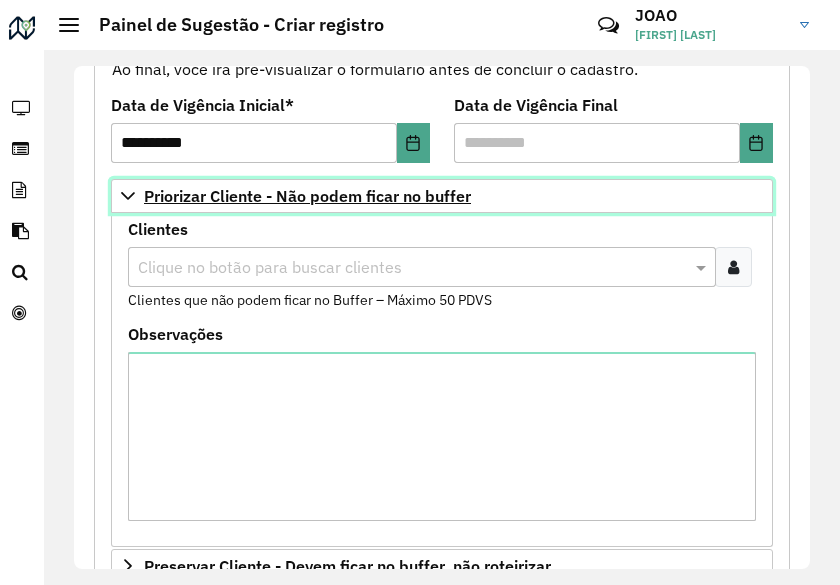 click on "Priorizar Cliente - Não podem ficar no buffer" at bounding box center (307, 196) 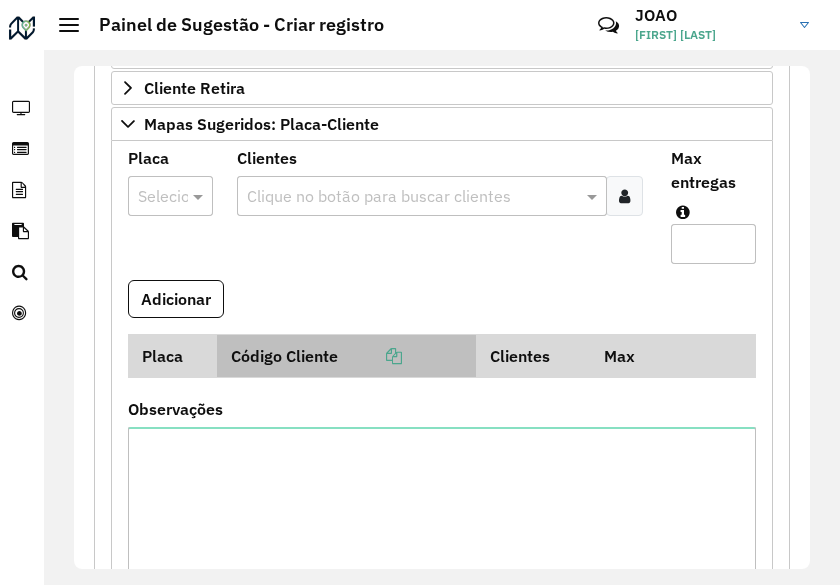 scroll, scrollTop: 948, scrollLeft: 0, axis: vertical 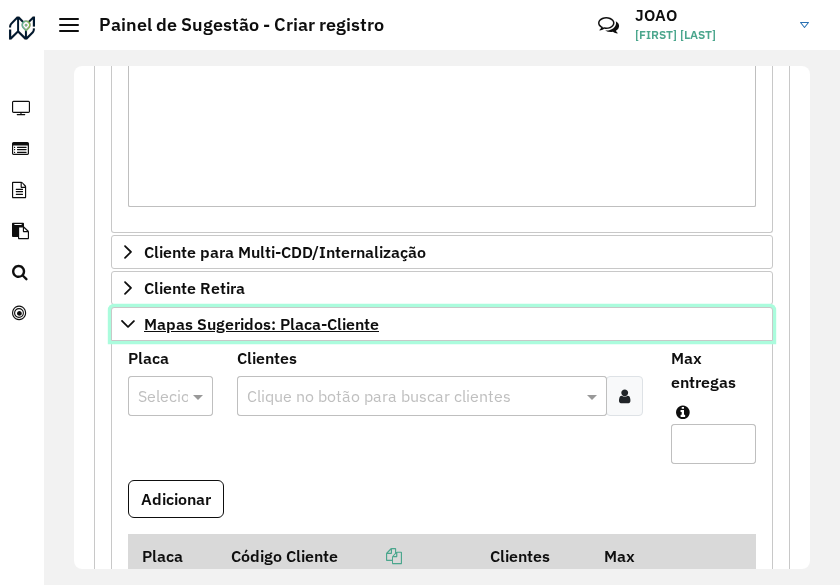 click on "Mapas Sugeridos: Placa-Cliente" at bounding box center (261, 324) 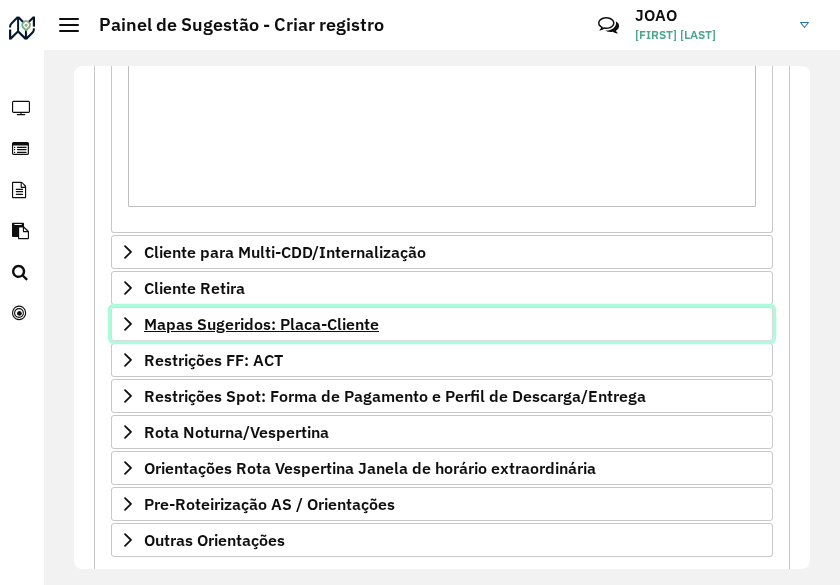click on "Mapas Sugeridos: Placa-Cliente" at bounding box center (261, 324) 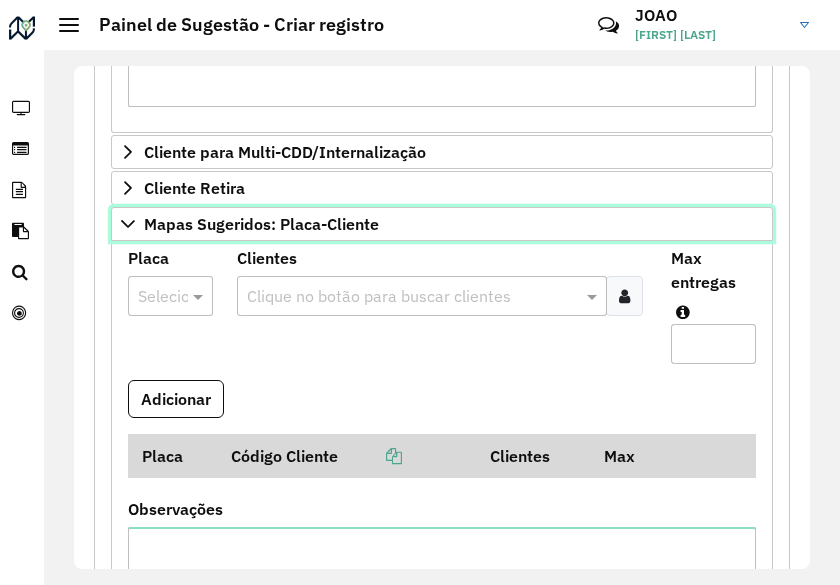 scroll, scrollTop: 1148, scrollLeft: 0, axis: vertical 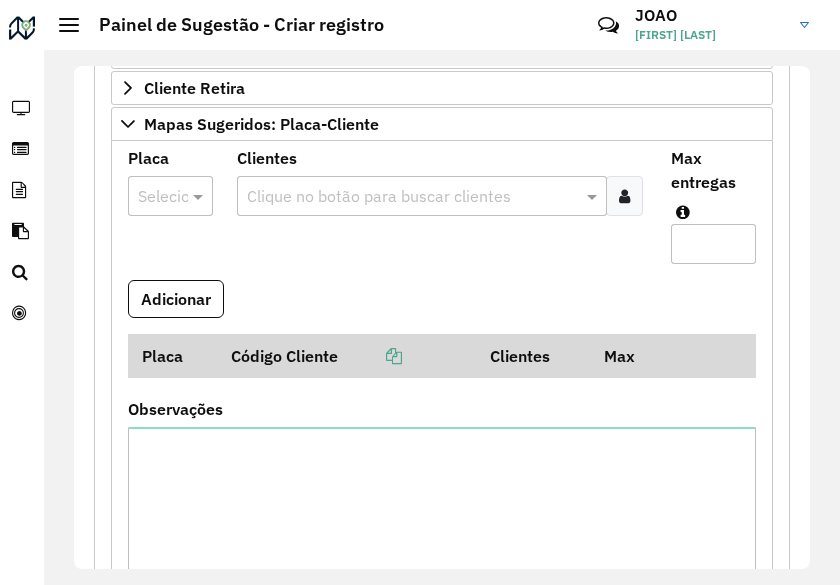 click on "Max entregas" at bounding box center (713, 244) 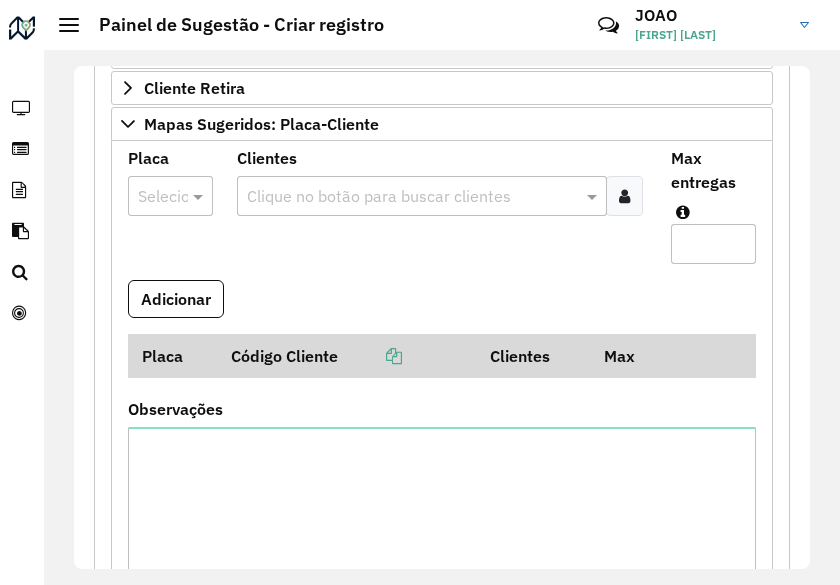 click on "Clientes  Clique no botão para buscar clientes" at bounding box center (442, 215) 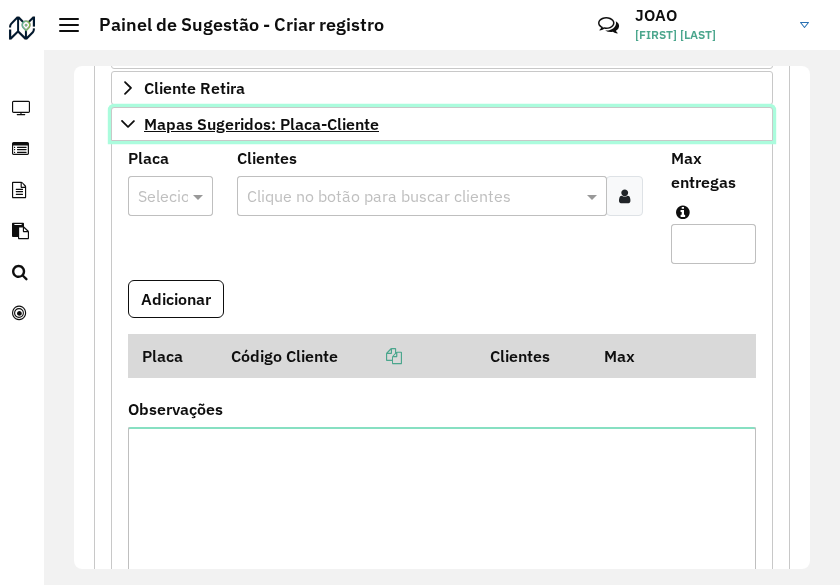 click on "Mapas Sugeridos: Placa-Cliente" at bounding box center [261, 124] 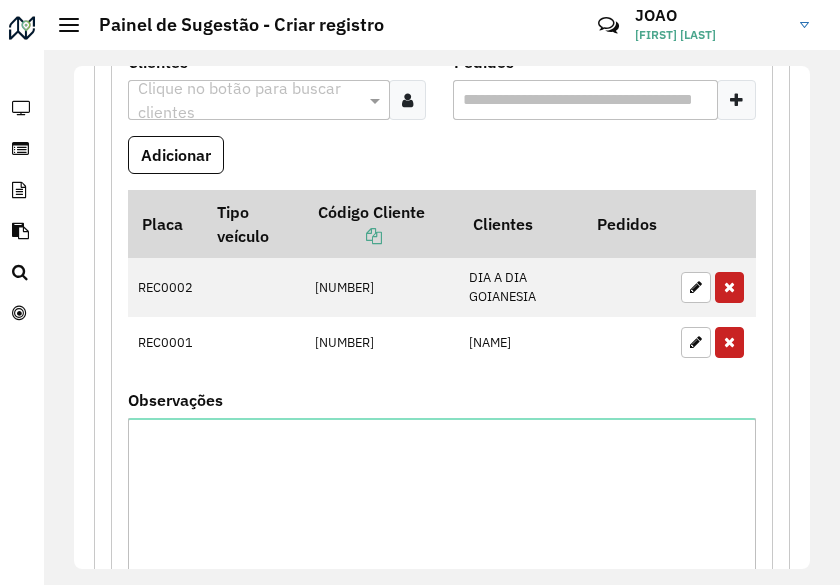 scroll, scrollTop: 368, scrollLeft: 0, axis: vertical 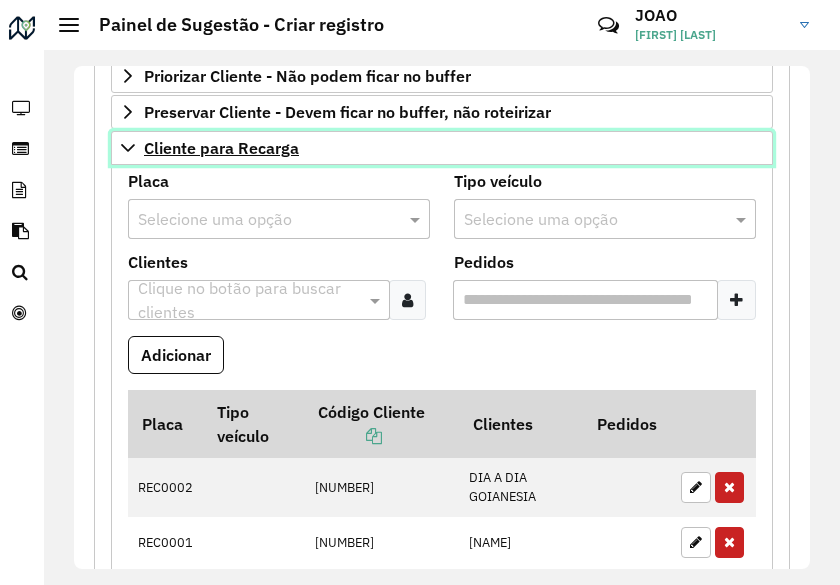 click on "Cliente para Recarga" at bounding box center [221, 148] 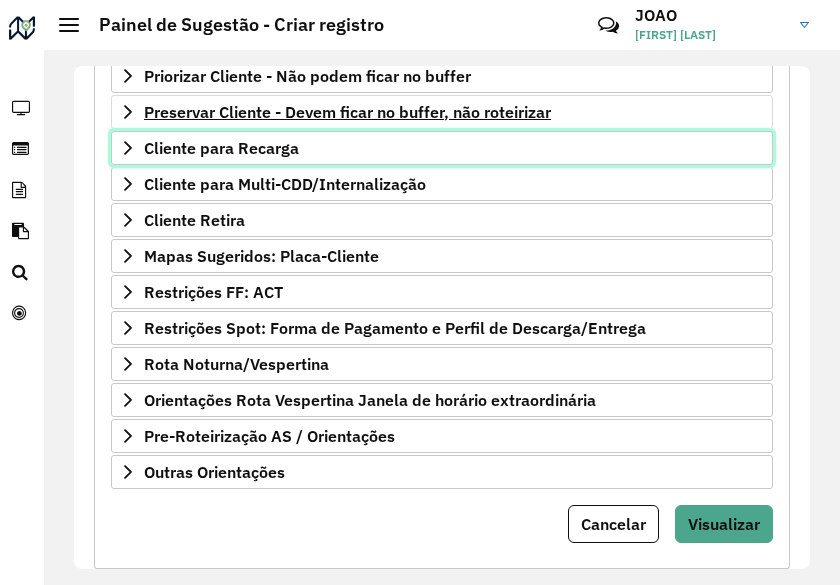 scroll, scrollTop: 268, scrollLeft: 0, axis: vertical 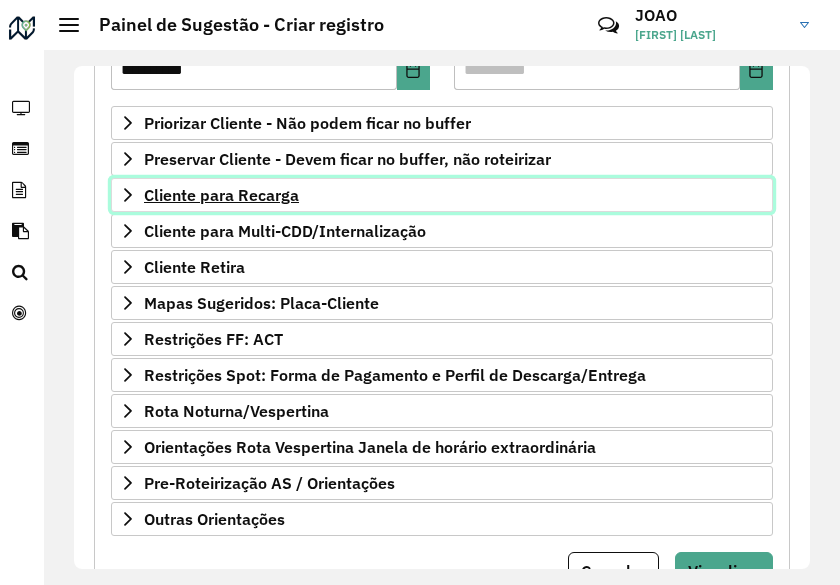 click on "Cliente para Recarga" at bounding box center (221, 195) 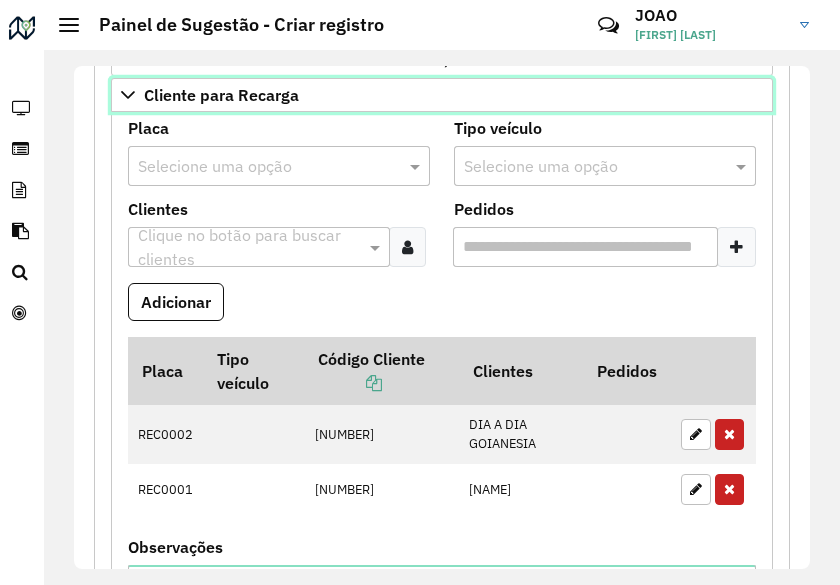 scroll, scrollTop: 621, scrollLeft: 0, axis: vertical 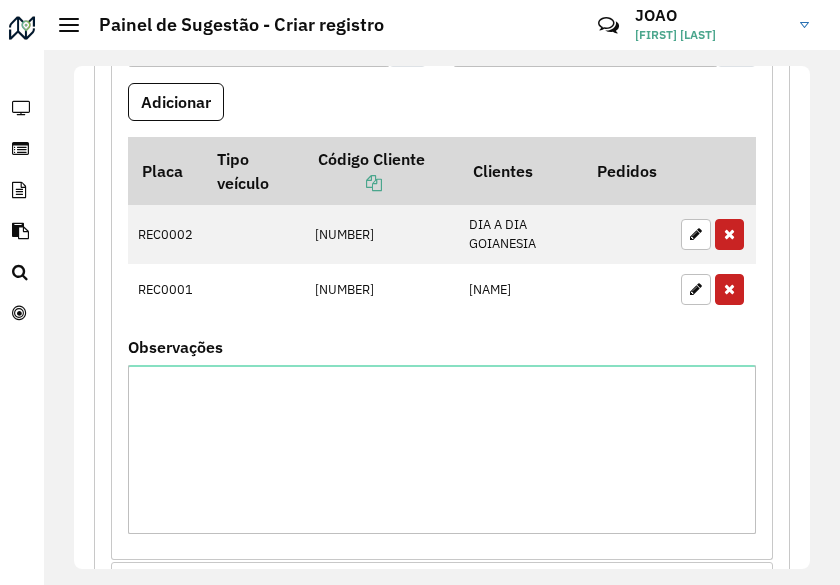 click on "Observações" at bounding box center [442, 437] 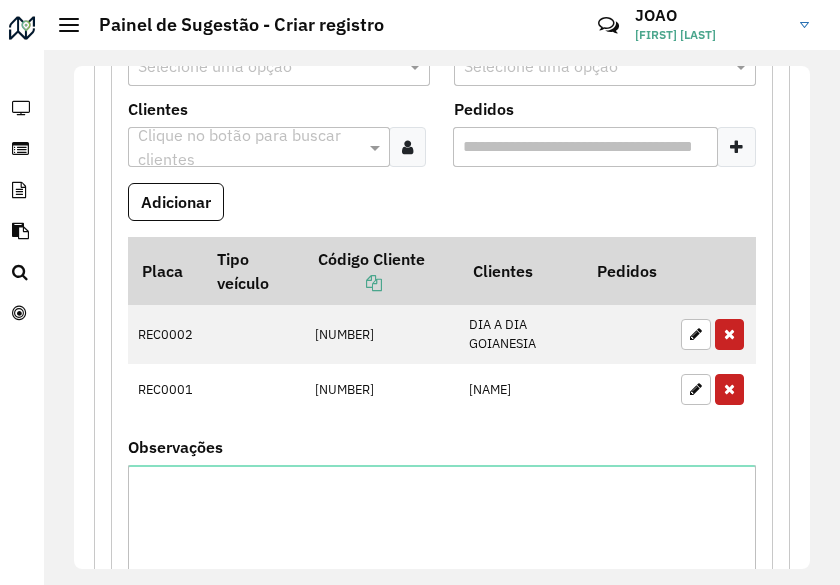 scroll, scrollTop: 421, scrollLeft: 0, axis: vertical 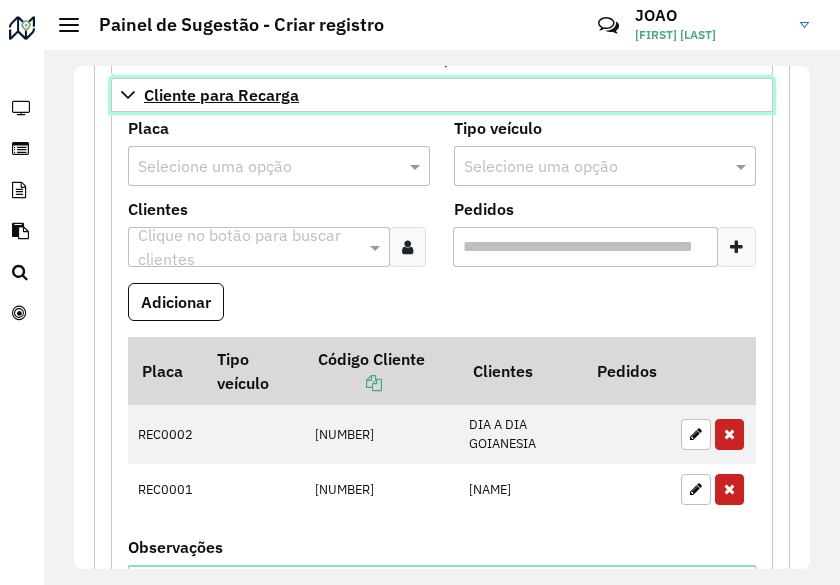 click on "Cliente para Recarga" at bounding box center [442, 95] 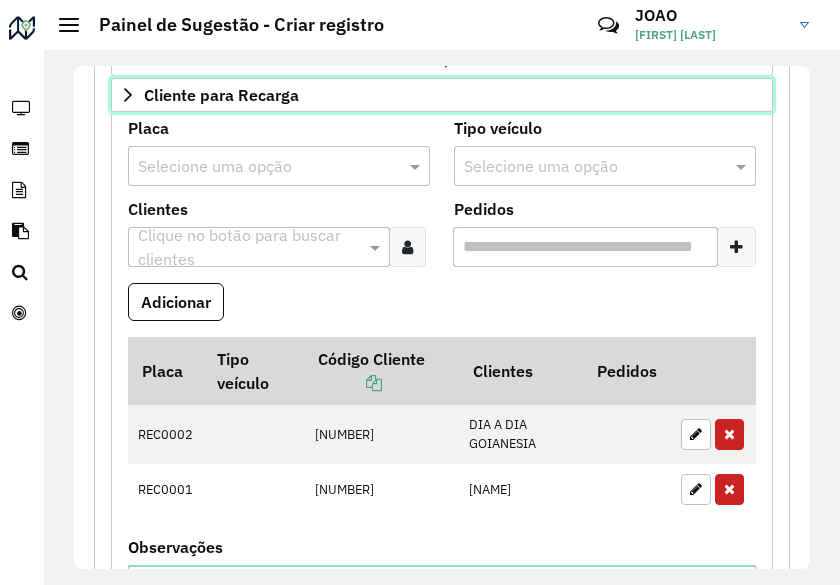 scroll, scrollTop: 412, scrollLeft: 0, axis: vertical 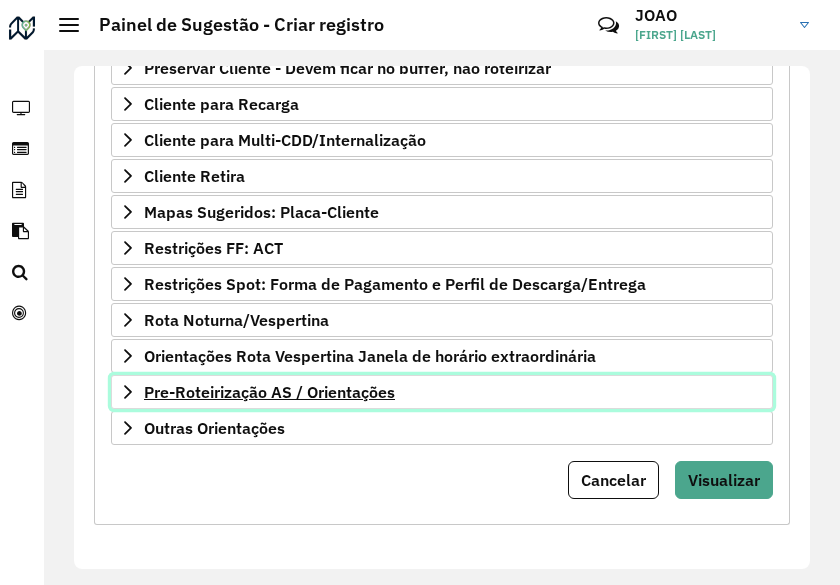 click on "Pre-Roteirização AS / Orientações" at bounding box center (269, 392) 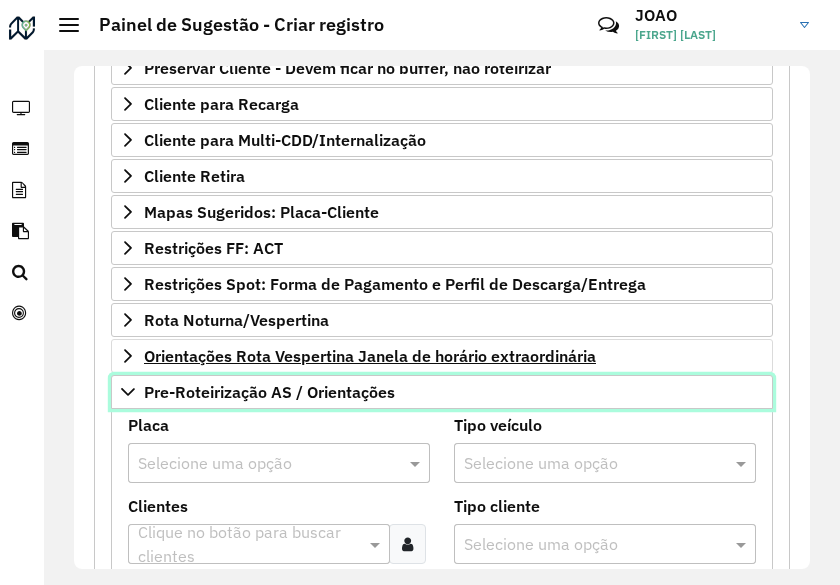 scroll, scrollTop: 712, scrollLeft: 0, axis: vertical 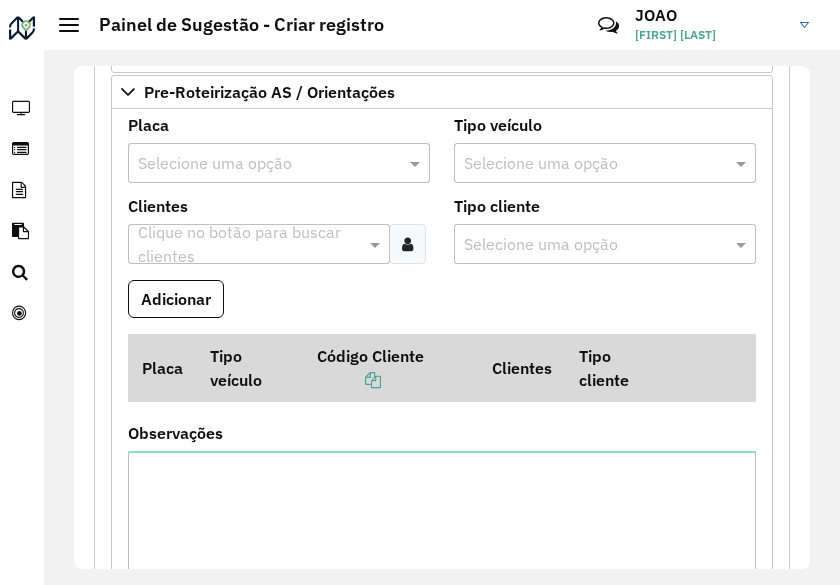 click on "Selecione uma opção" at bounding box center [279, 163] 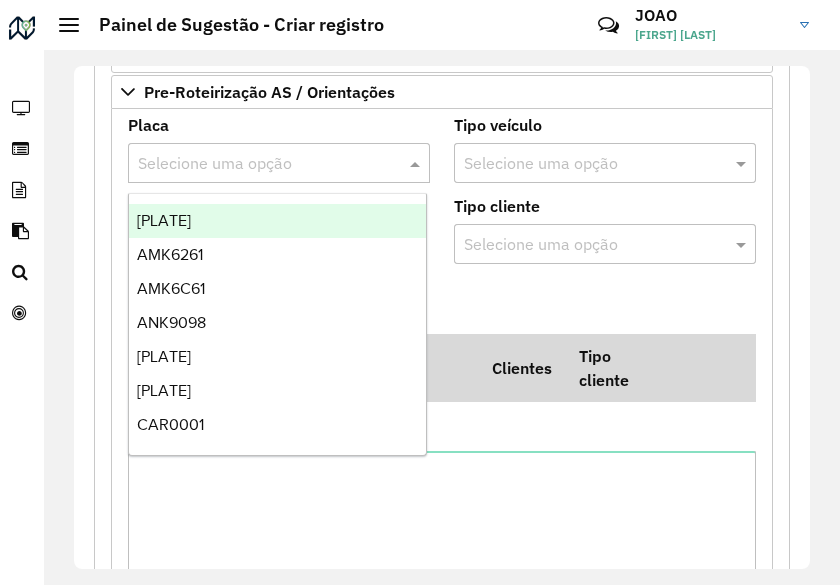 click at bounding box center [259, 164] 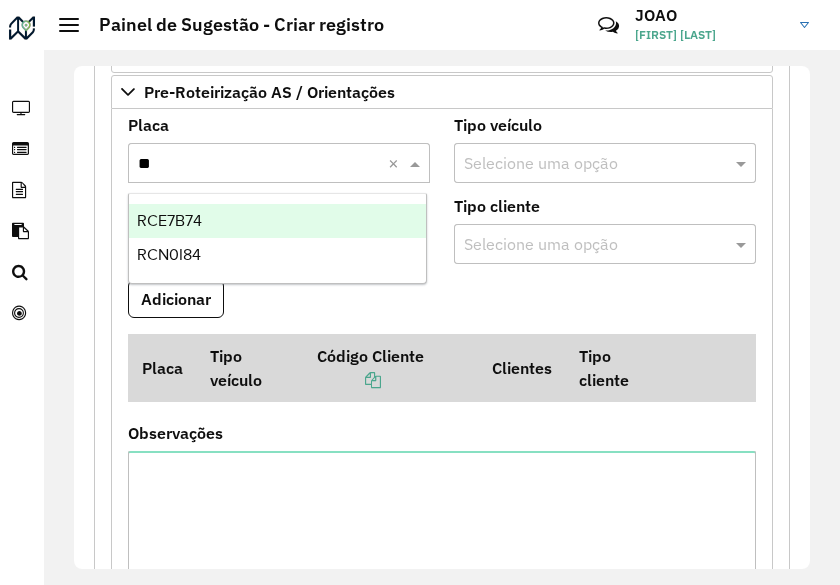 type on "***" 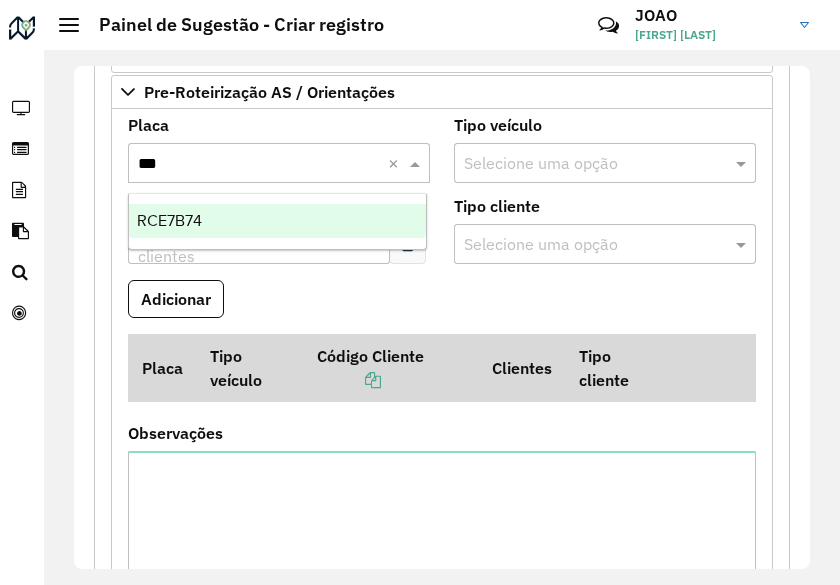 type 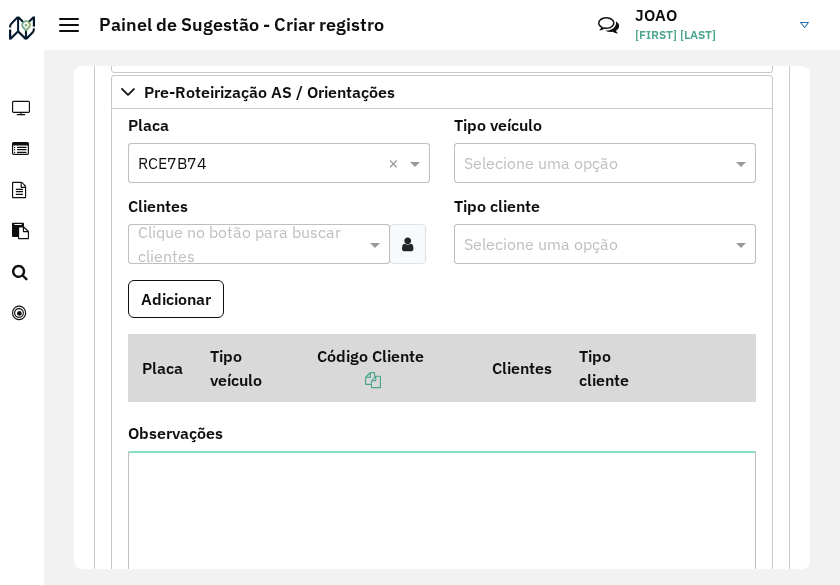 click at bounding box center [249, 245] 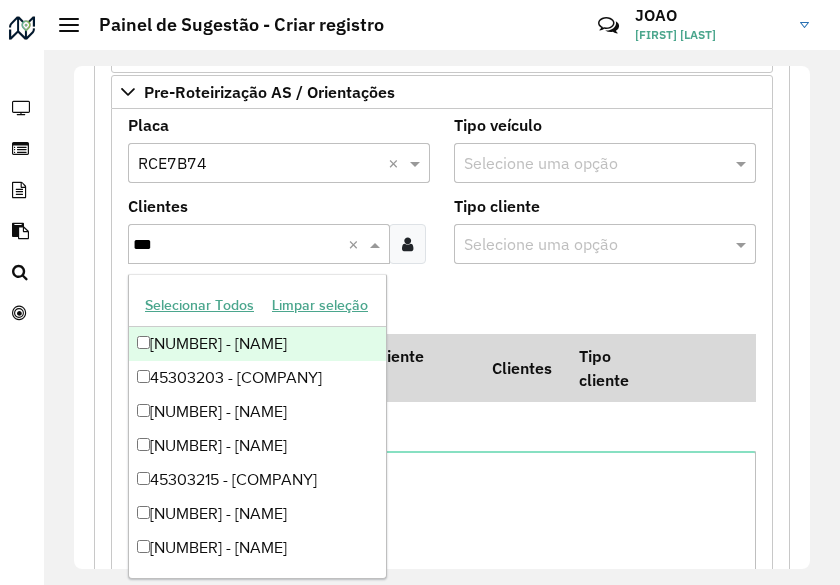 type on "****" 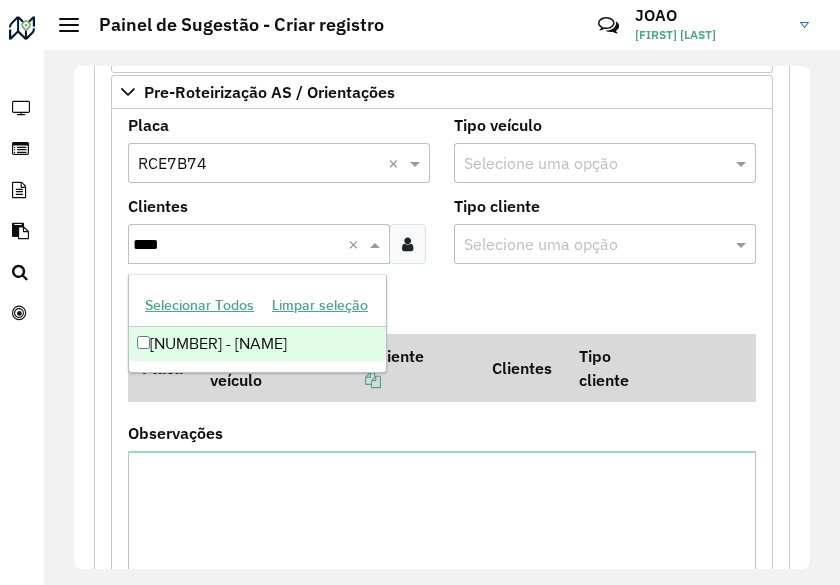 click on "[NUMBER] - [NAME]" at bounding box center (257, 344) 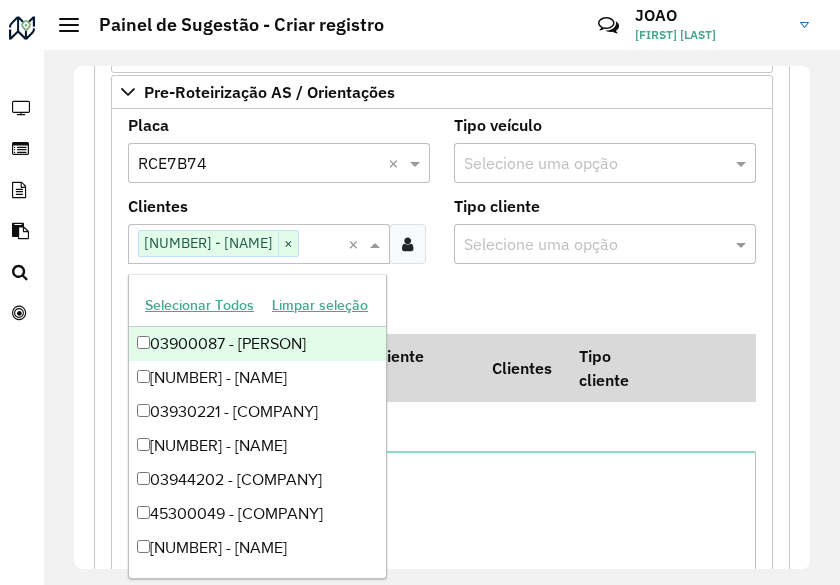 click on "Adicionar" at bounding box center (442, 307) 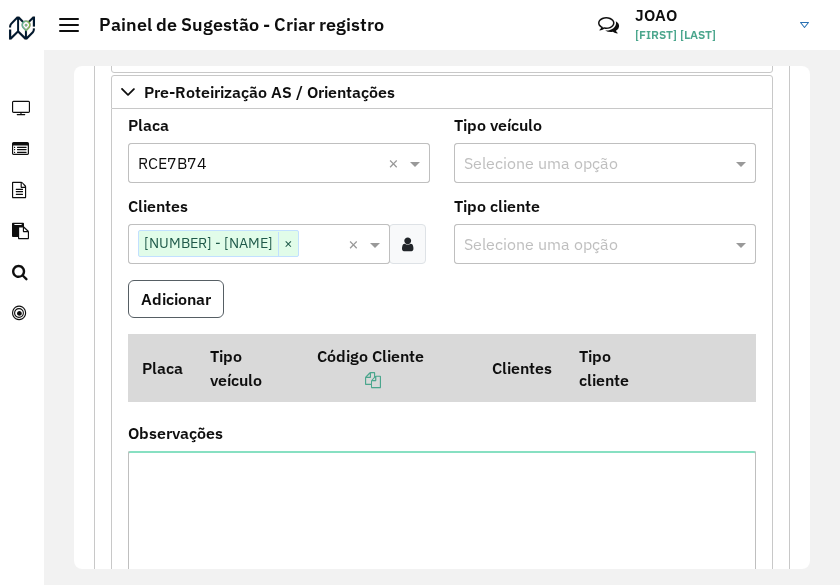 click on "Adicionar" at bounding box center (176, 299) 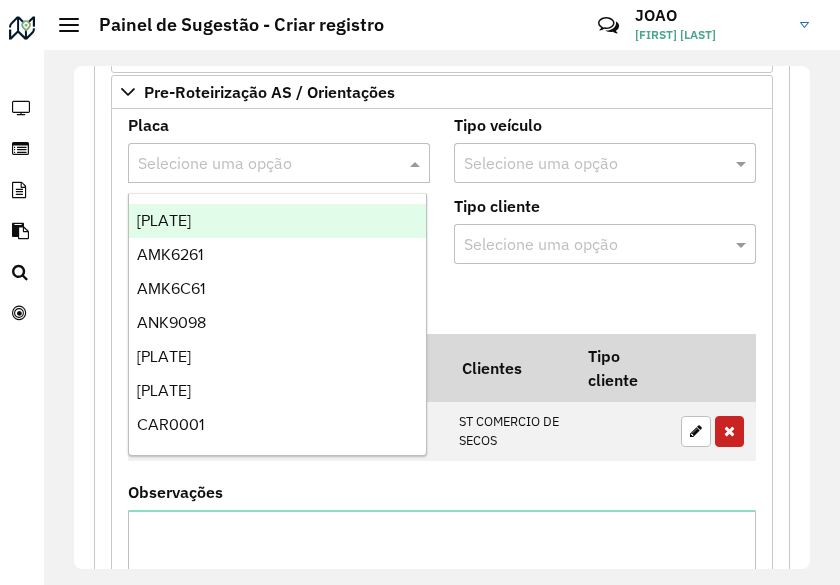 click on "Selecione uma opção" at bounding box center [279, 163] 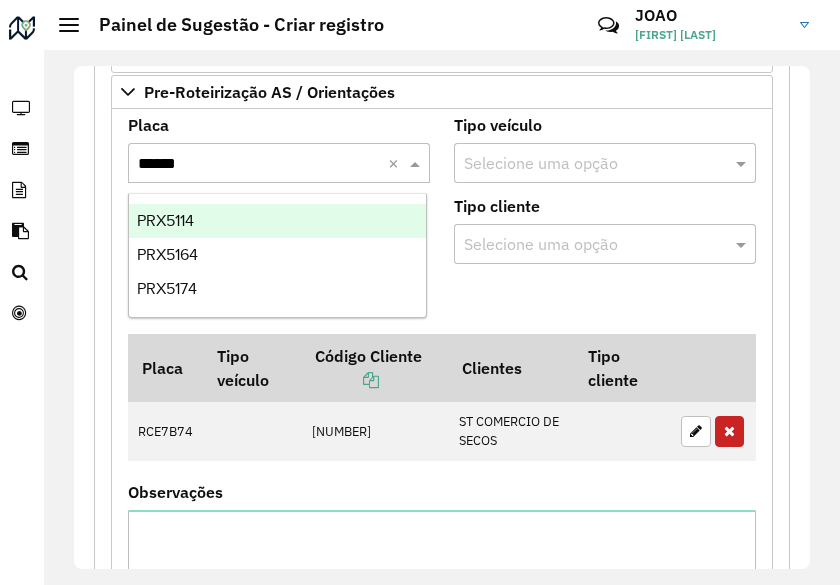 type on "*******" 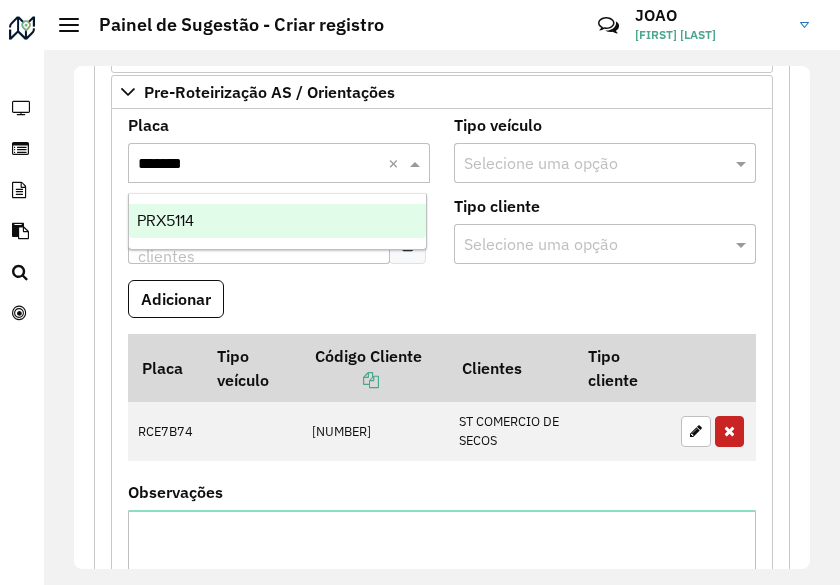 click on "PRX5114" at bounding box center (277, 221) 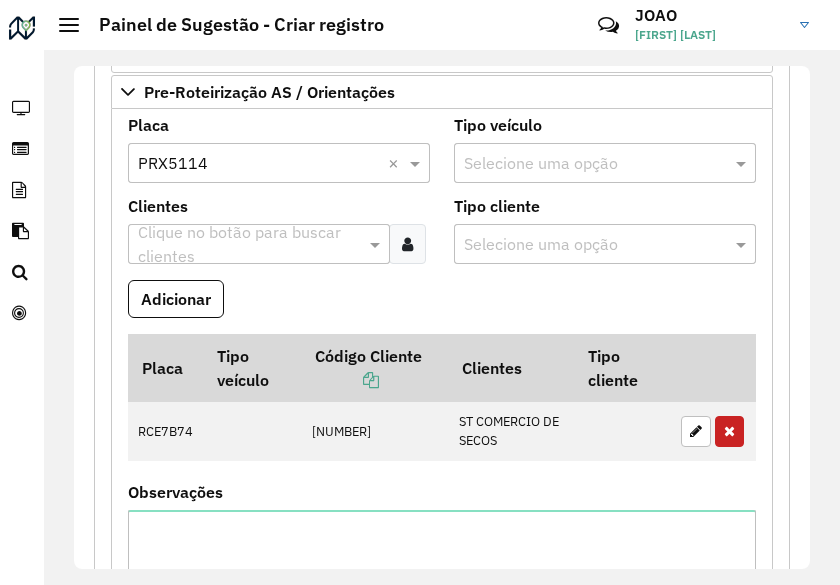 click at bounding box center (249, 245) 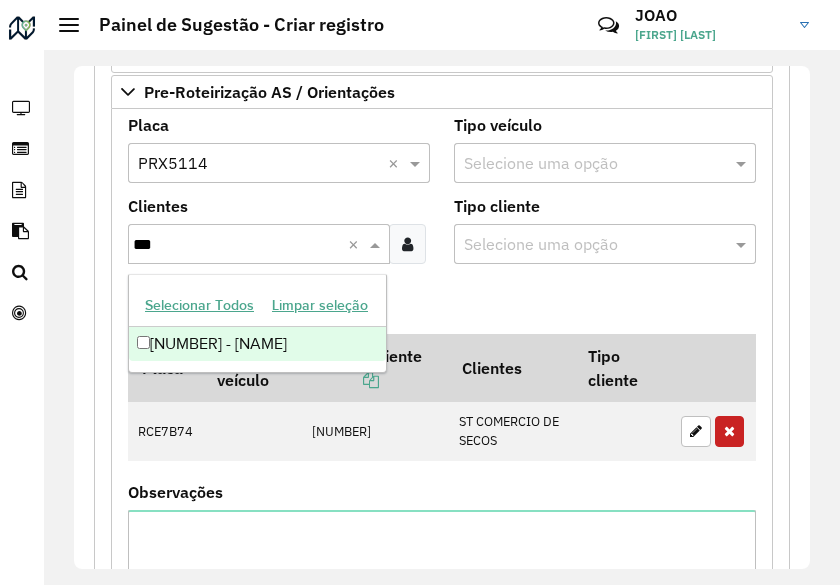 type on "****" 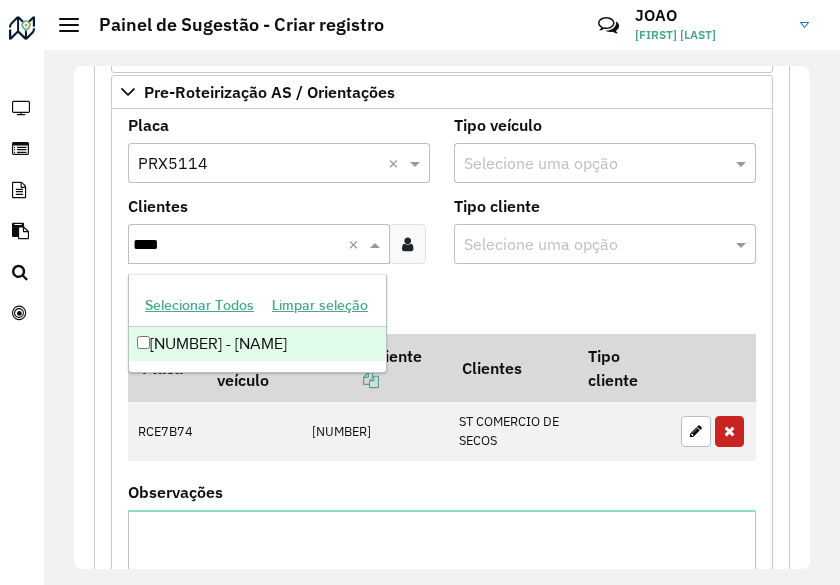click on "[NUMBER] - [NAME]" at bounding box center [257, 344] 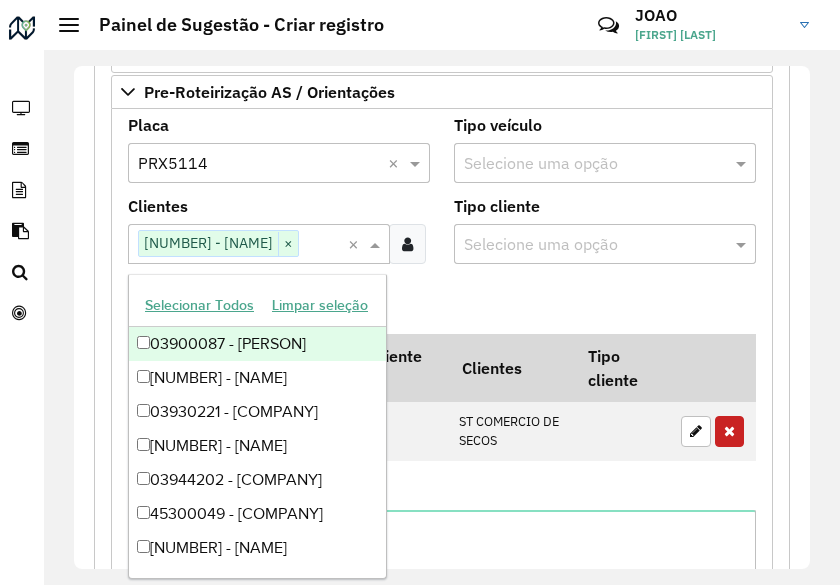 click on "Adicionar" at bounding box center [442, 307] 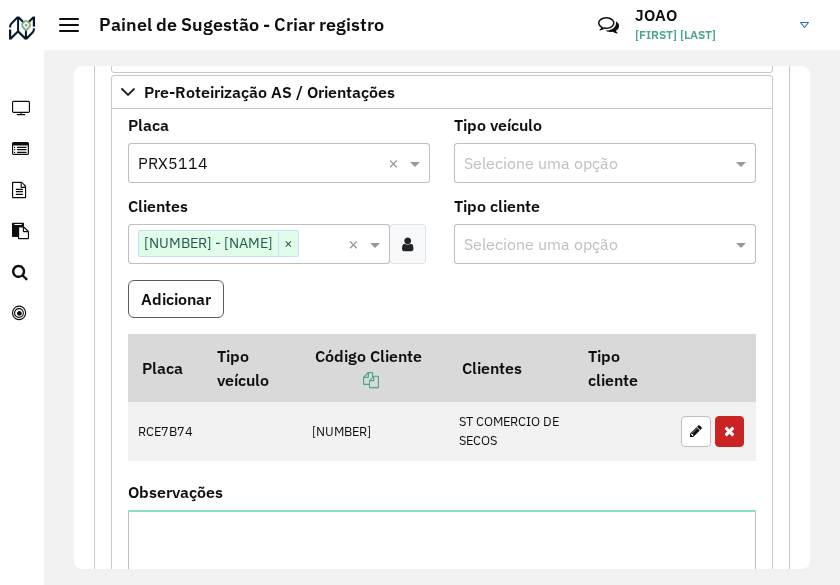 click on "Adicionar" at bounding box center [176, 299] 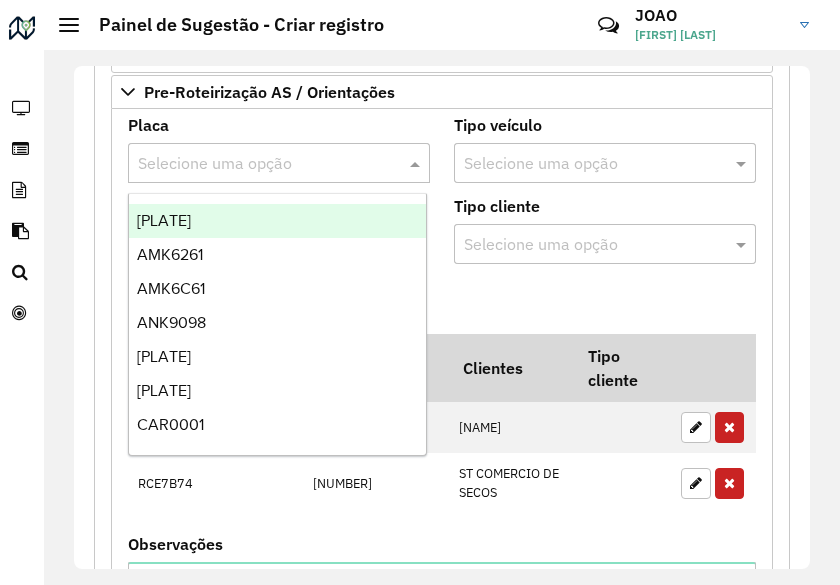 click at bounding box center [259, 164] 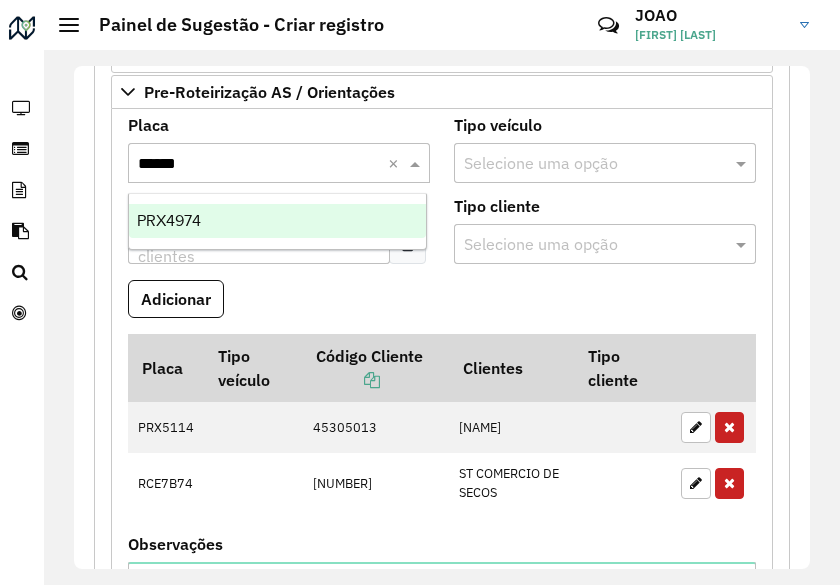 type on "*******" 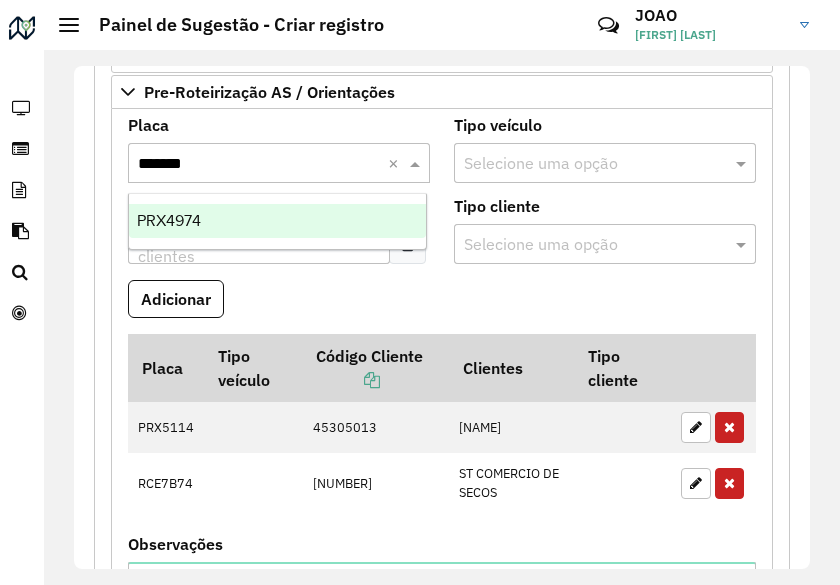 click on "PRX4974" at bounding box center [277, 221] 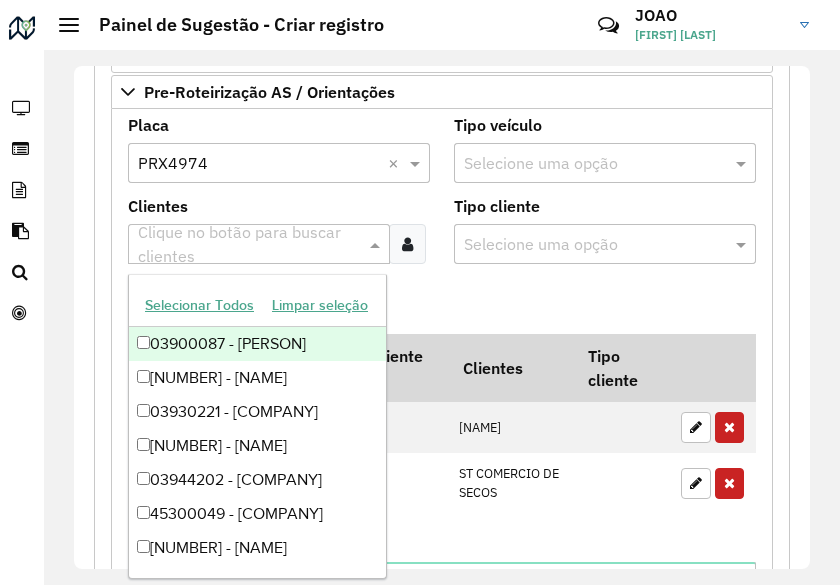 click at bounding box center [249, 245] 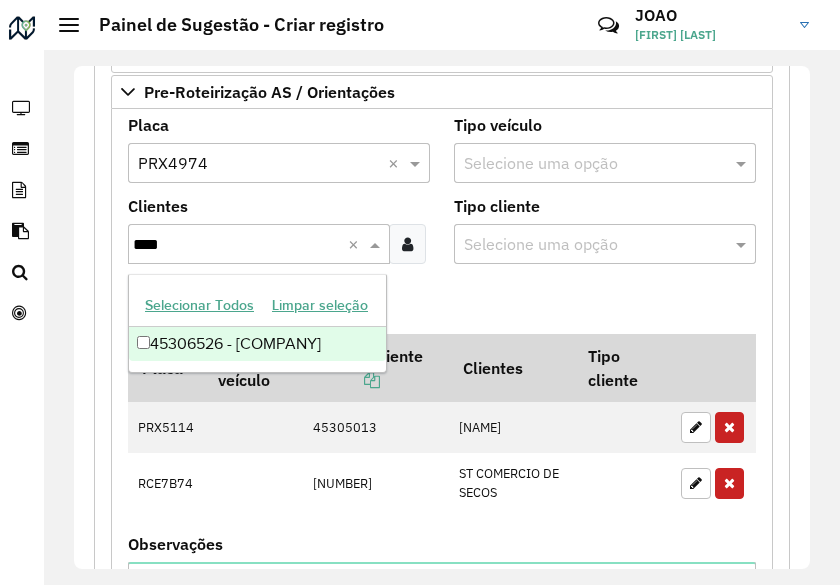click on "45306526 - [COMPANY]" at bounding box center [257, 344] 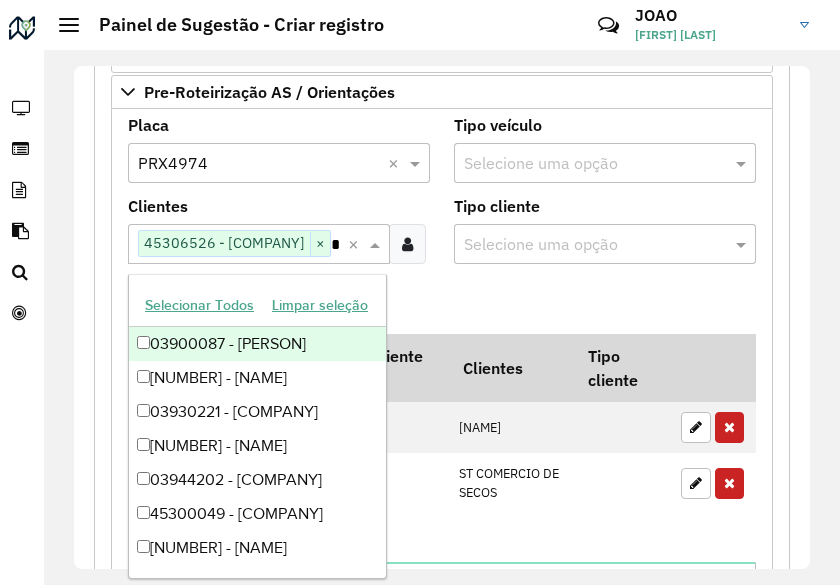 scroll, scrollTop: 0, scrollLeft: 17, axis: horizontal 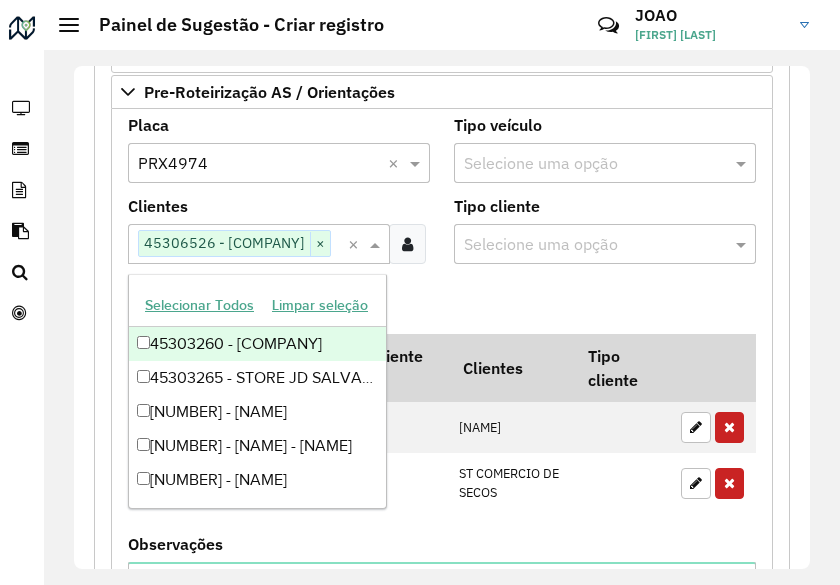 type on "****" 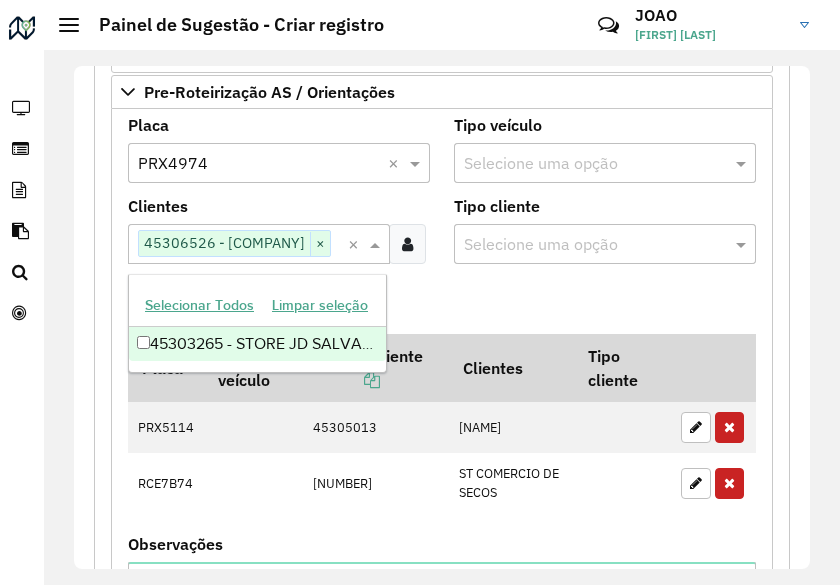 click on "45303265 - STORE JD SALVADOR" at bounding box center [257, 344] 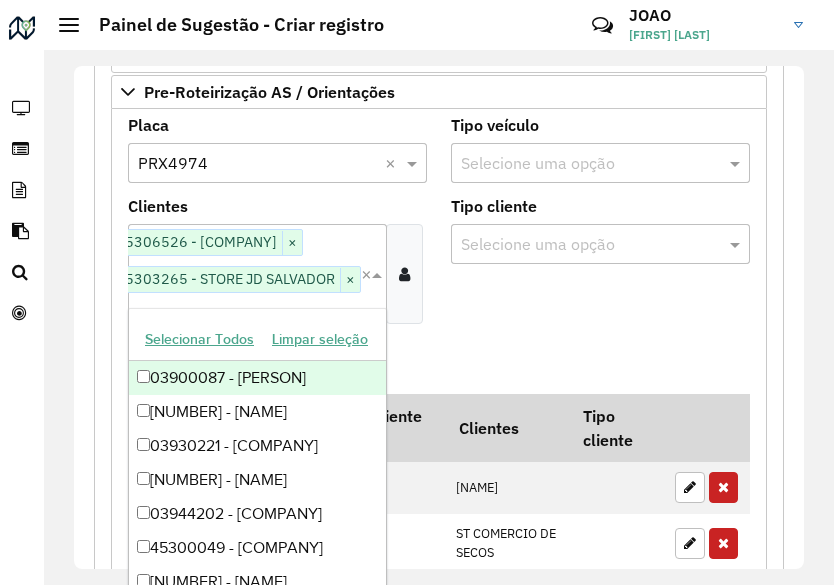 click on "Adicionar" at bounding box center [439, 367] 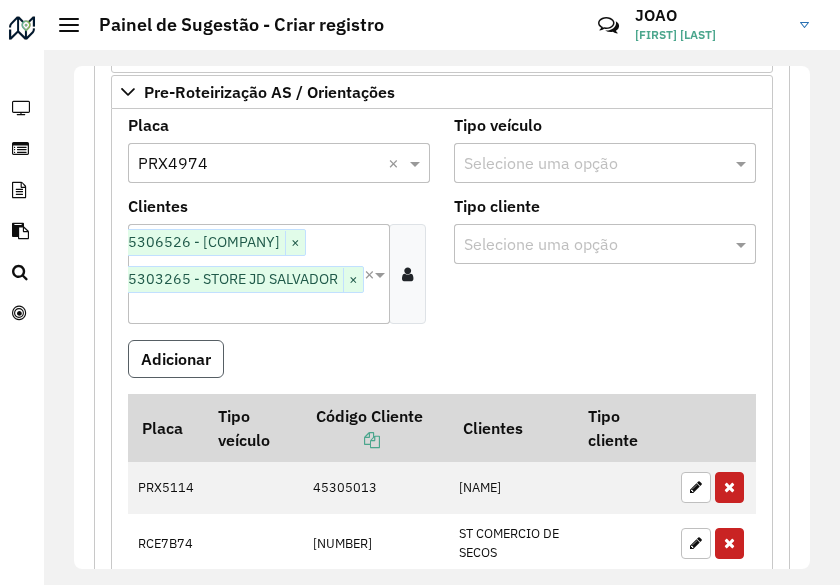 click on "Adicionar" at bounding box center [176, 359] 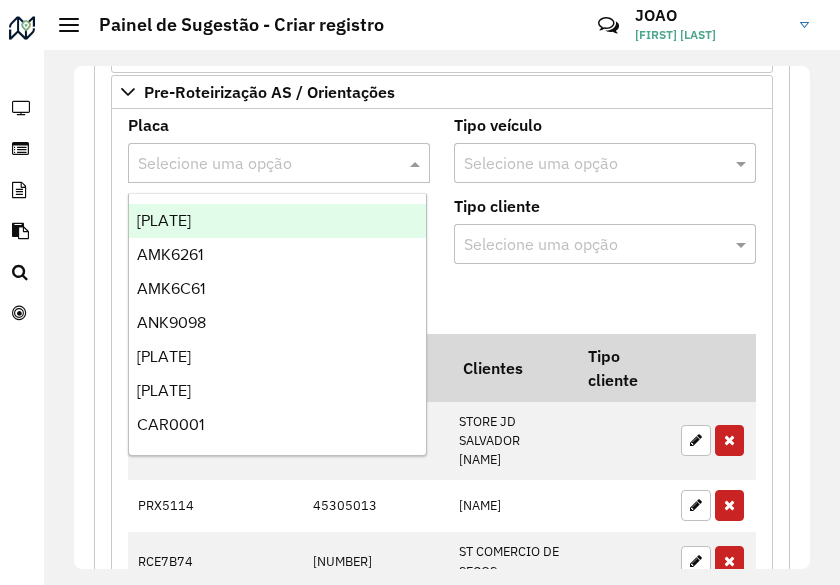 click at bounding box center (259, 164) 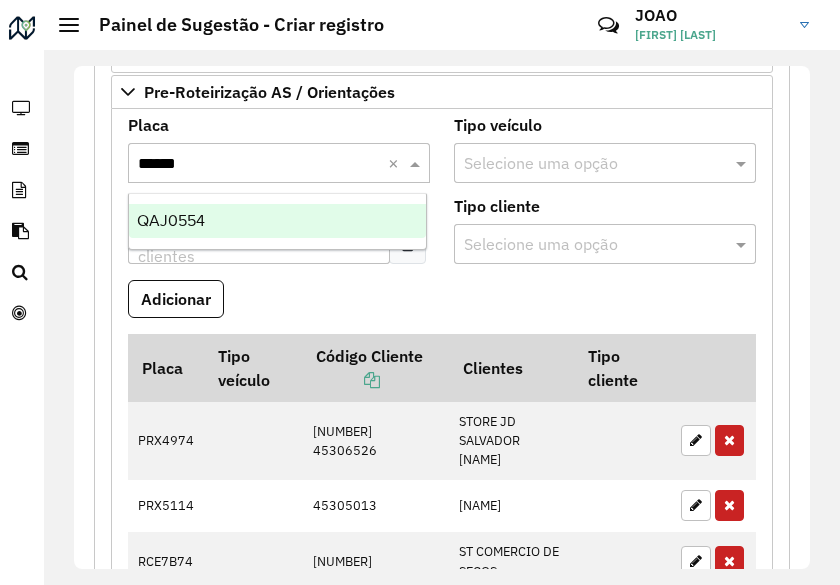 type on "*******" 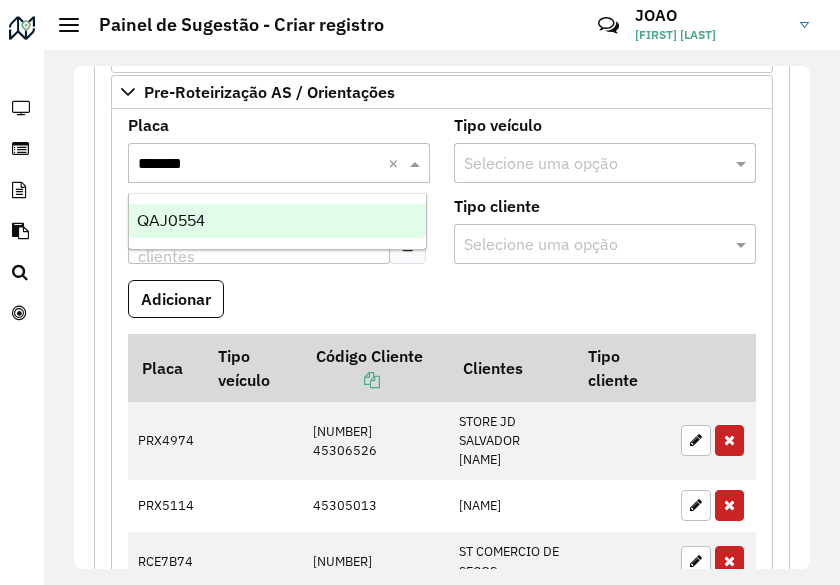 type 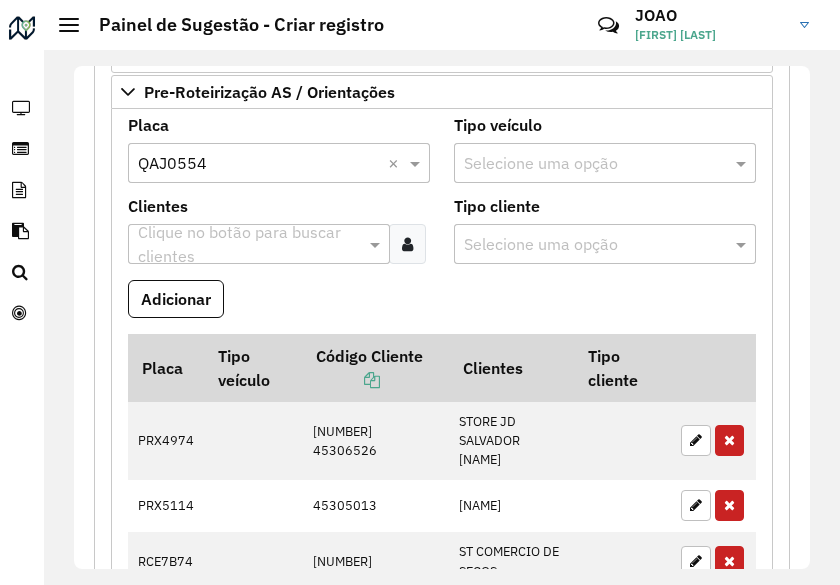 click at bounding box center [247, 245] 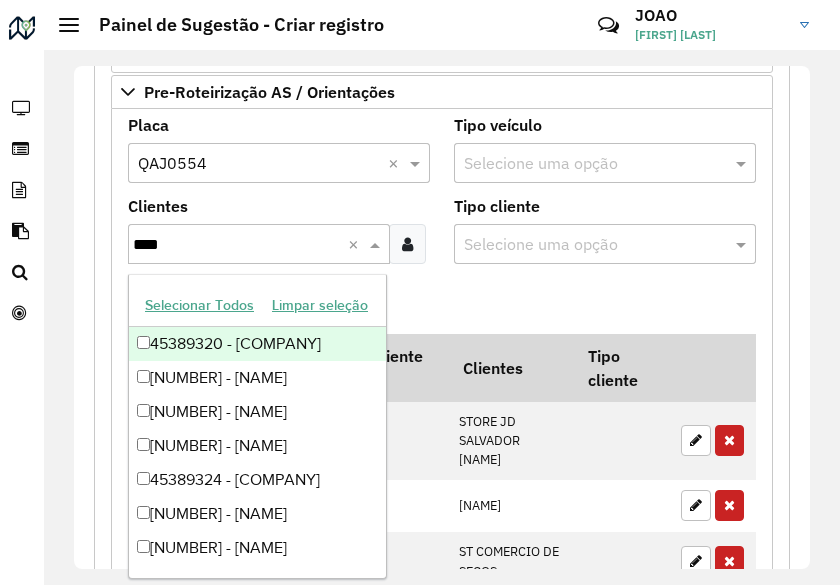 type on "*****" 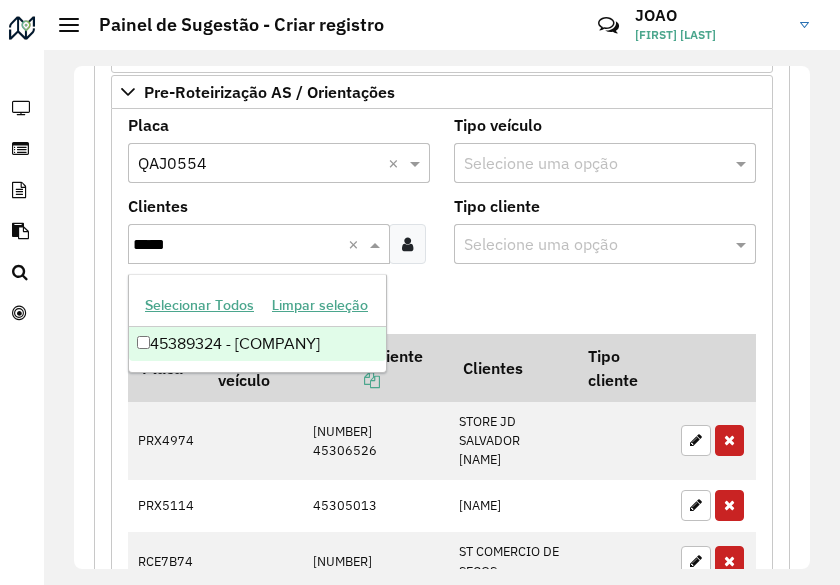 click on "45389324 - [COMPANY]" at bounding box center [257, 344] 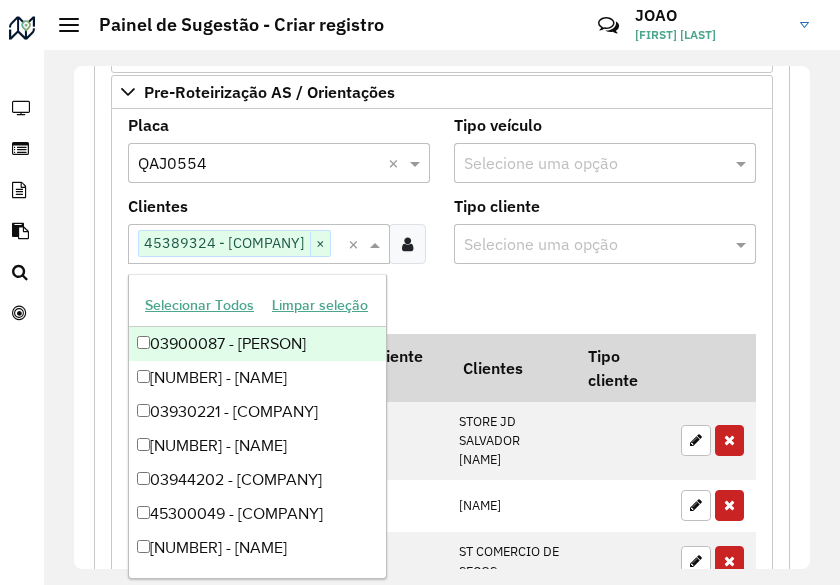 click on "Selecione uma opção" at bounding box center (605, 244) 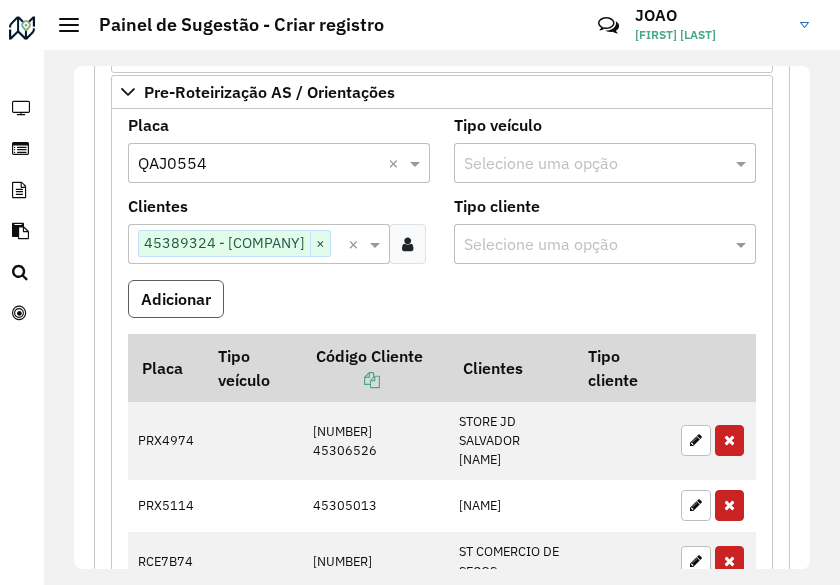 click on "Adicionar" at bounding box center [176, 299] 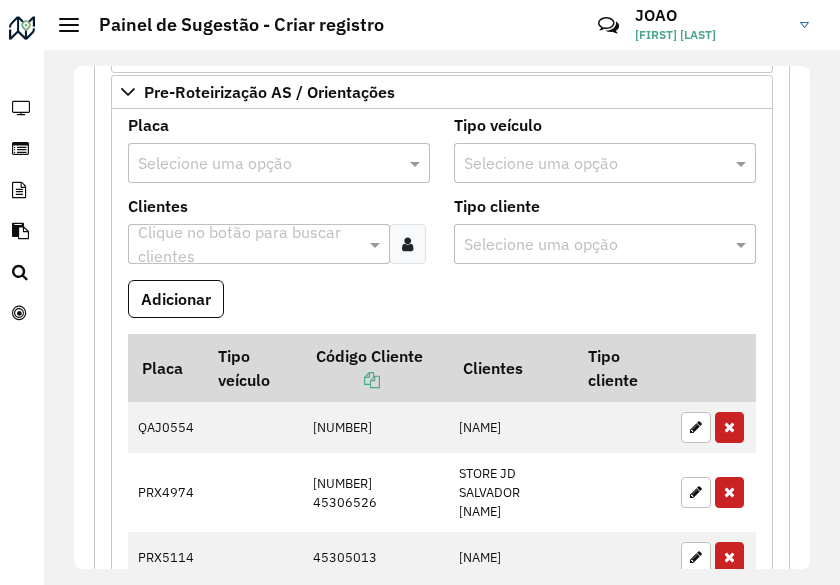 click at bounding box center [259, 164] 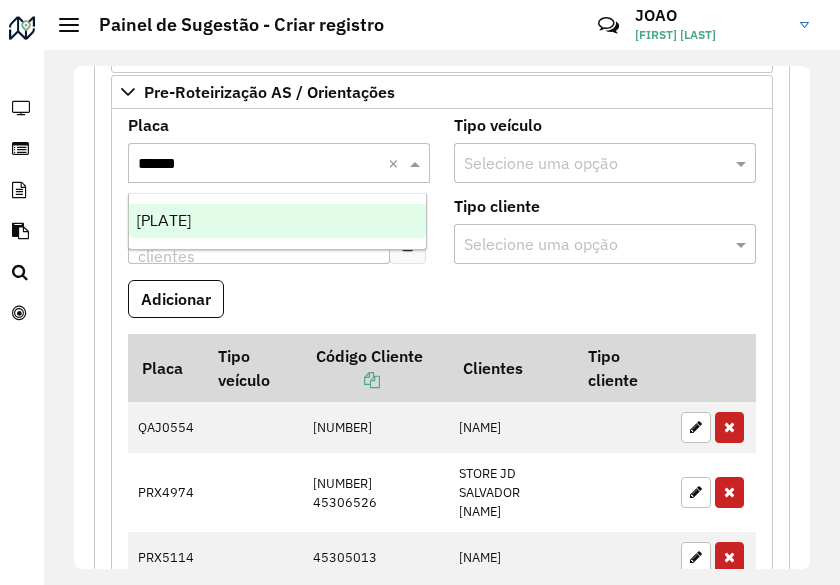 type on "*******" 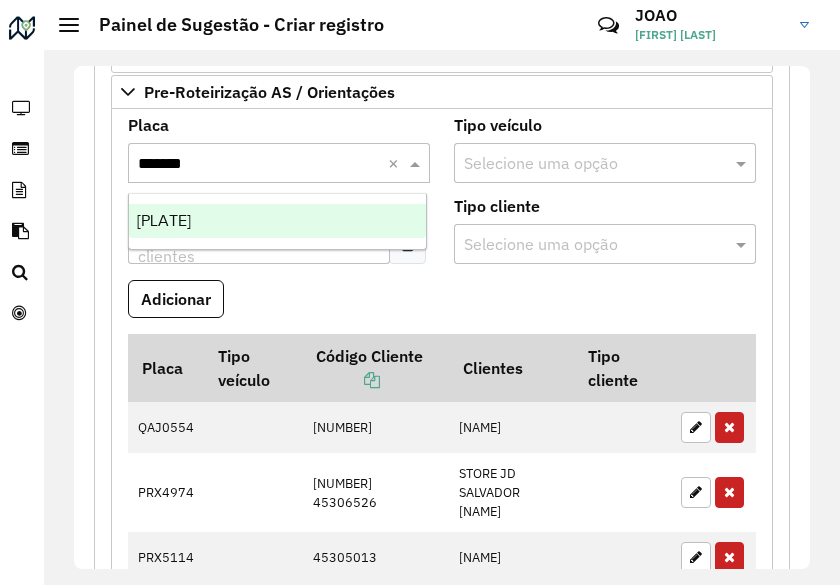 click on "[PLATE]" at bounding box center (277, 221) 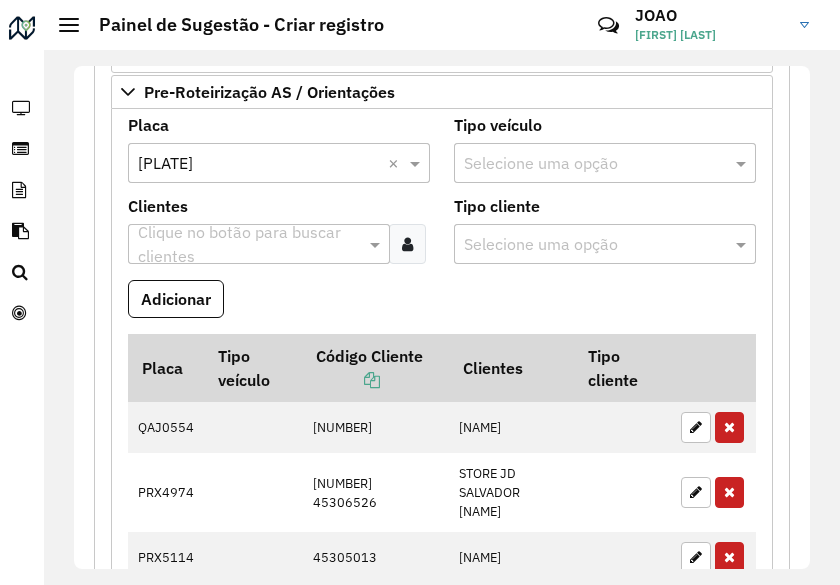 click at bounding box center [247, 245] 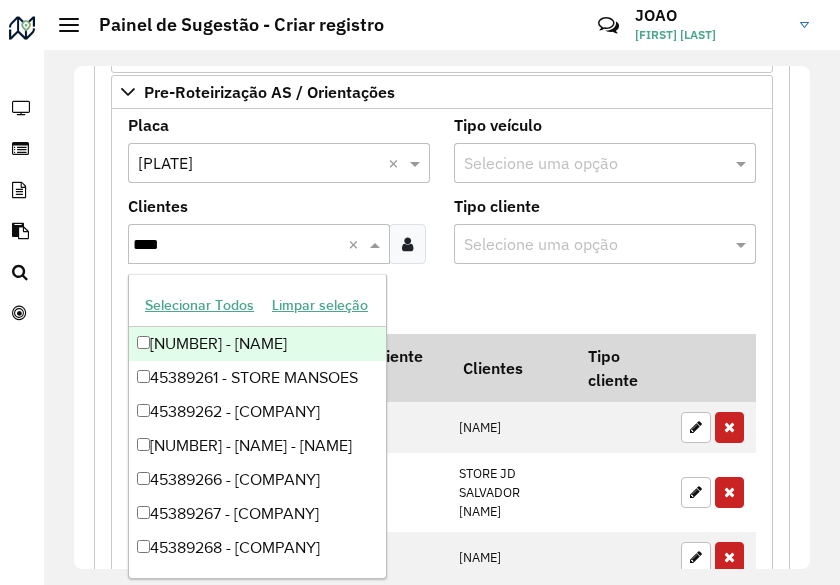 type on "*****" 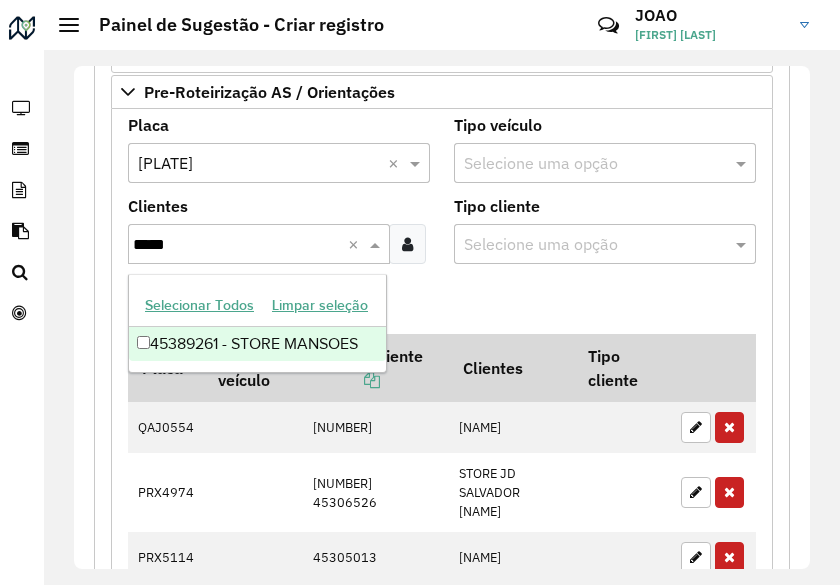 click on "45389261 - STORE MANSOES" at bounding box center [257, 344] 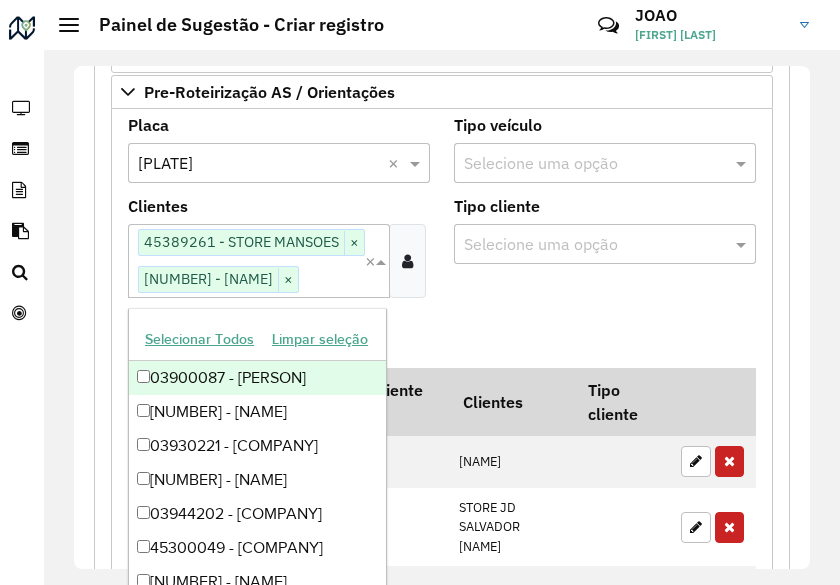 scroll, scrollTop: 0, scrollLeft: 0, axis: both 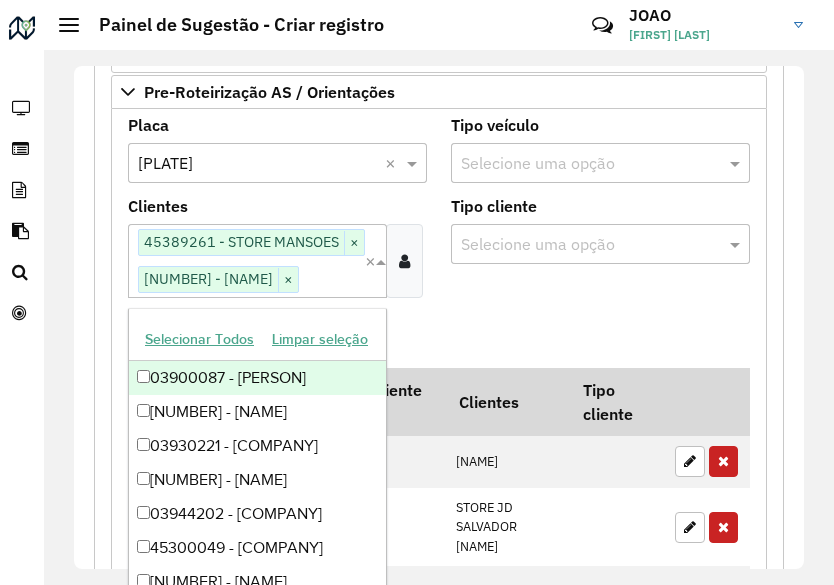 click on "Adicionar" at bounding box center (439, 341) 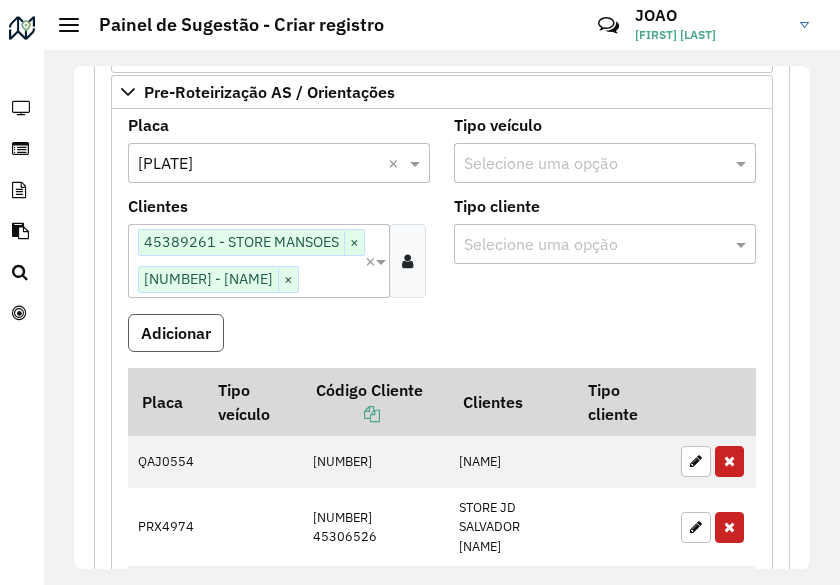 click on "Adicionar" at bounding box center [176, 333] 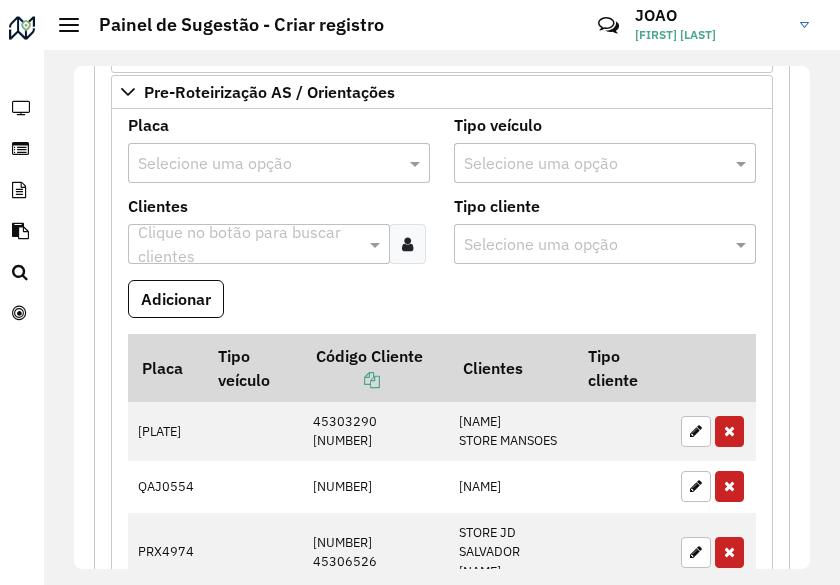click at bounding box center (259, 164) 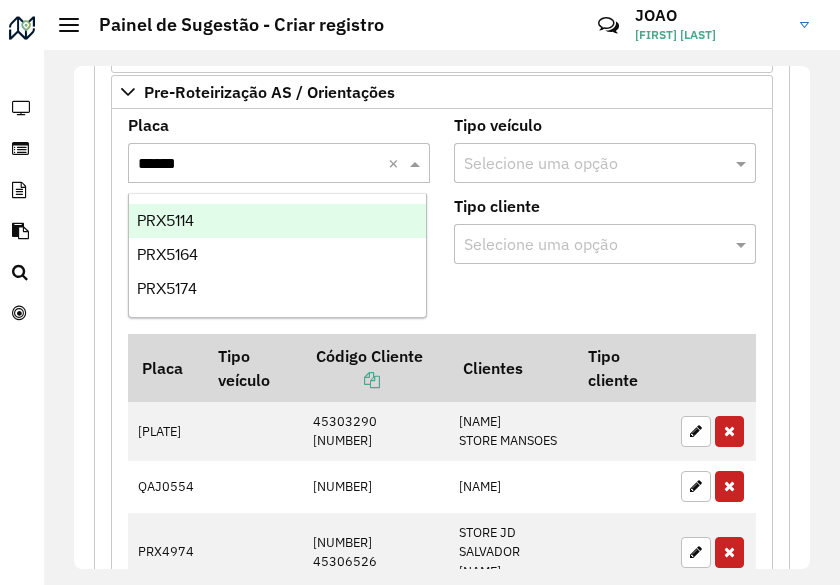 type on "*******" 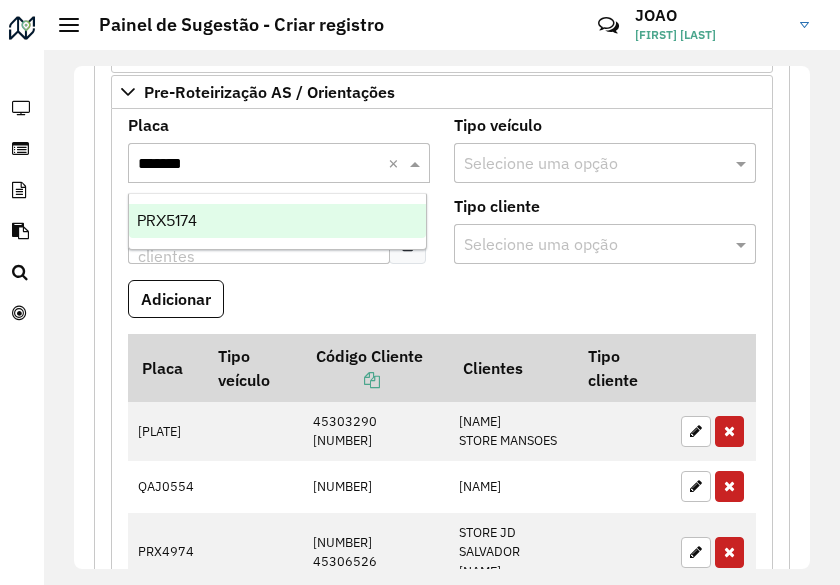 click on "PRX5174" at bounding box center [277, 221] 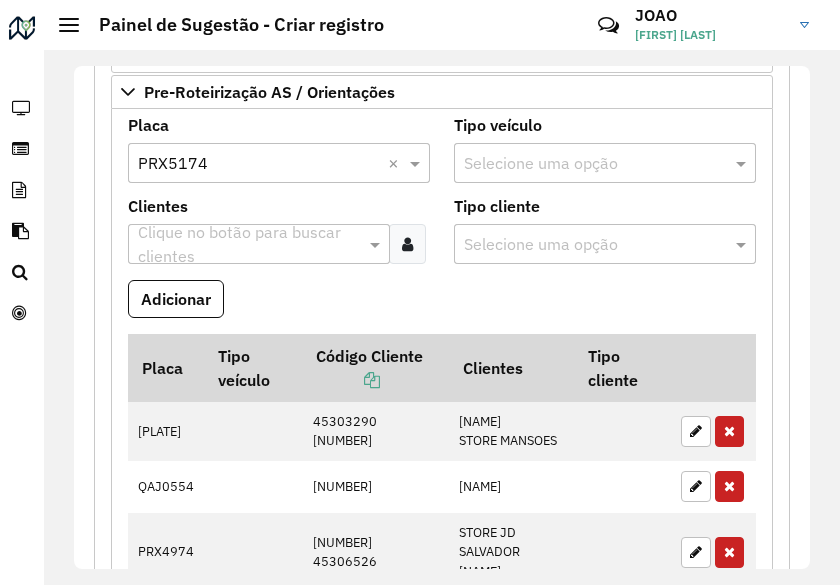 click at bounding box center [247, 245] 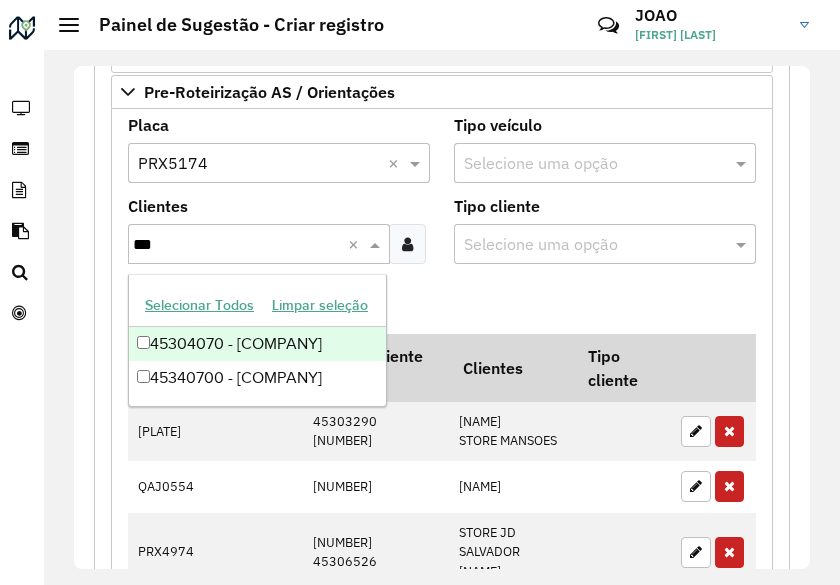 type on "****" 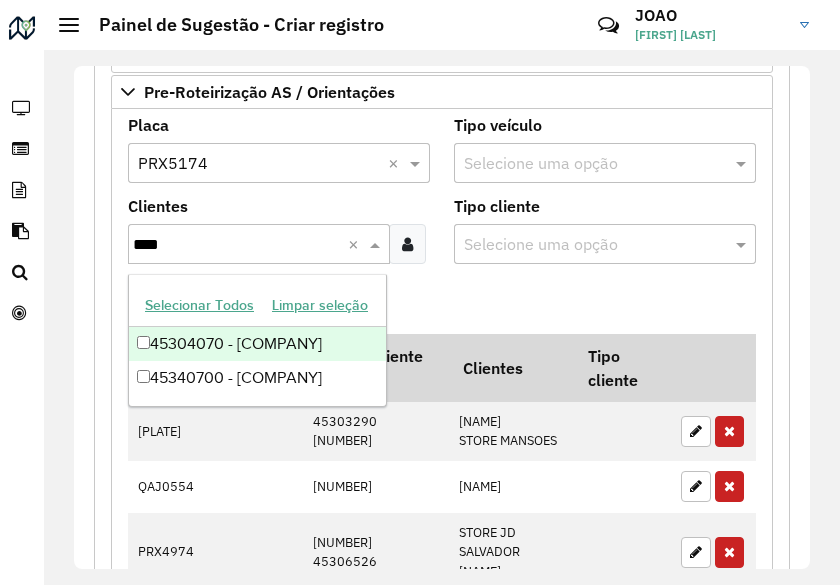 click on "45304070 - [COMPANY]" at bounding box center (257, 344) 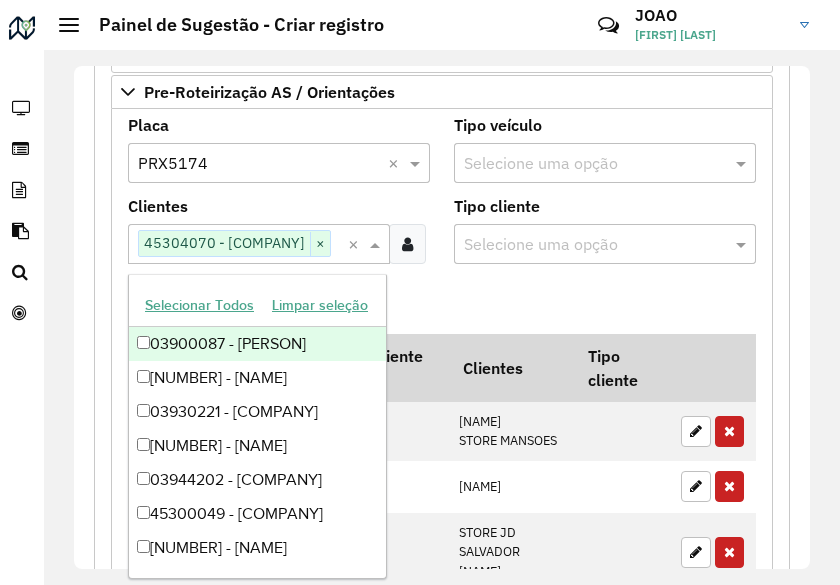 click on "Adicionar" at bounding box center (442, 307) 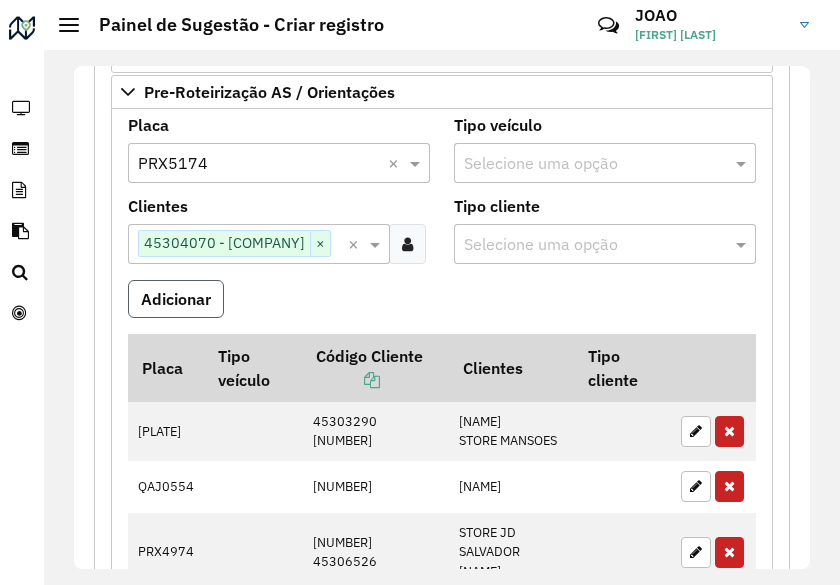 click on "Adicionar" at bounding box center [176, 299] 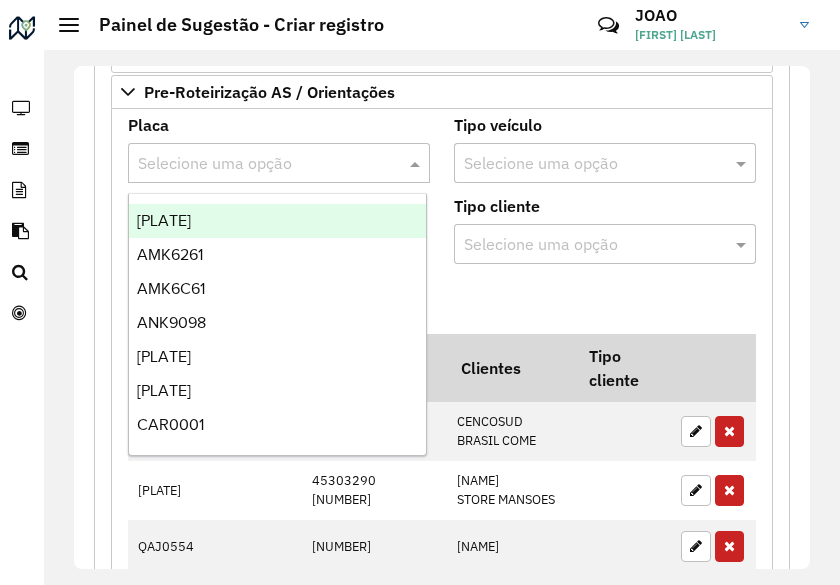 click at bounding box center [259, 164] 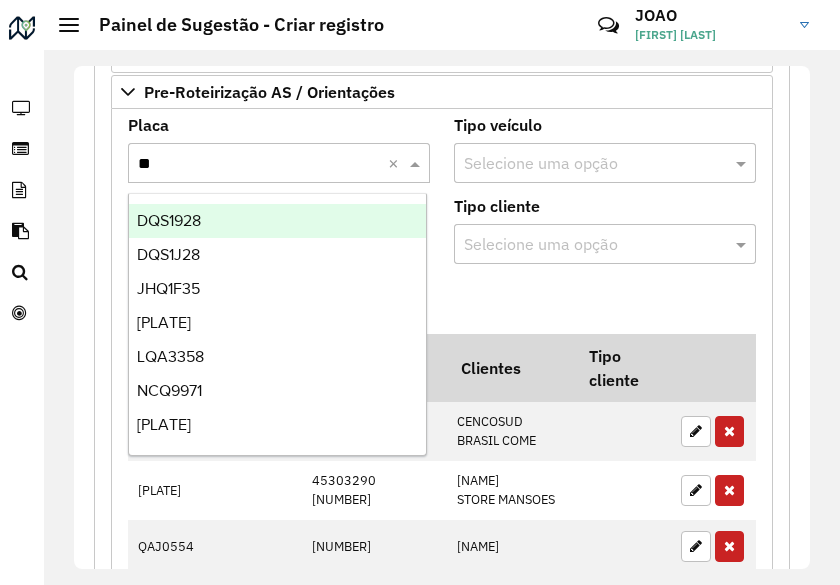 type on "***" 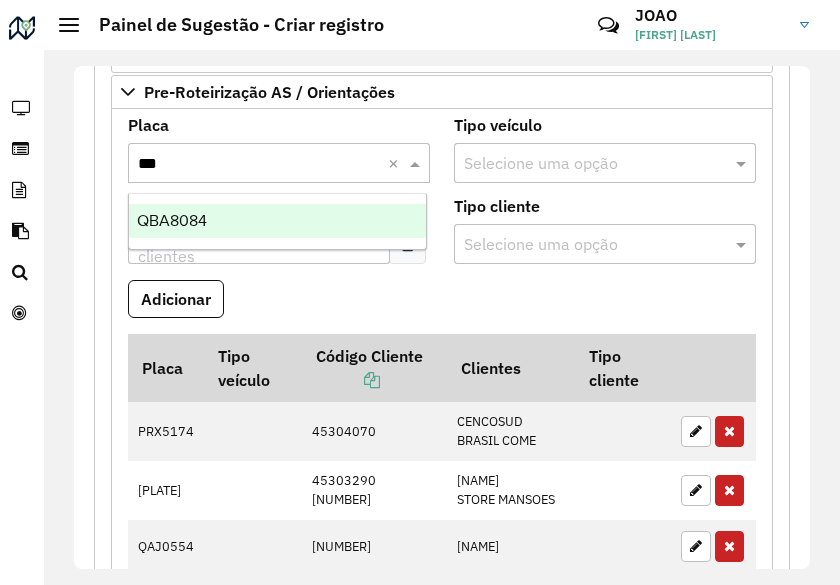type 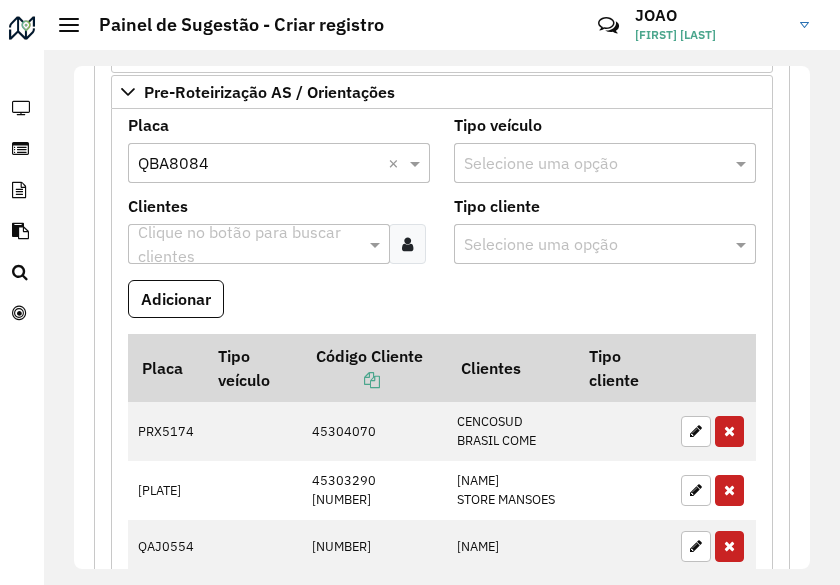 click at bounding box center (247, 245) 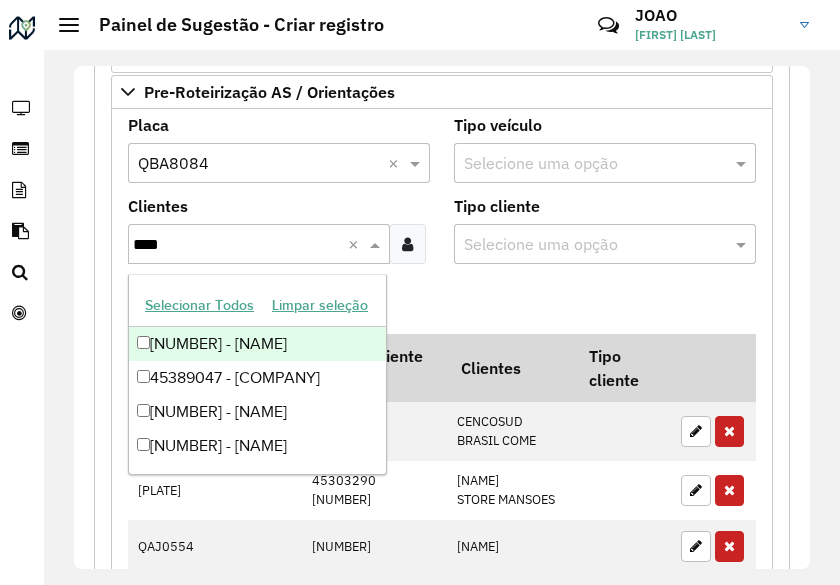 type on "*****" 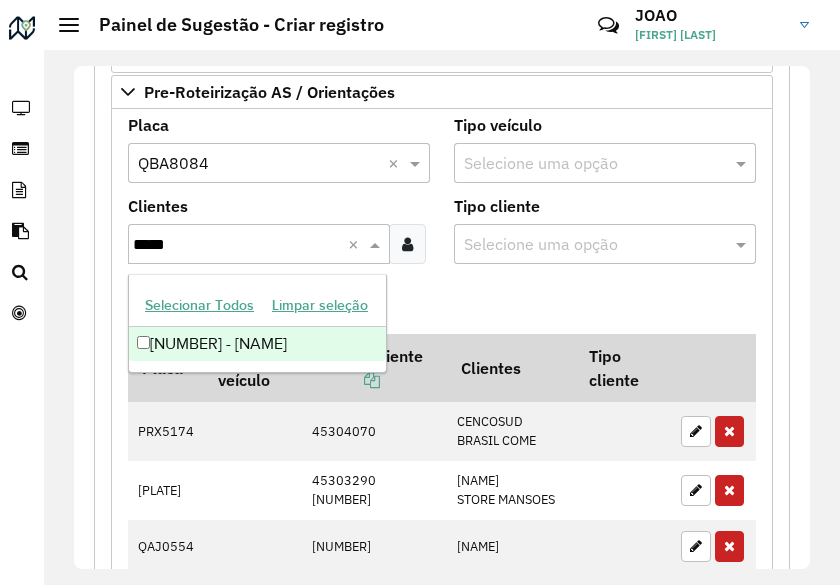 click on "[NUMBER] - [NAME]" at bounding box center (257, 344) 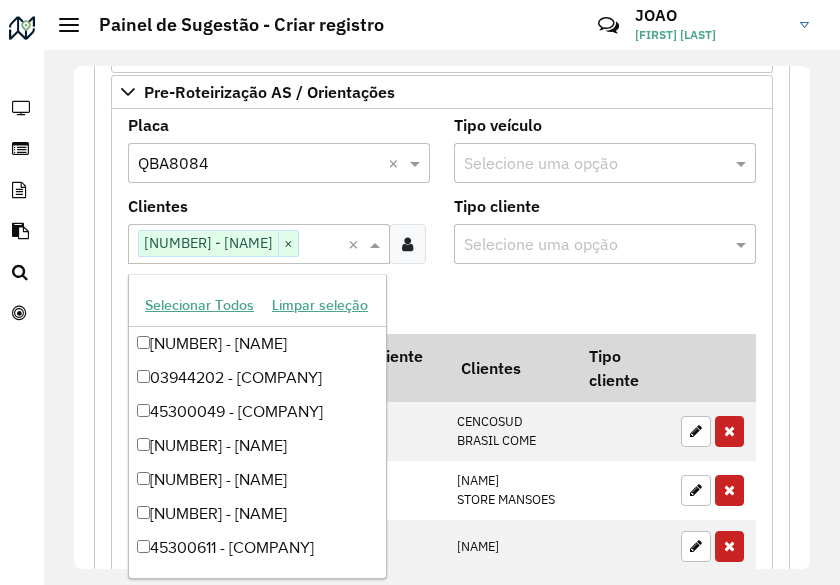 scroll, scrollTop: 0, scrollLeft: 8, axis: horizontal 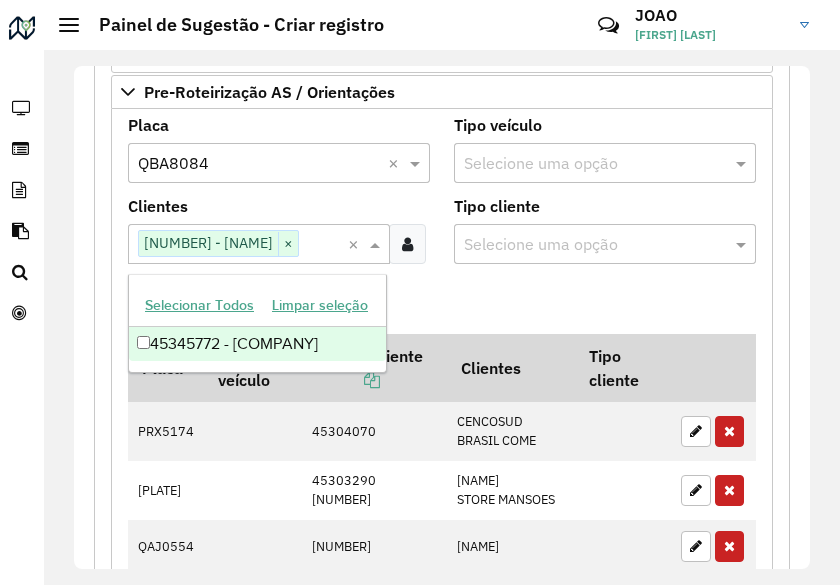 click on "45345772 - [COMPANY]" at bounding box center [257, 344] 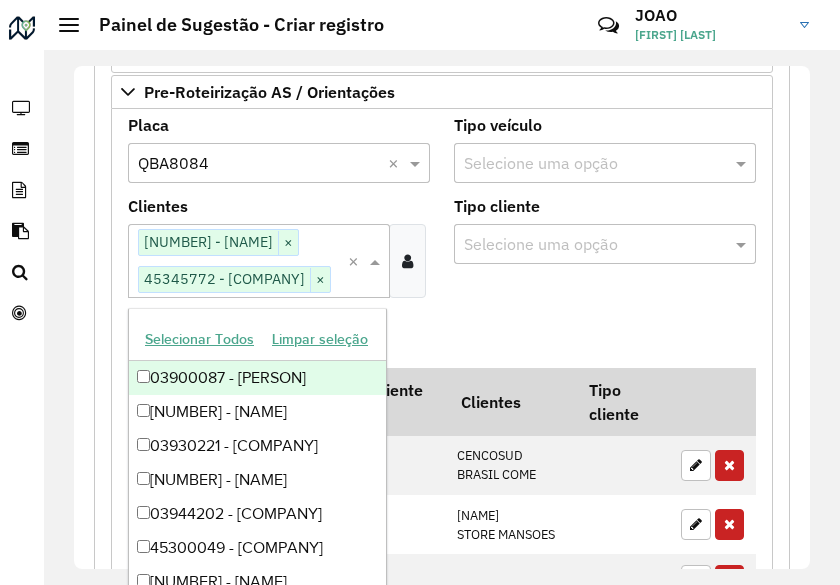 scroll, scrollTop: 0, scrollLeft: 0, axis: both 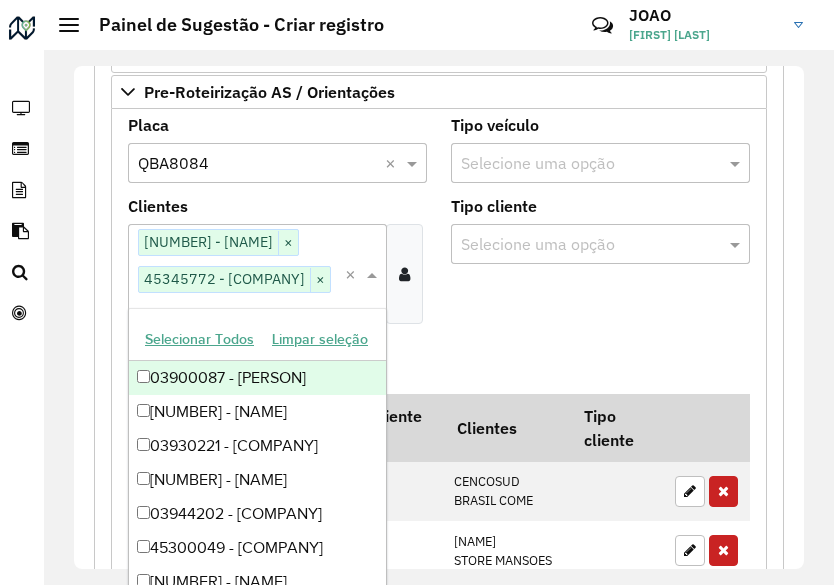 click on "Tipo cliente  Selecione uma opção" at bounding box center (600, 269) 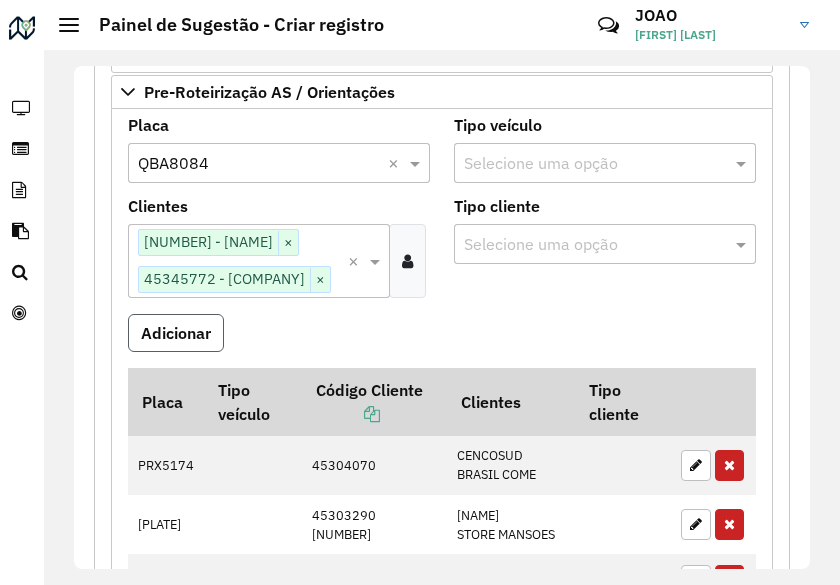 click on "Adicionar" at bounding box center [176, 333] 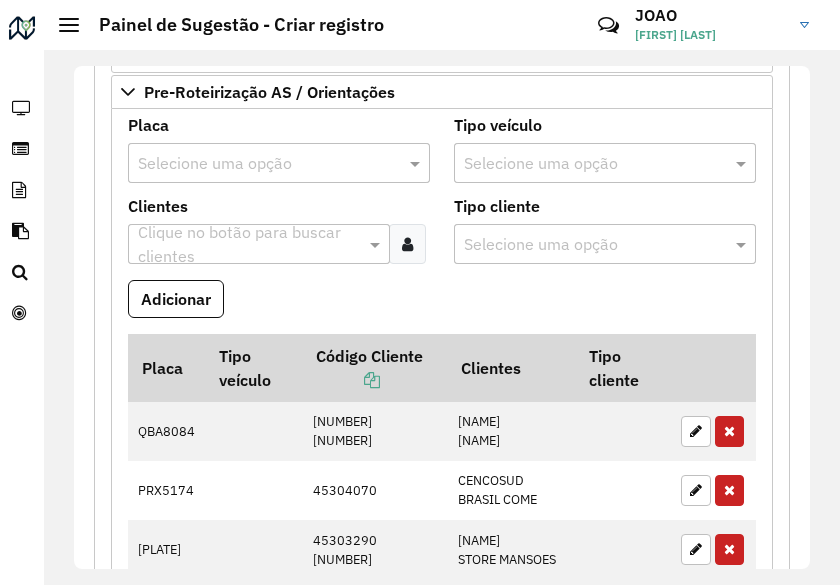 click at bounding box center (259, 164) 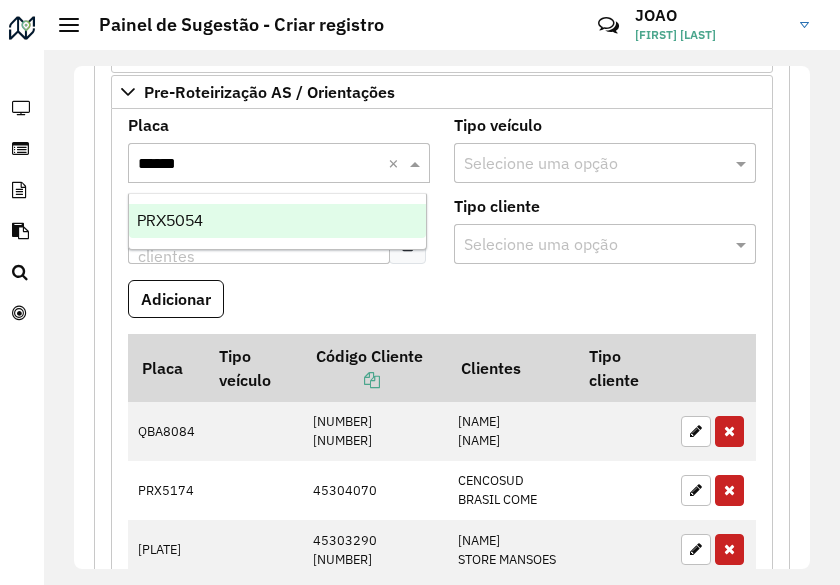 type on "*******" 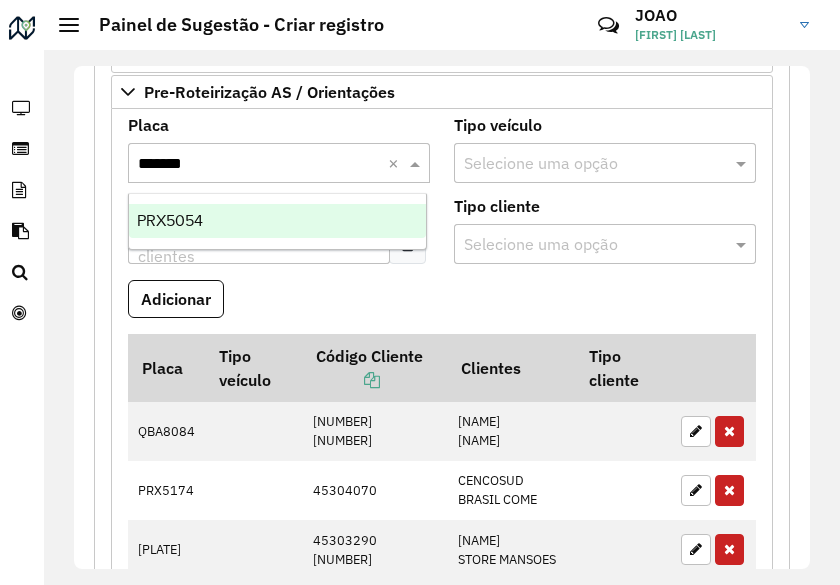 click on "PRX5054" at bounding box center (277, 221) 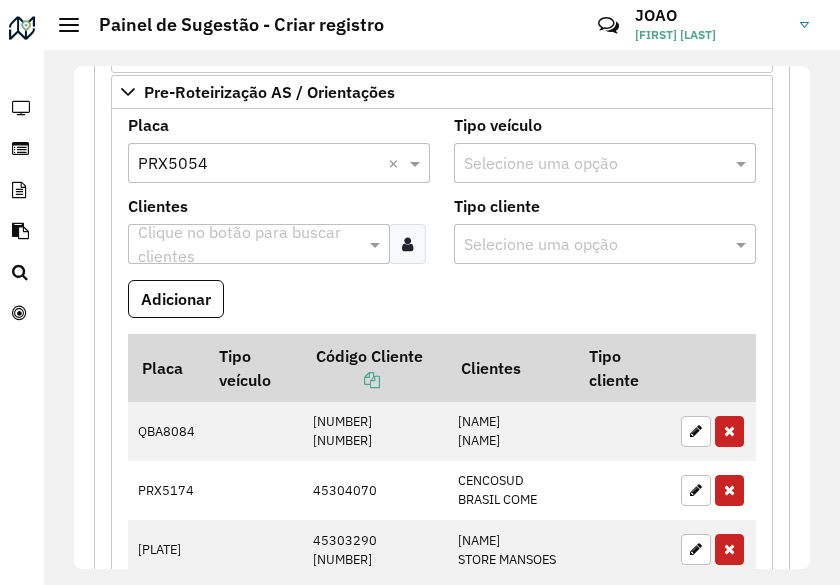 click at bounding box center (247, 245) 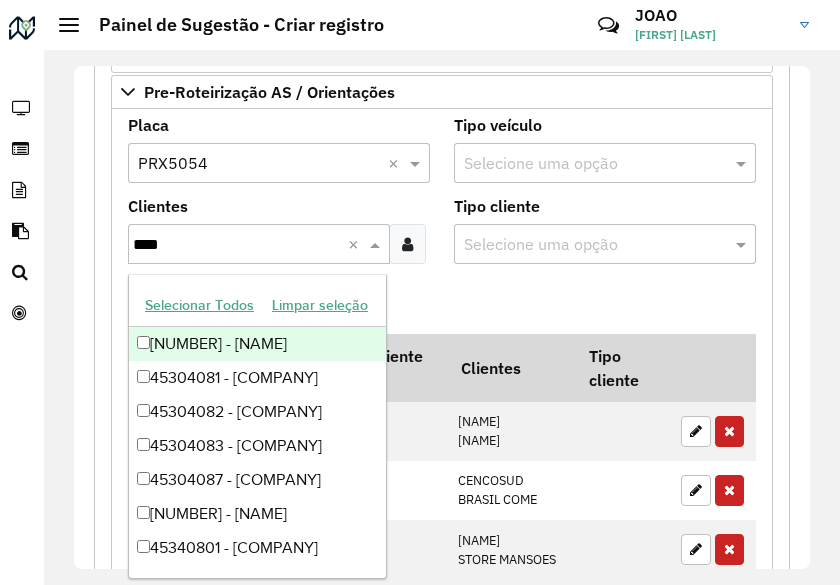 type on "*****" 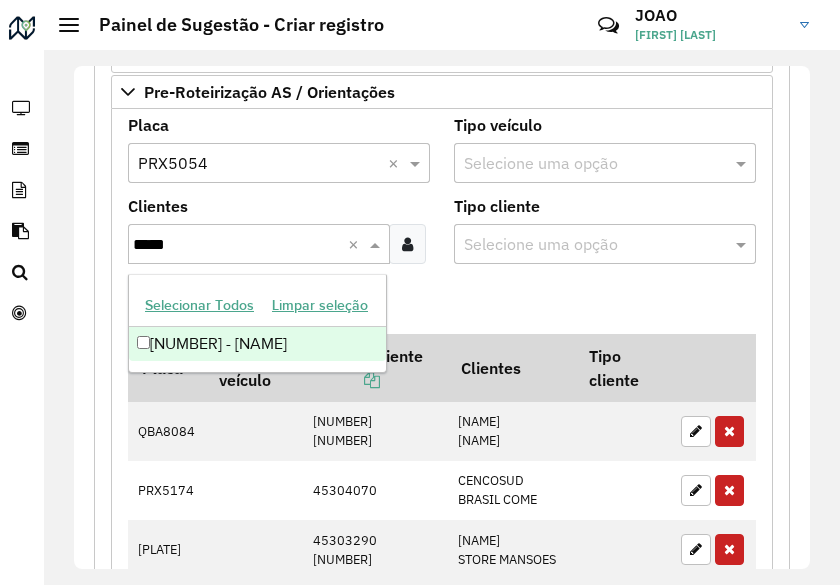 click on "[NUMBER] - [NAME]" at bounding box center [257, 344] 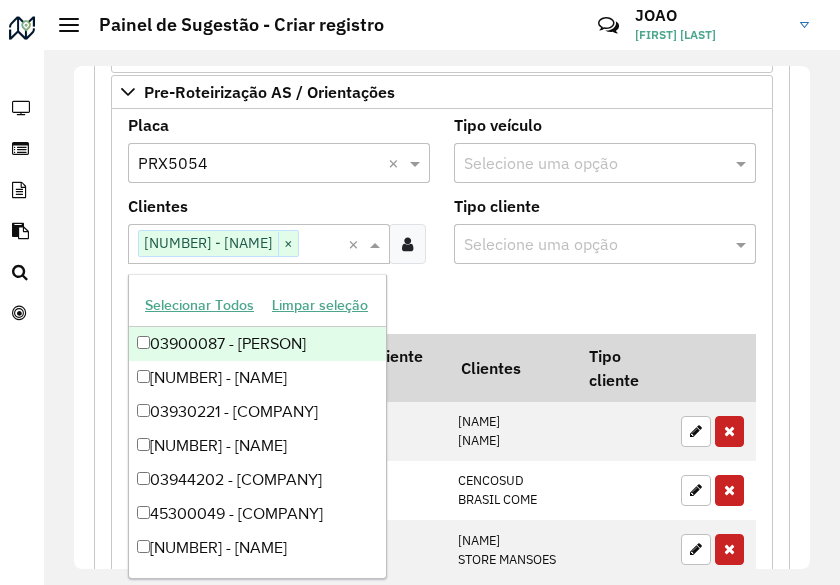 click on "Adicionar" at bounding box center [442, 307] 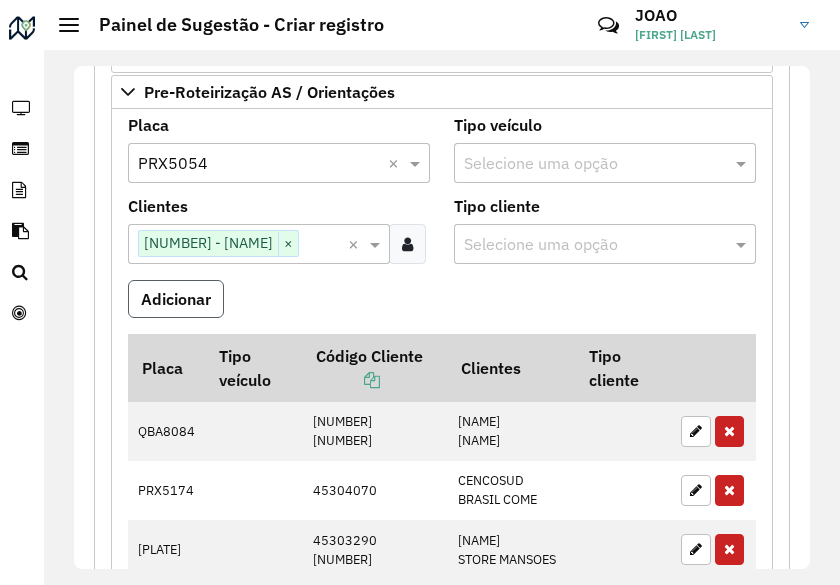 click on "Adicionar" at bounding box center [176, 299] 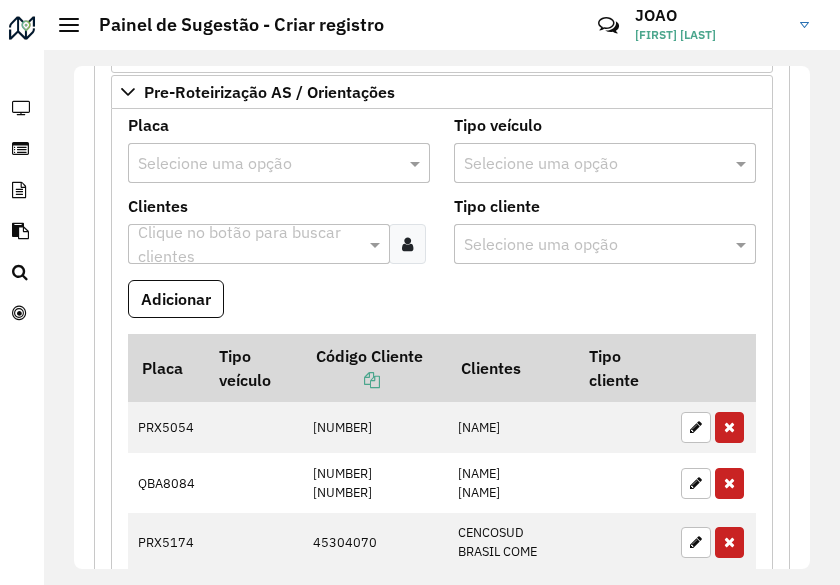 click at bounding box center (259, 164) 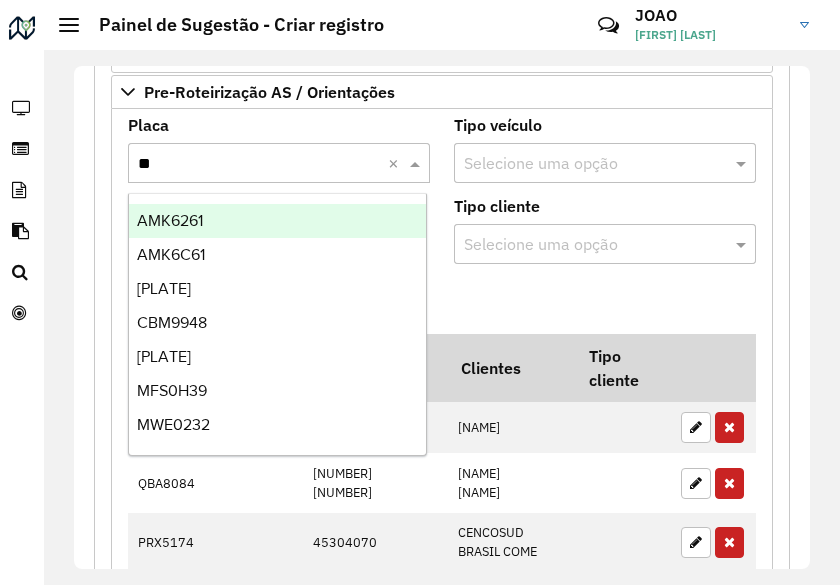 type on "***" 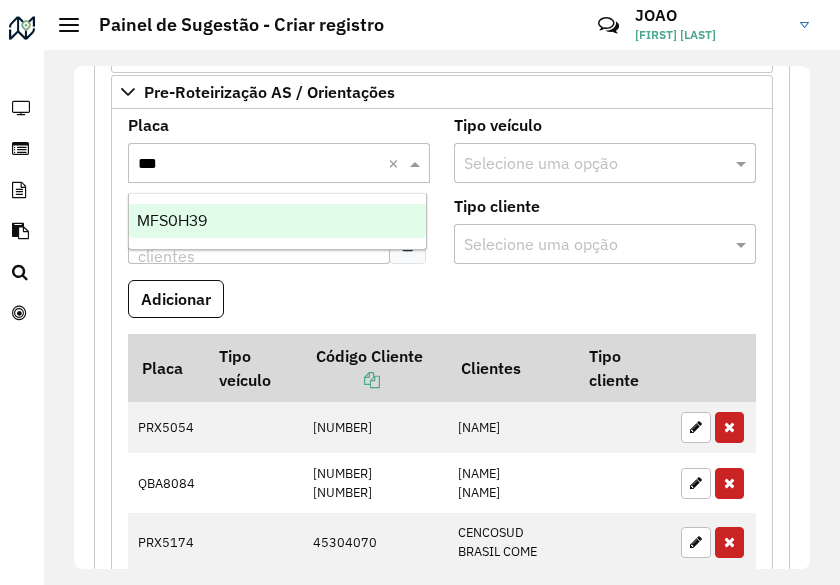 type 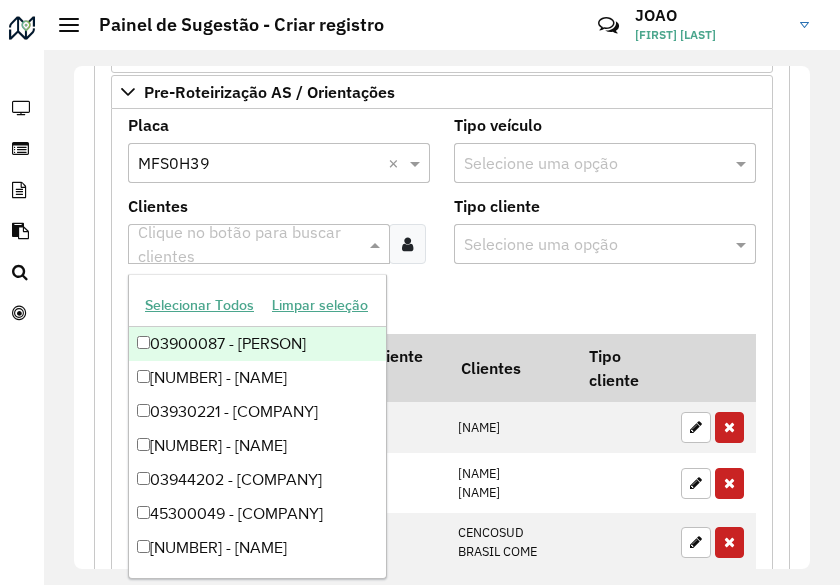 click at bounding box center (247, 245) 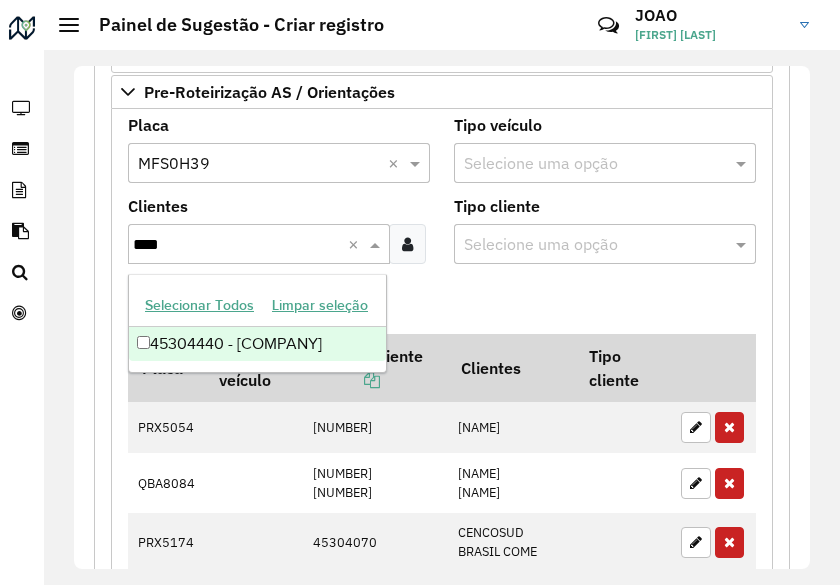 click on "45304440 - [COMPANY]" at bounding box center (257, 344) 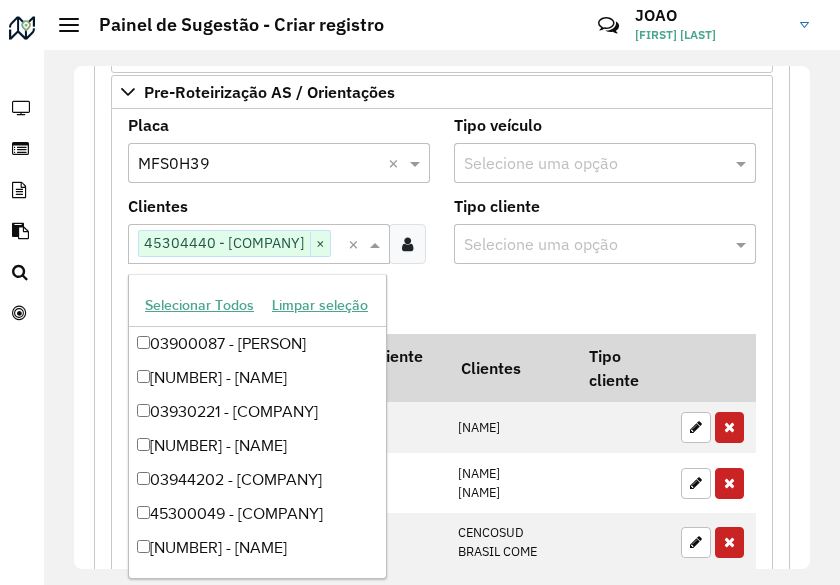 scroll, scrollTop: 0, scrollLeft: 7, axis: horizontal 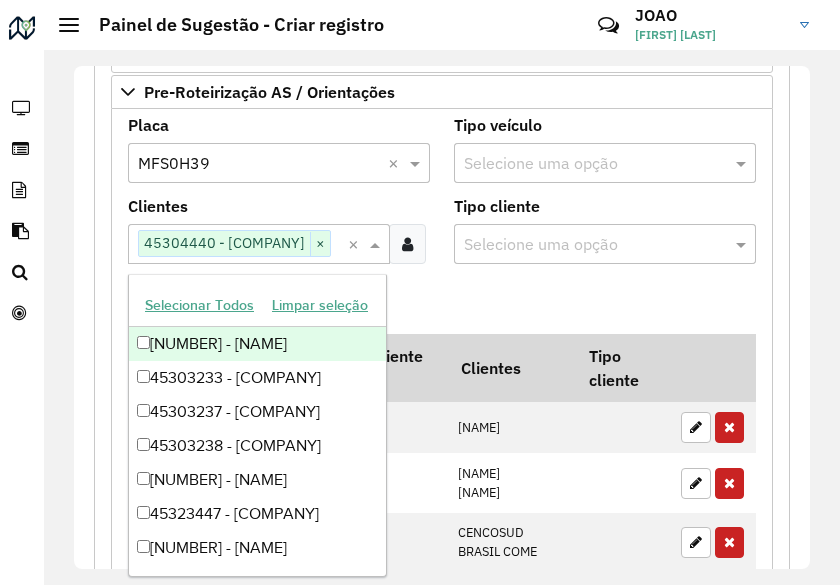 type on "****" 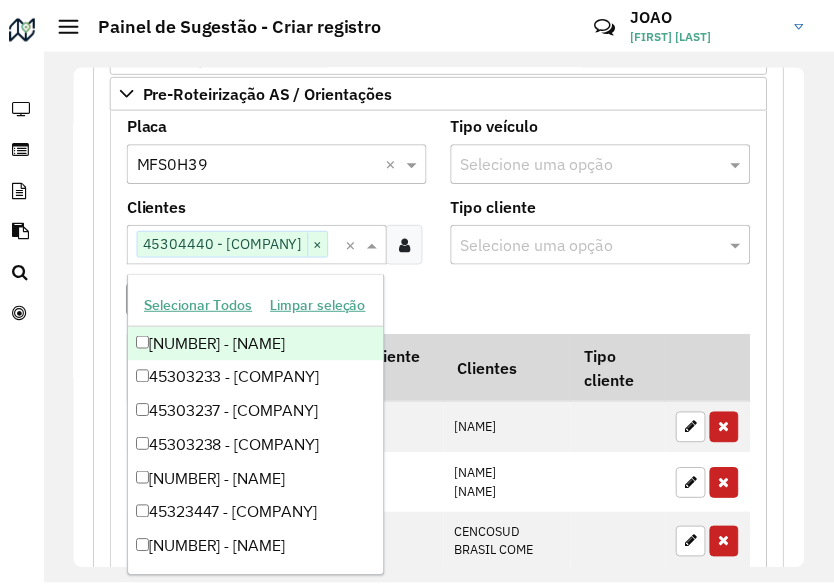 scroll, scrollTop: 0, scrollLeft: 36, axis: horizontal 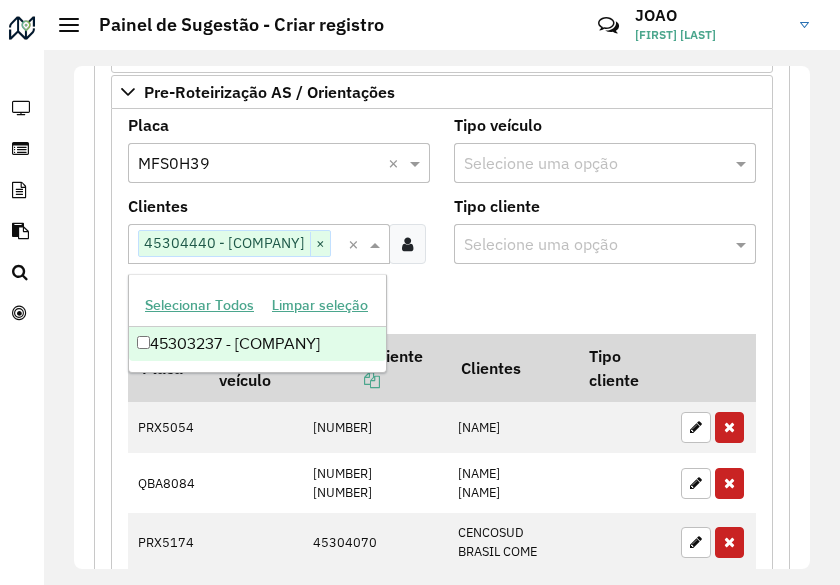 click on "45303237 - [COMPANY]" at bounding box center [257, 344] 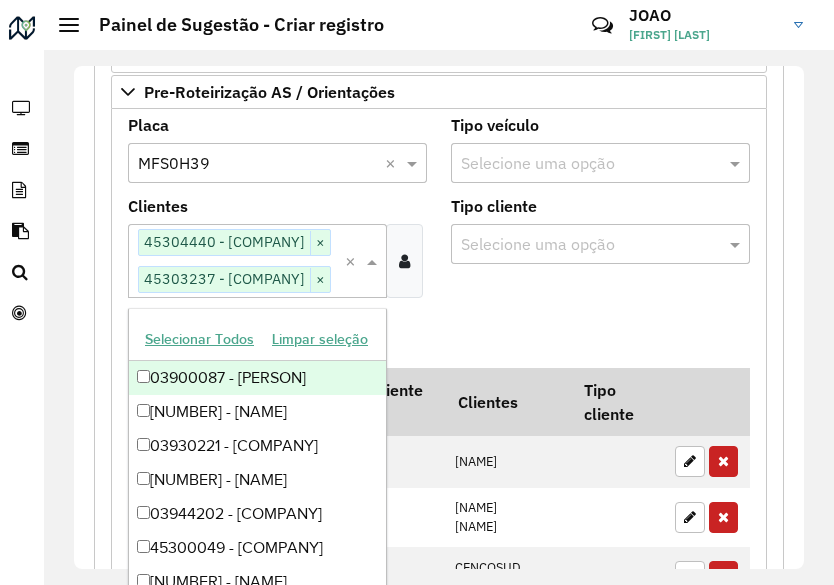 click on "Tipo cliente  Selecione uma opção" at bounding box center (600, 256) 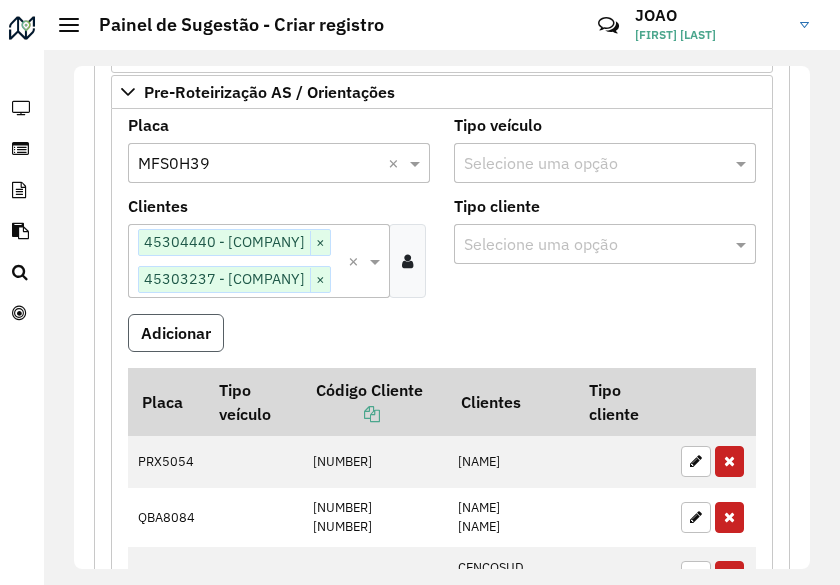 click on "Adicionar" at bounding box center [176, 333] 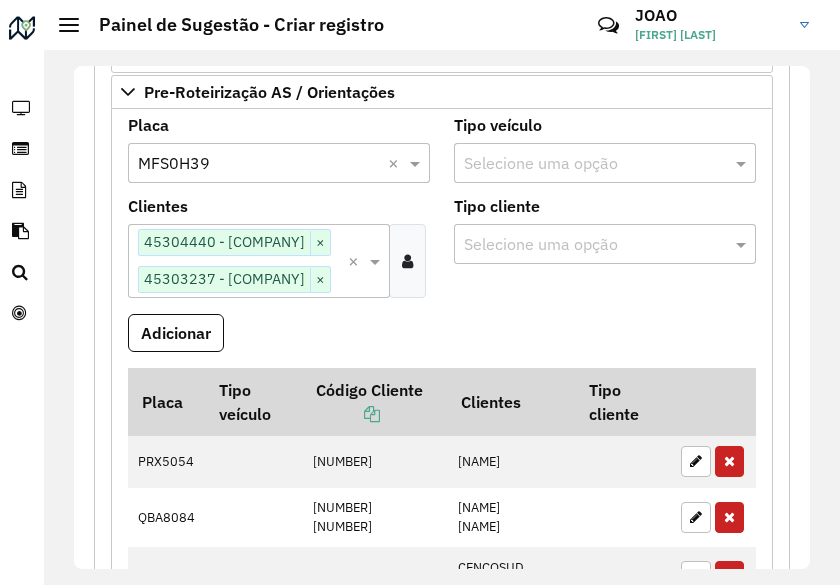 scroll, scrollTop: 0, scrollLeft: 0, axis: both 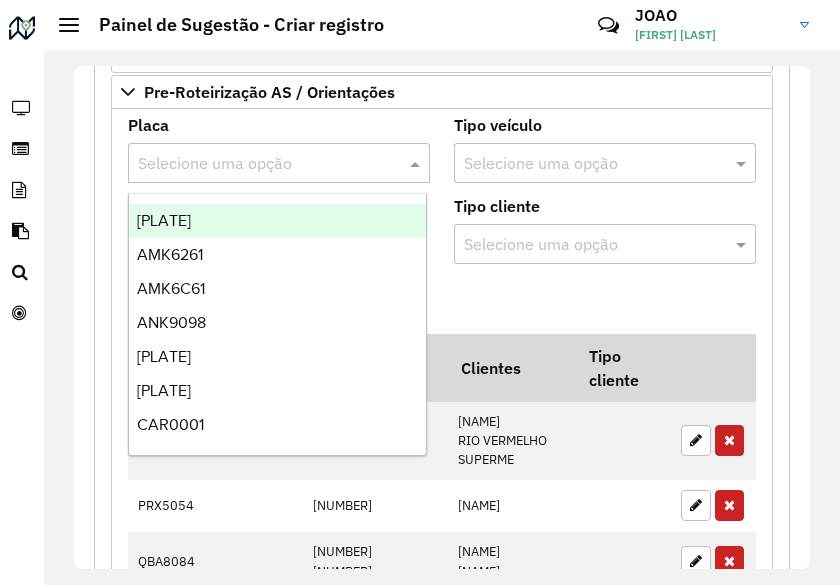click at bounding box center [259, 164] 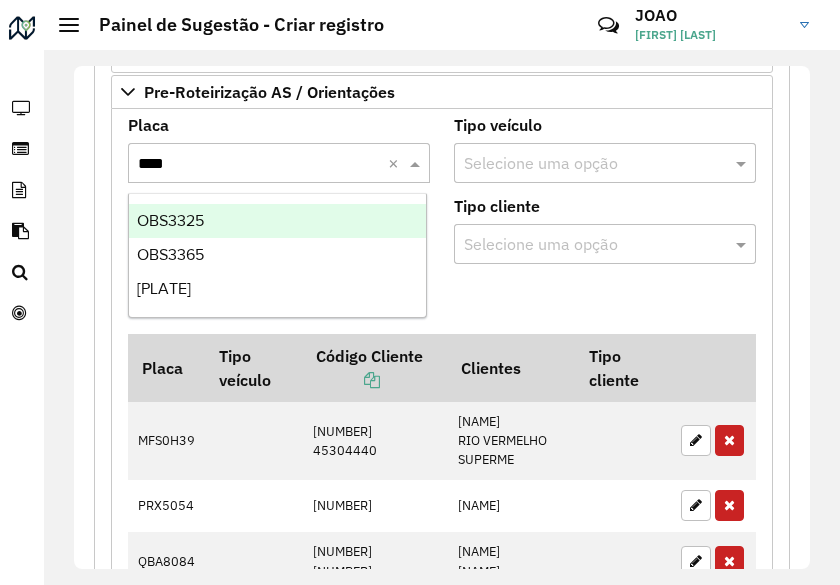 type on "*****" 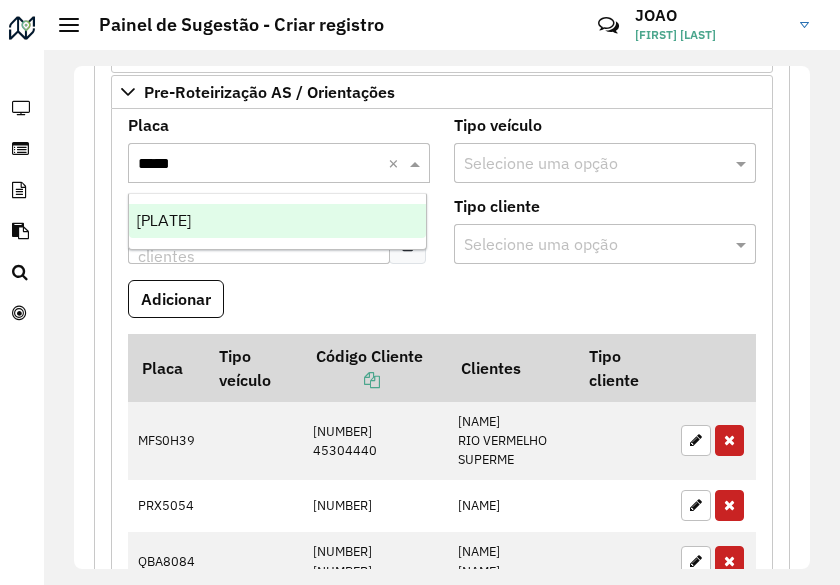 type 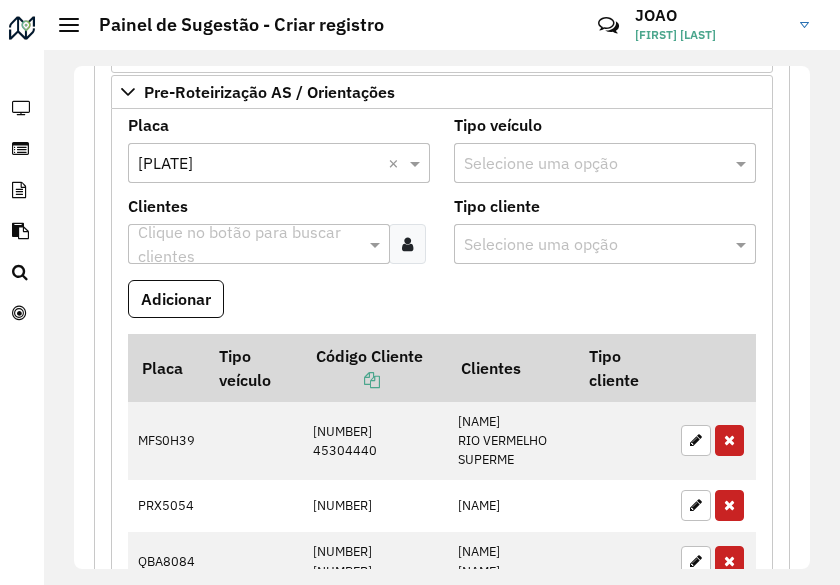 click at bounding box center (247, 245) 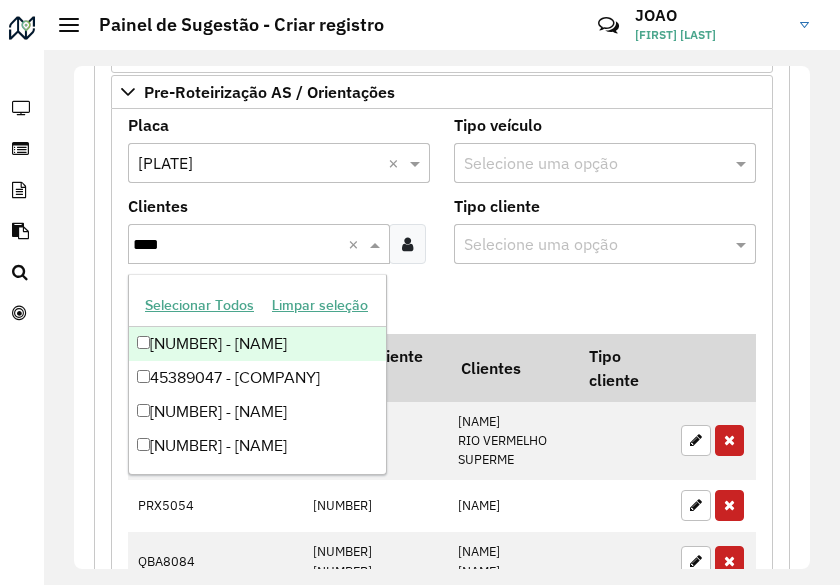 type on "*****" 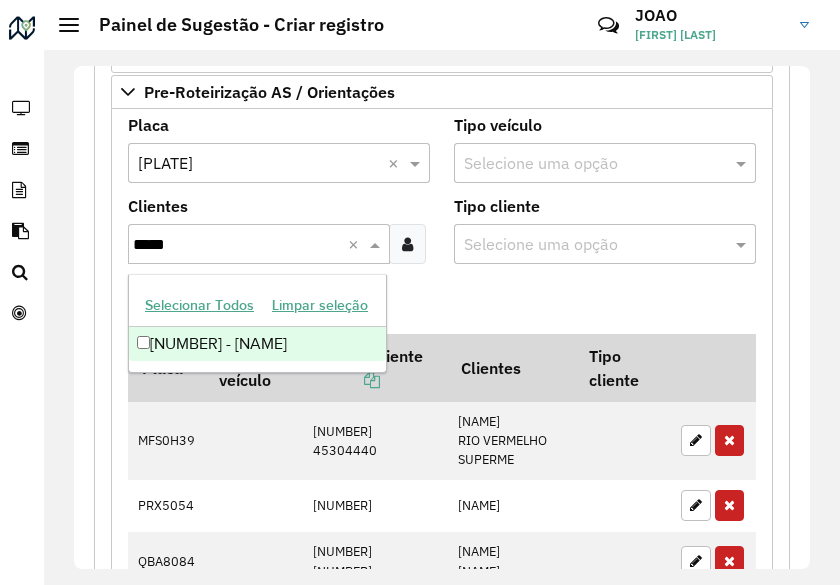 click on "[NUMBER] - [NAME]" at bounding box center (257, 344) 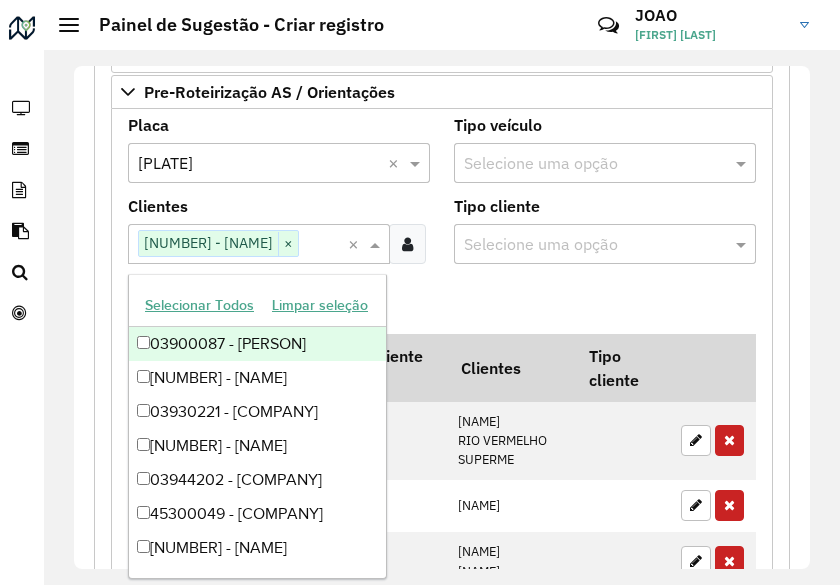 click on "Tipo cliente  Selecione uma opção" at bounding box center [605, 239] 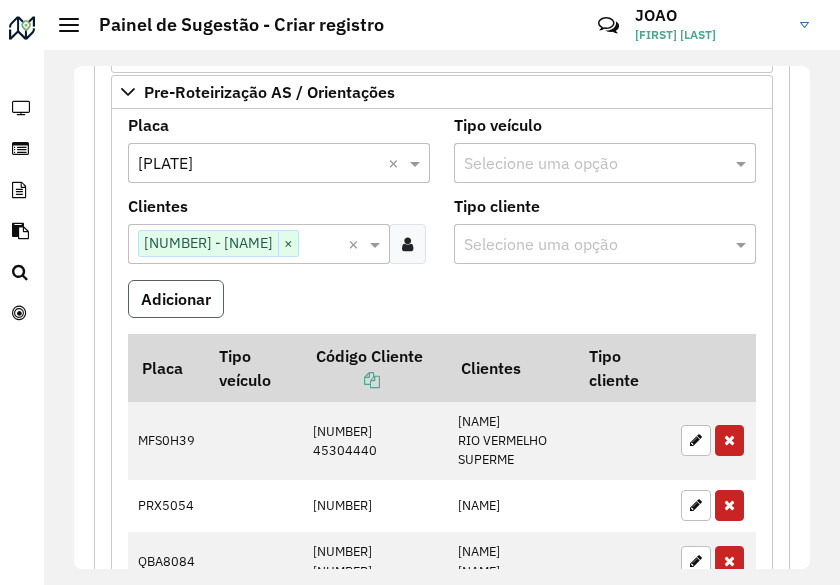 click on "Adicionar" at bounding box center [176, 299] 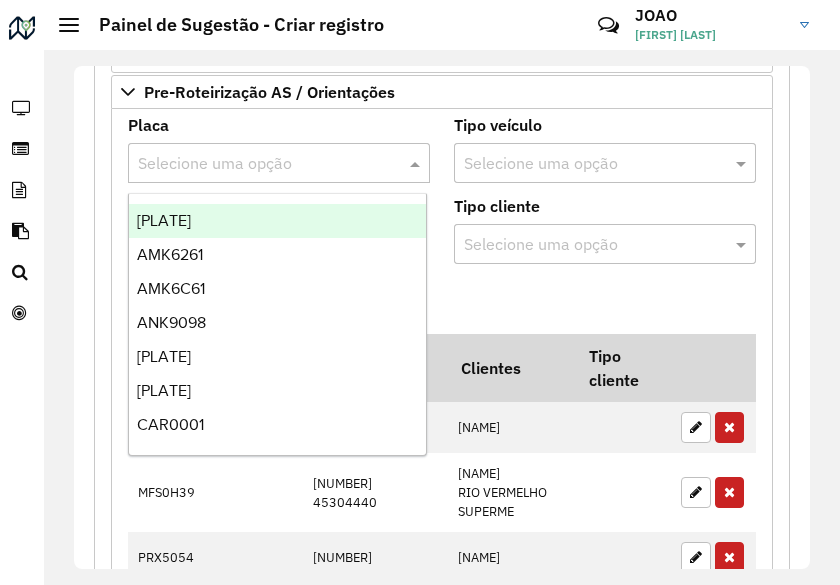 click at bounding box center [259, 164] 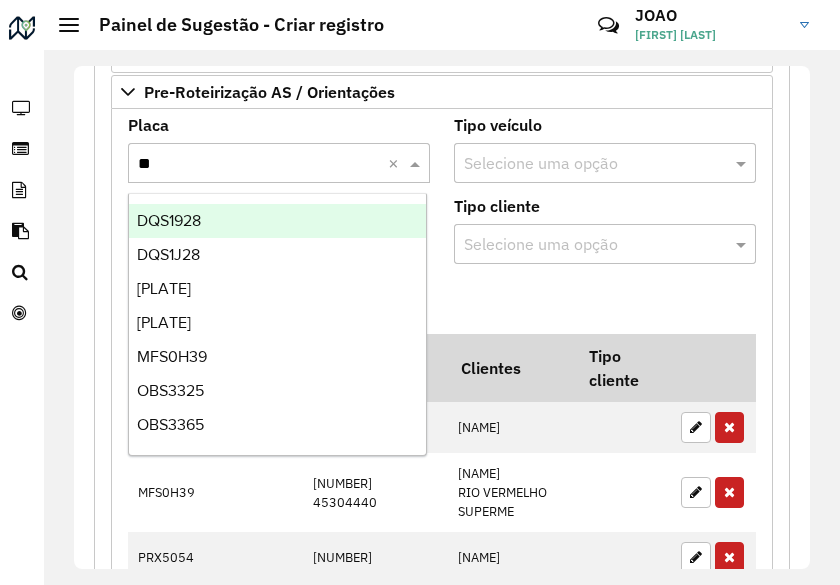type on "***" 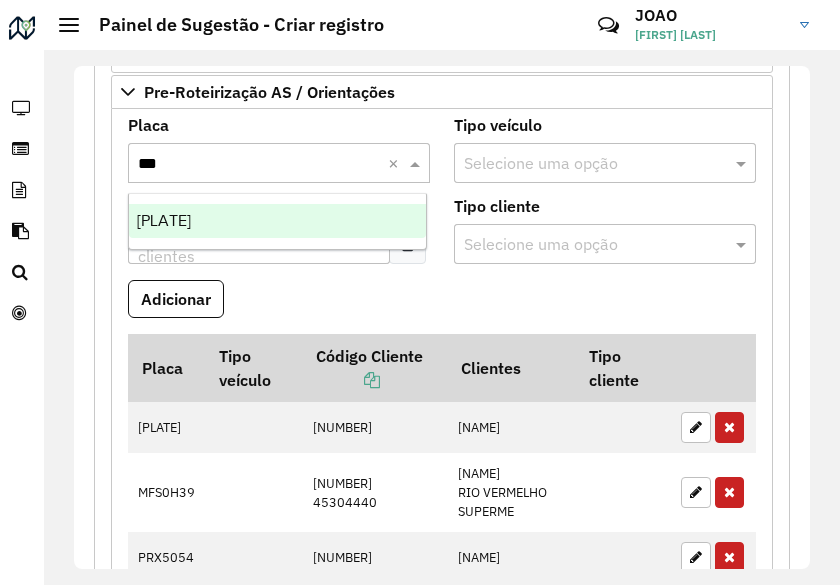 click on "[PLATE]" at bounding box center (164, 220) 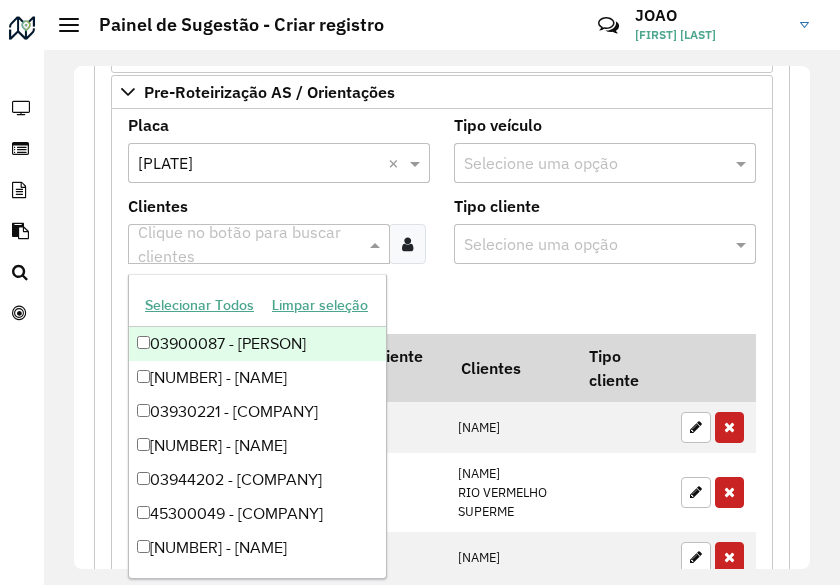 click at bounding box center (247, 245) 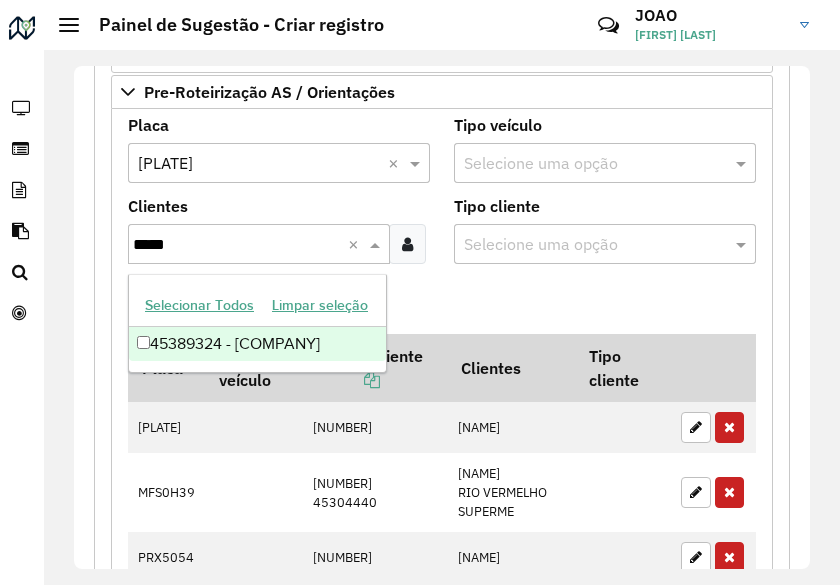click on "45389324 - [COMPANY]" at bounding box center (257, 344) 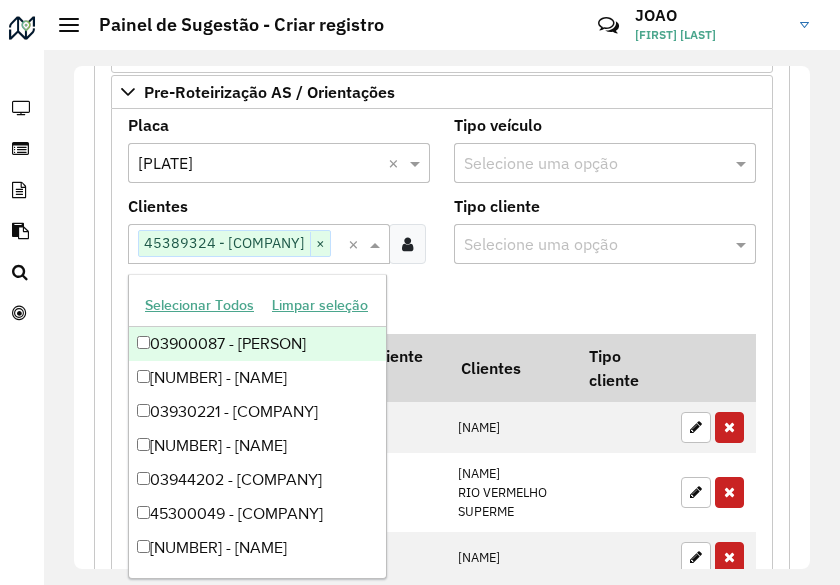 click on "Adicionar" at bounding box center (442, 307) 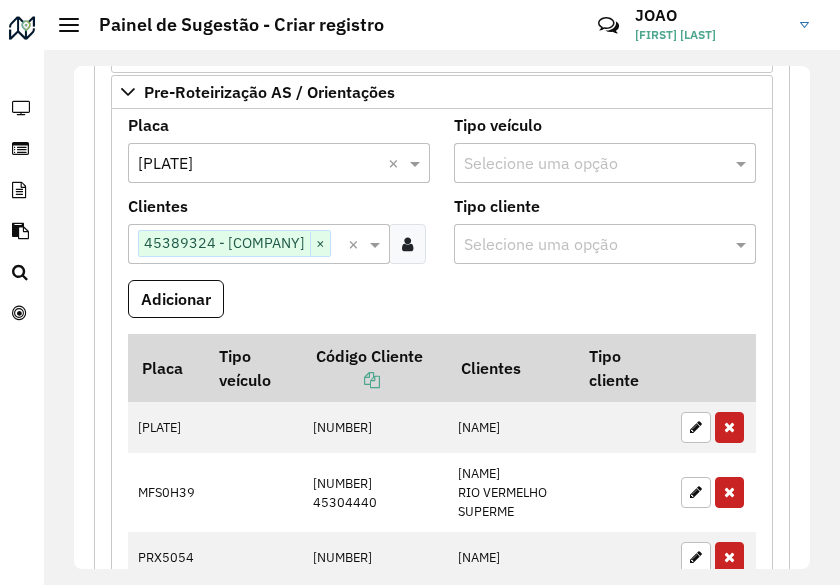 click on "[NUMBER] - [NAME] ×" at bounding box center [234, 243] 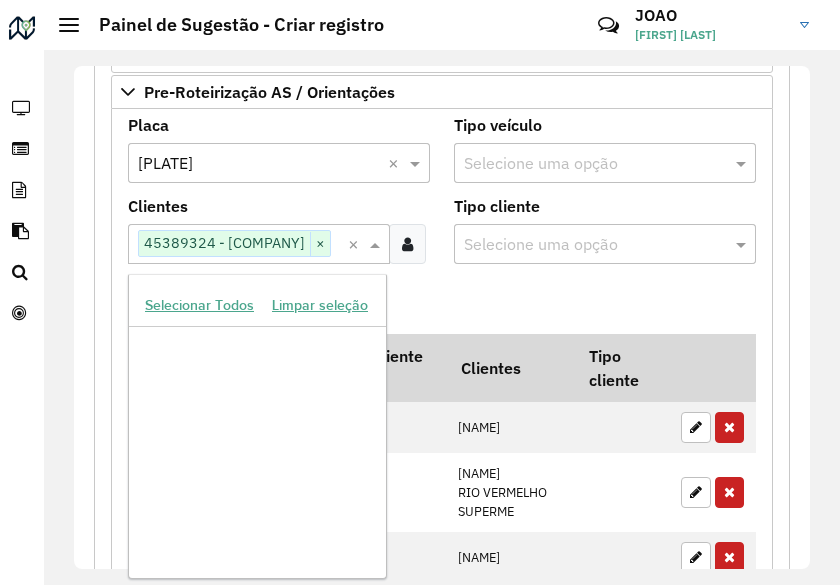 scroll, scrollTop: 15674, scrollLeft: 0, axis: vertical 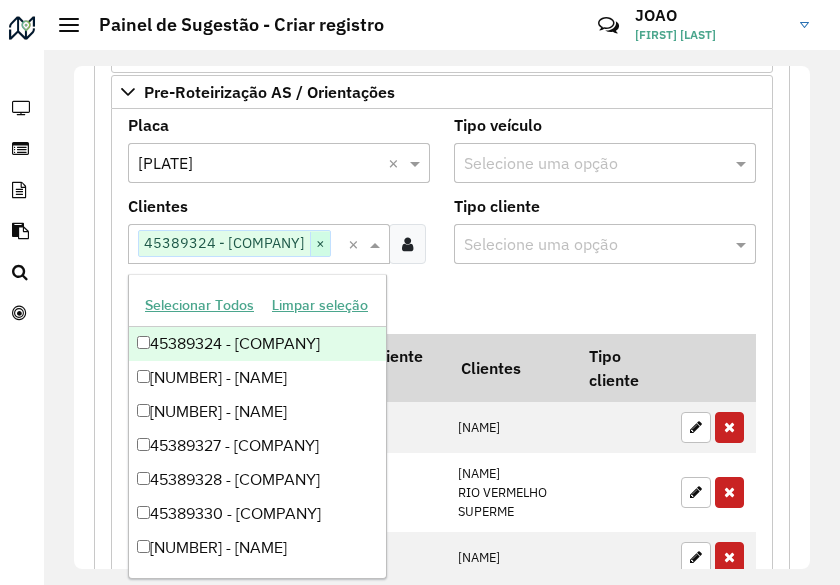 click on "×" at bounding box center (320, 244) 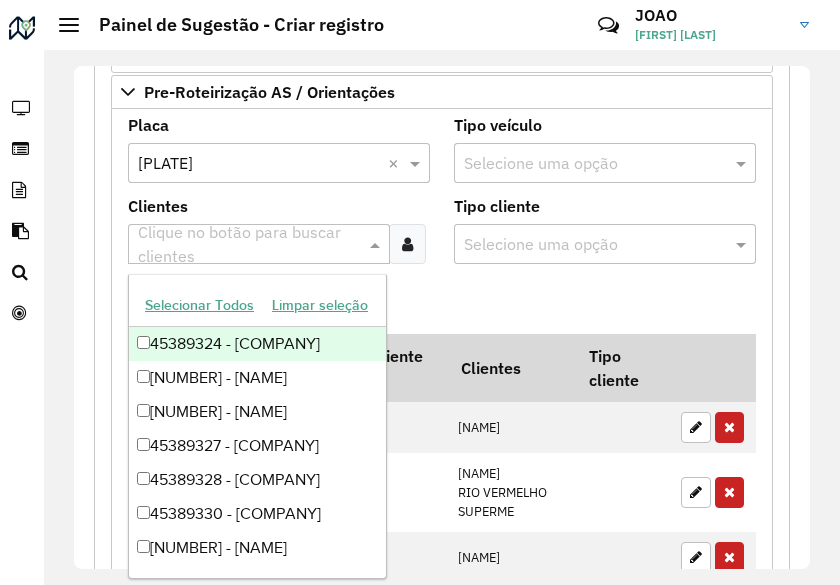 scroll, scrollTop: 0, scrollLeft: 0, axis: both 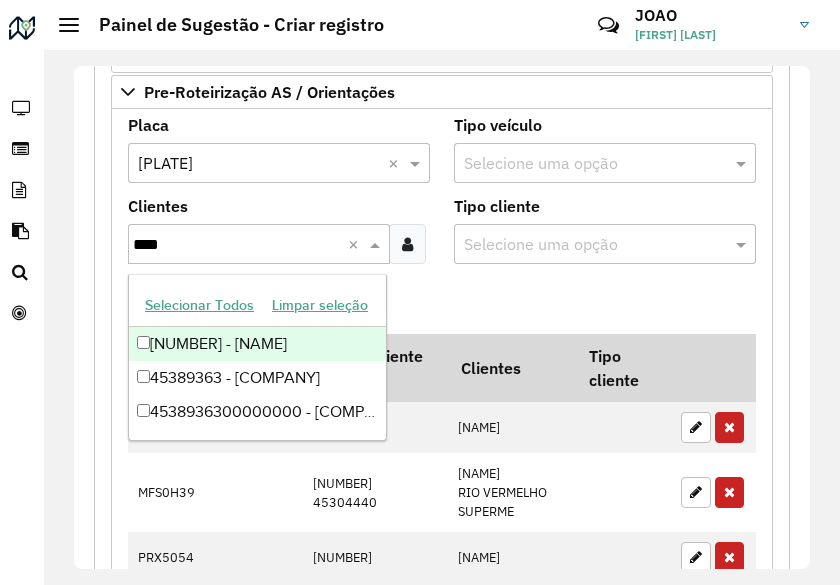 type on "*****" 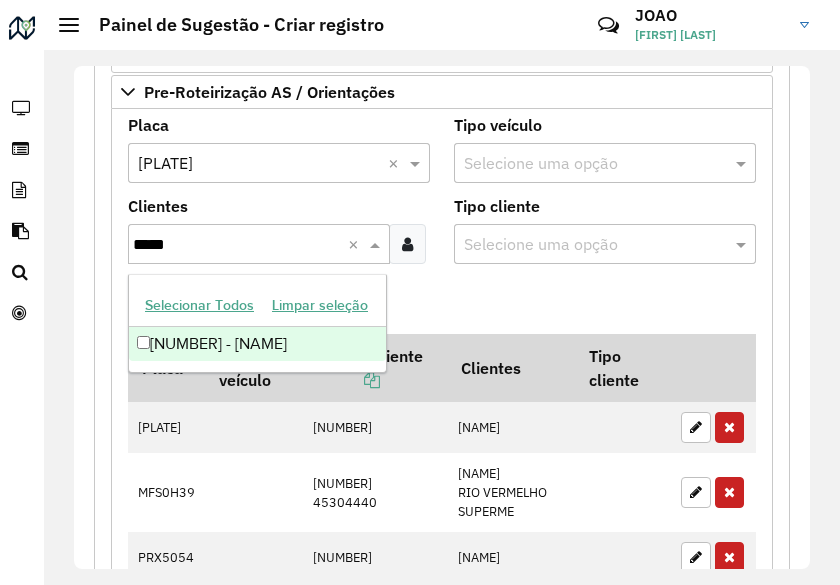 click on "[NUMBER] - [NAME]" at bounding box center (257, 344) 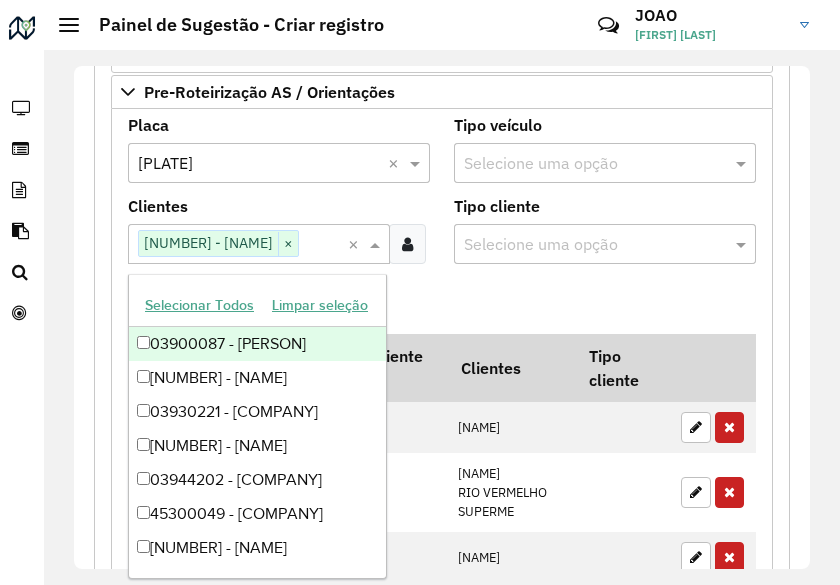 click on "Adicionar" at bounding box center (442, 307) 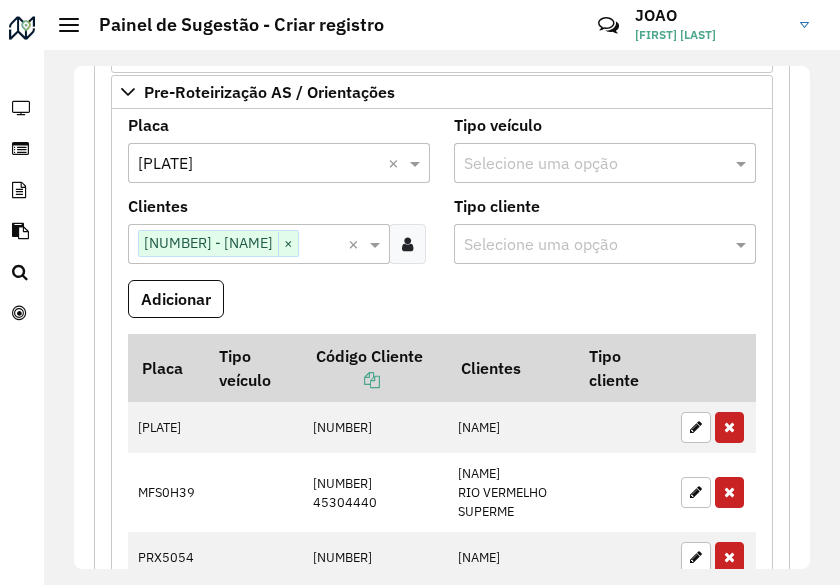 scroll, scrollTop: 0, scrollLeft: 180, axis: horizontal 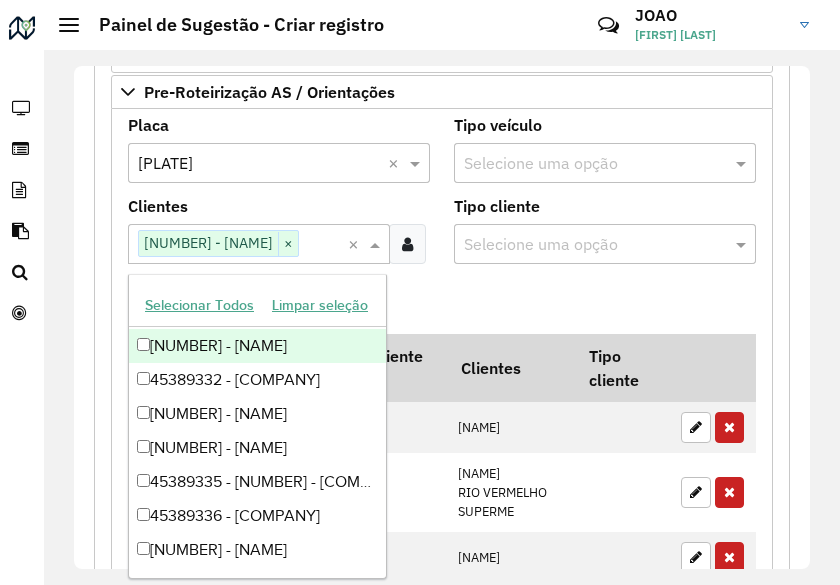 click on "Adicionar" at bounding box center [442, 307] 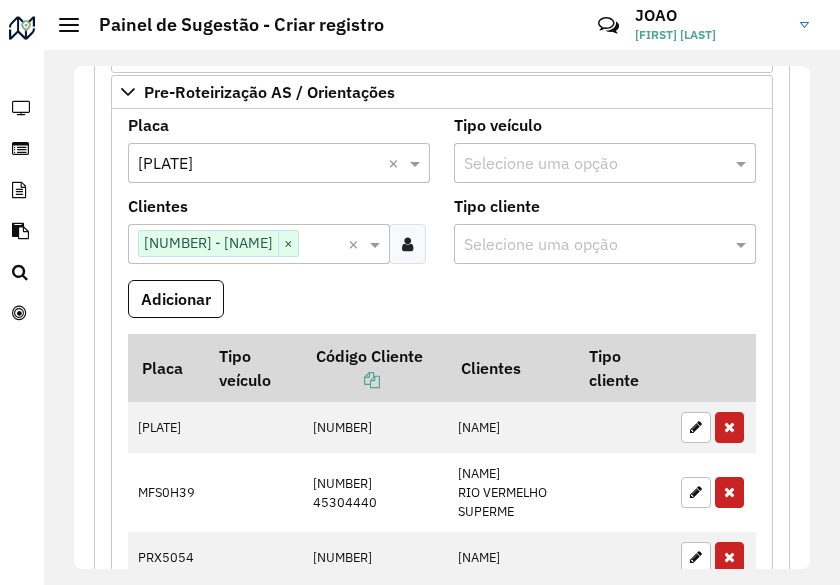 click on "Clique no botão para buscar clientes [NUMBER] - [NAME] ×" at bounding box center (238, 243) 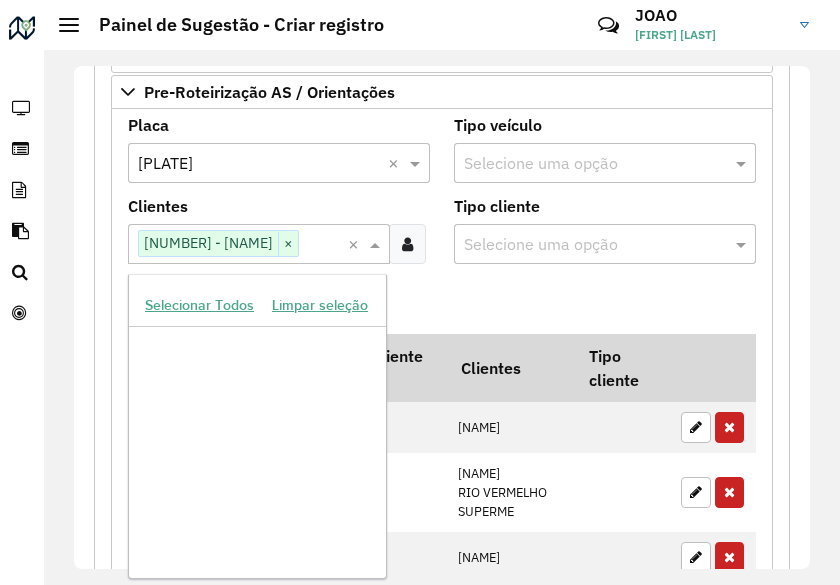 scroll, scrollTop: 16252, scrollLeft: 0, axis: vertical 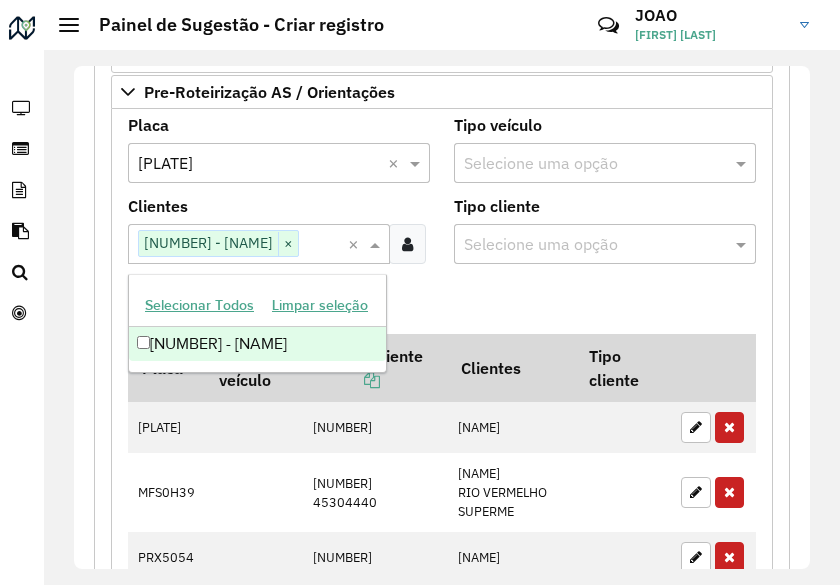 click on "[NUMBER] - [NAME]" at bounding box center [257, 344] 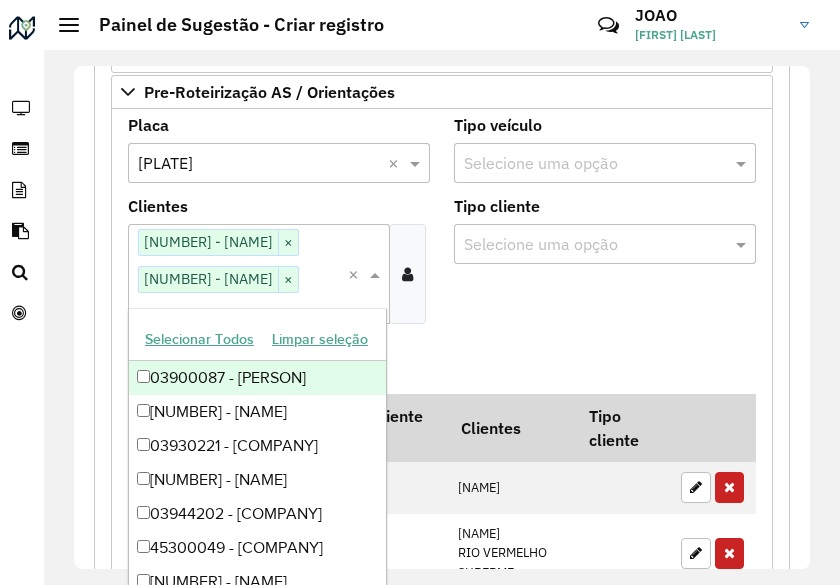 scroll, scrollTop: 0, scrollLeft: 0, axis: both 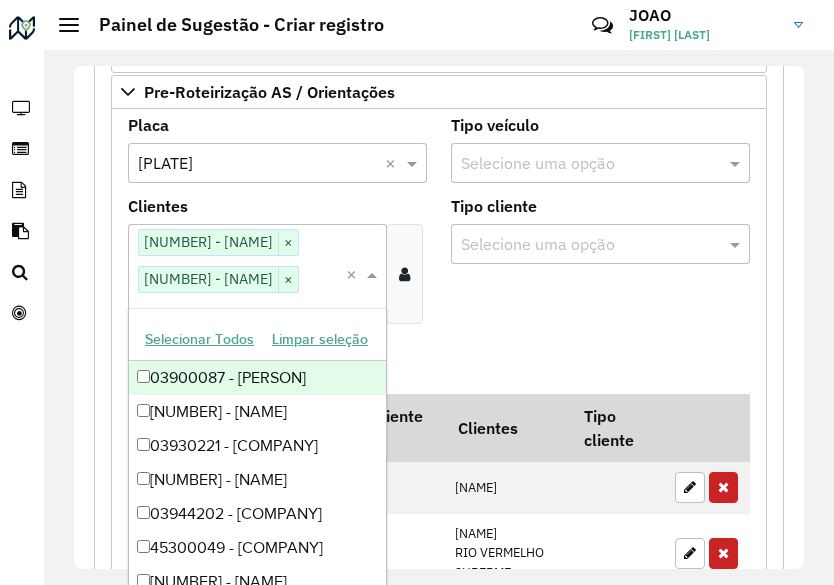 click on "Tipo cliente  Selecione uma opção" at bounding box center [600, 269] 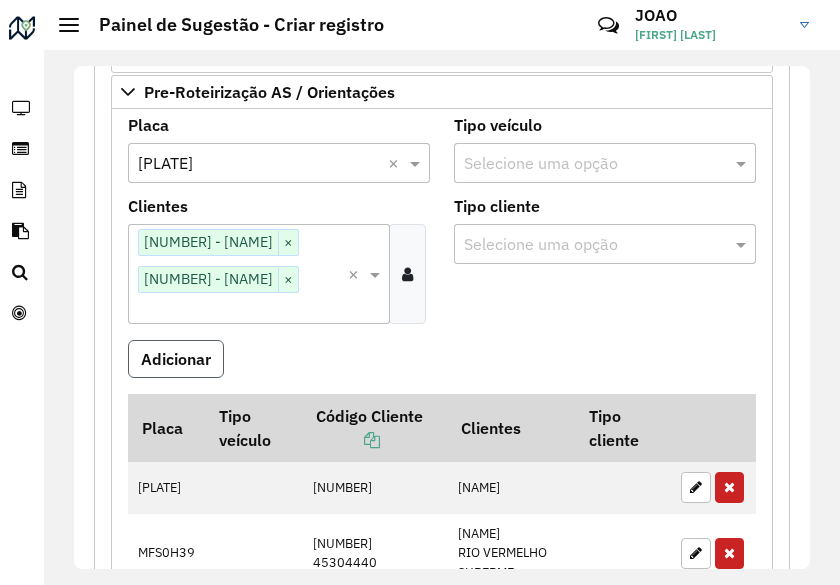 click on "Adicionar" at bounding box center [176, 359] 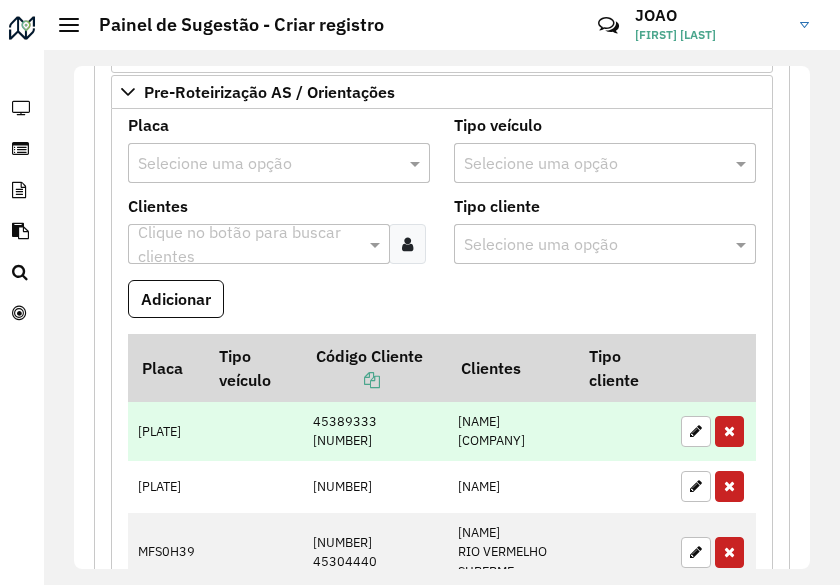 type 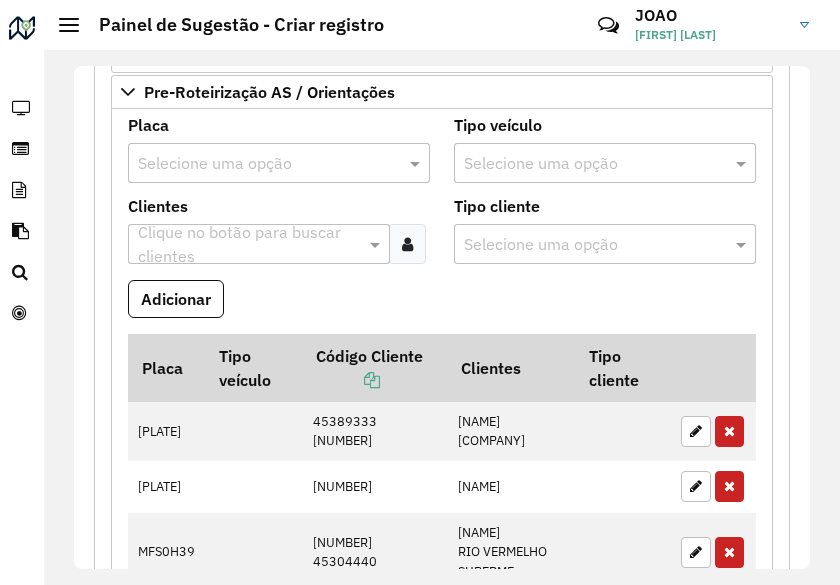 click at bounding box center [259, 164] 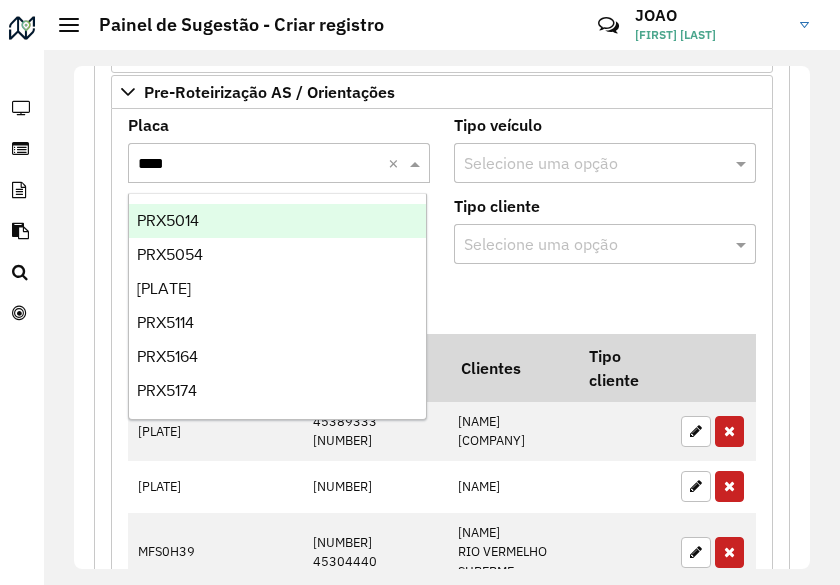 type on "*****" 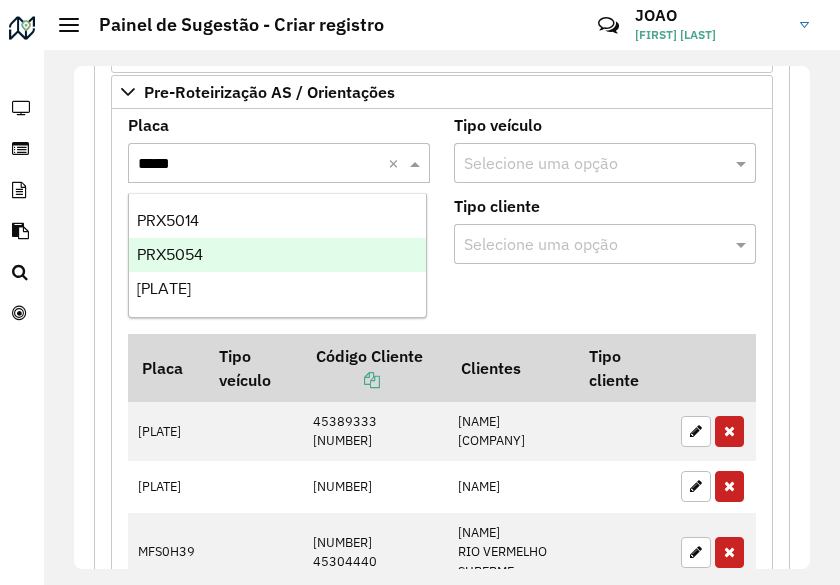 type 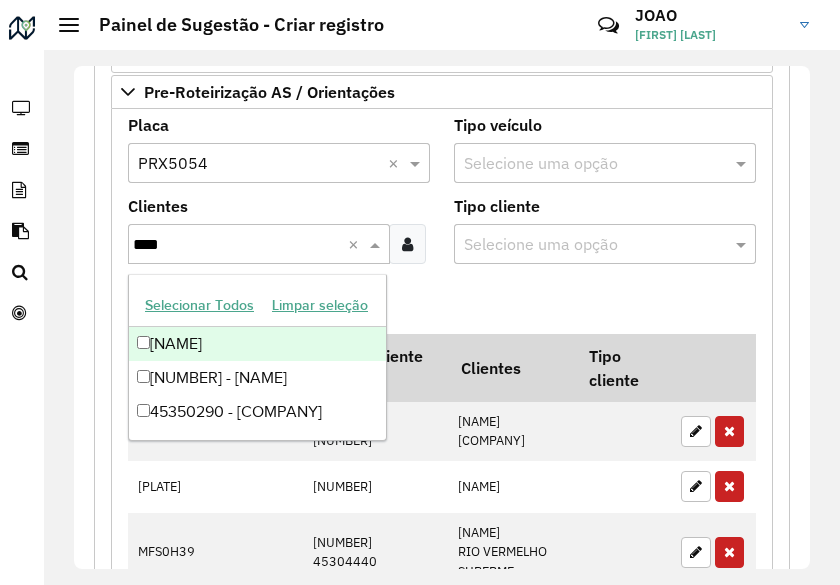 type on "*****" 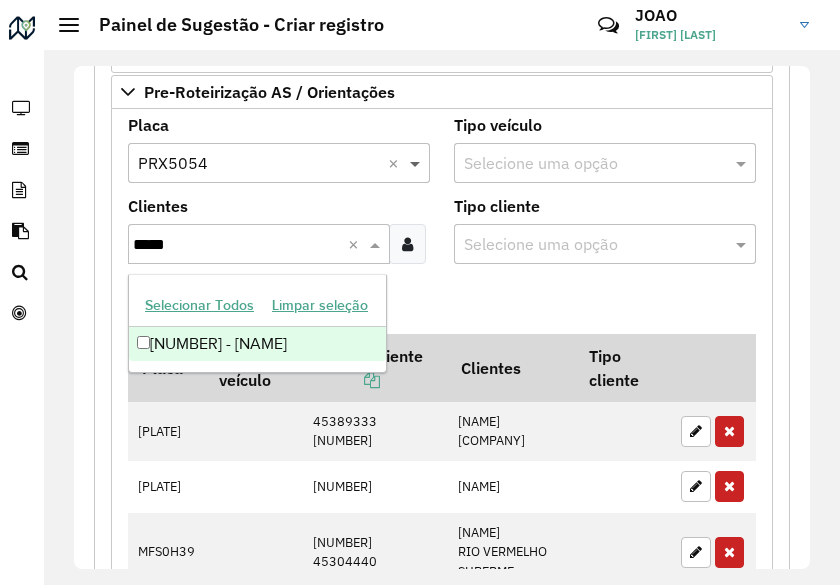 type 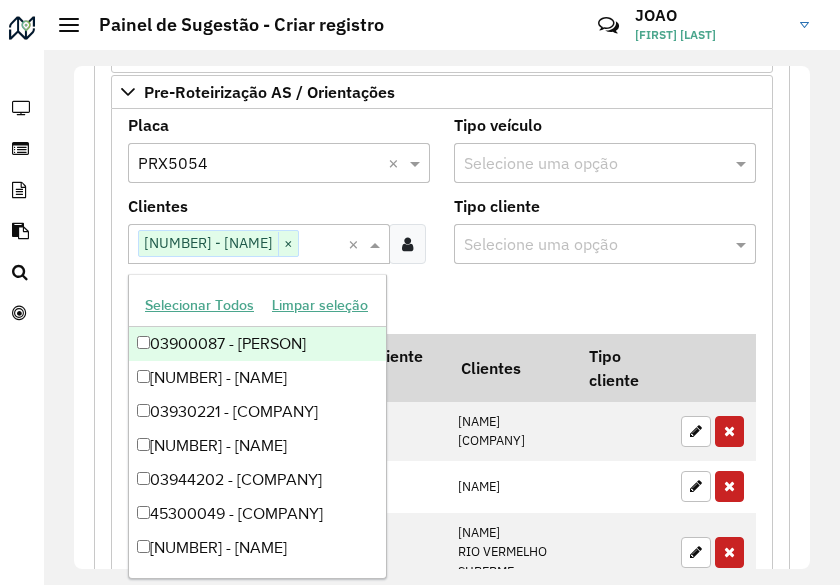 click on "Adicionar" at bounding box center [442, 307] 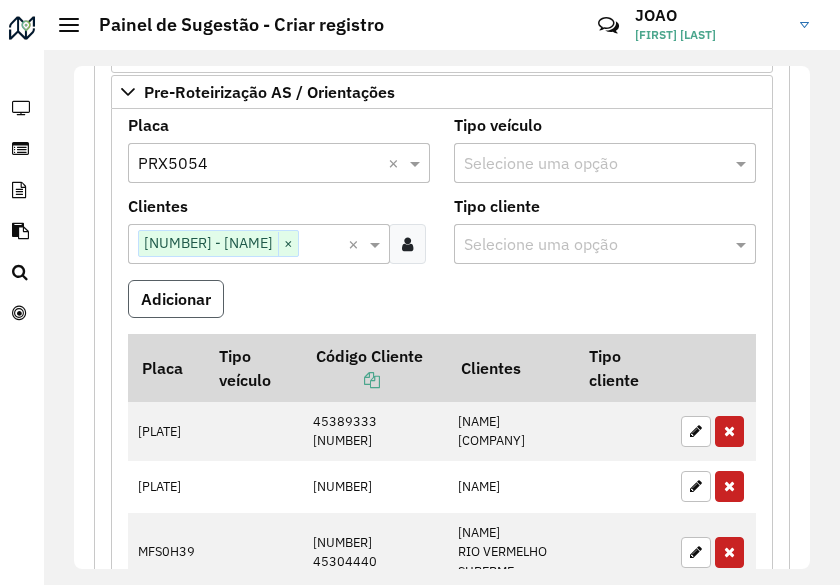 click on "Adicionar" at bounding box center (176, 299) 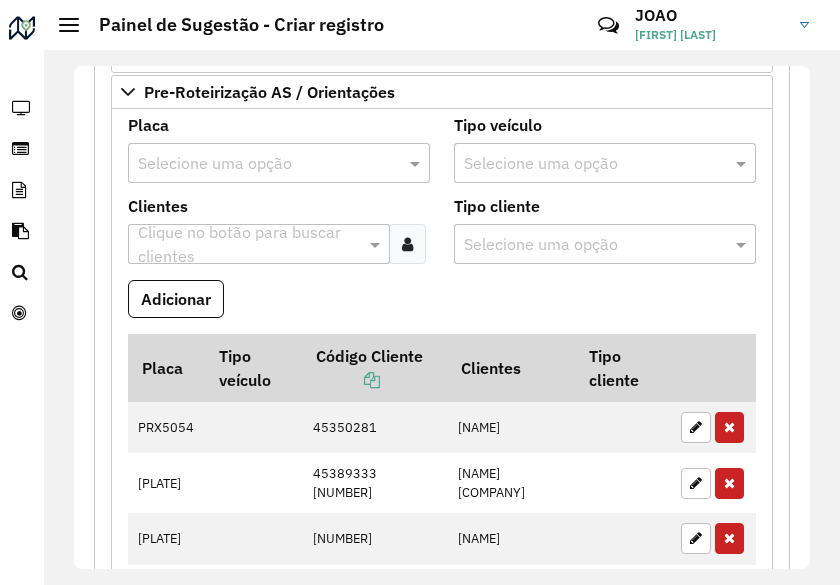 click at bounding box center (259, 164) 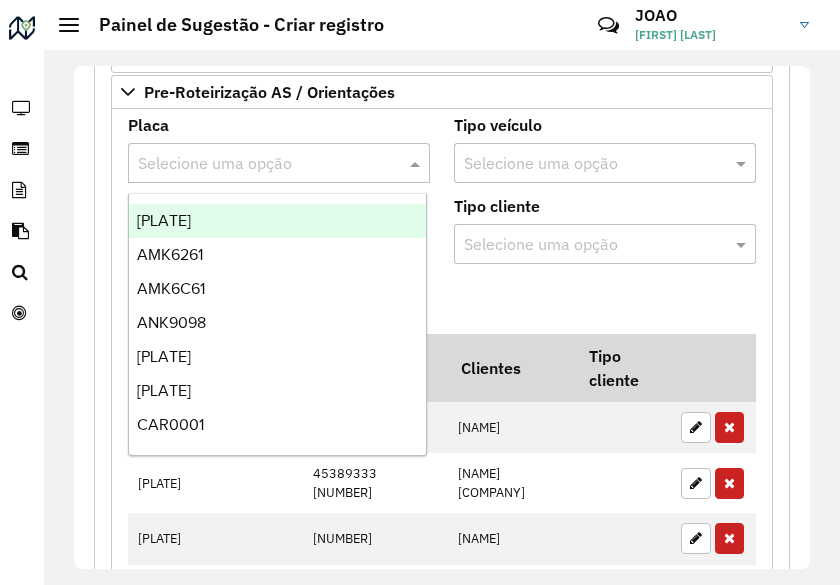 click on "Adicionar" at bounding box center [442, 307] 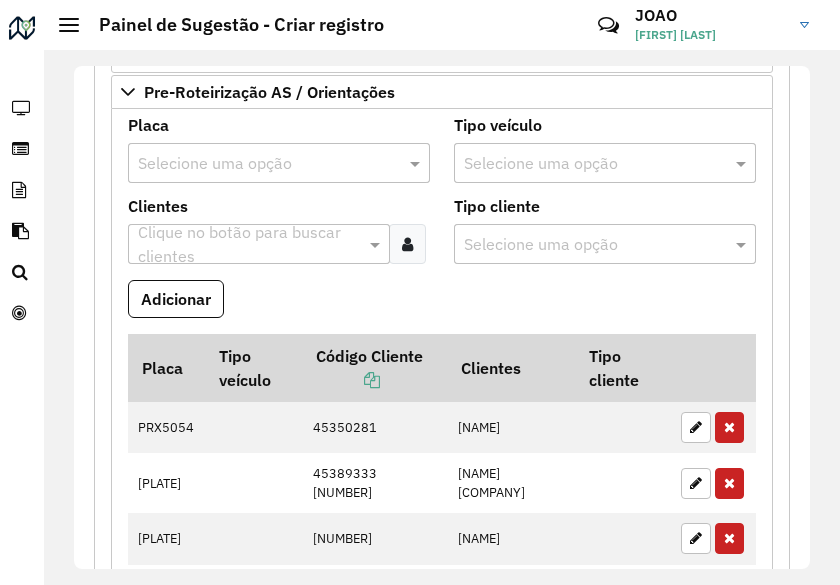 click at bounding box center (259, 164) 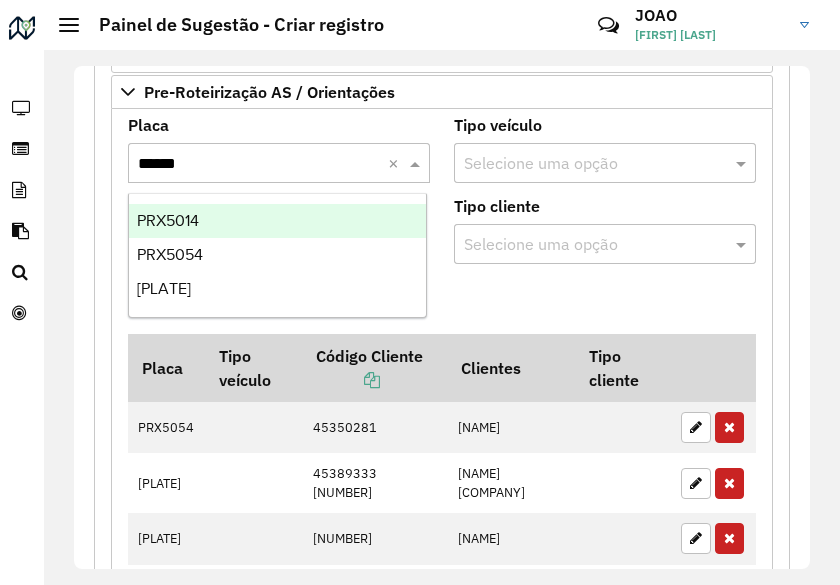 type on "*******" 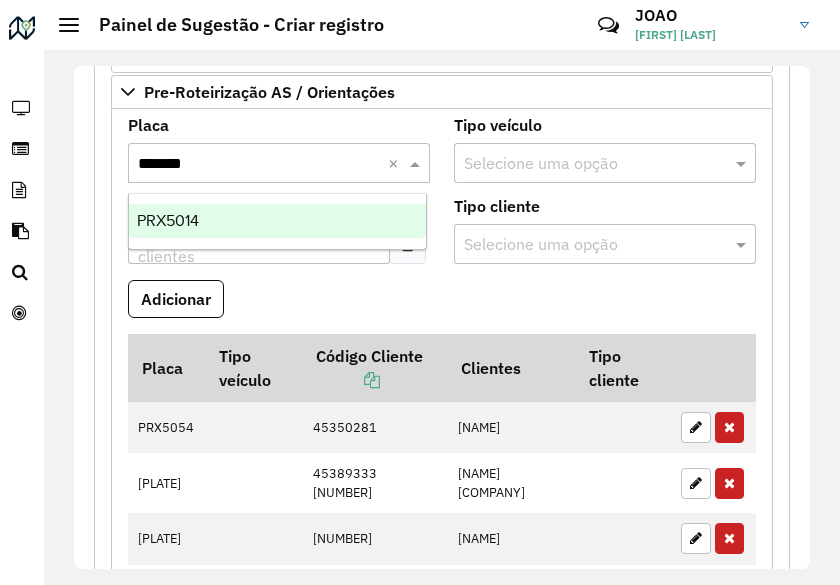click on "PRX5014" at bounding box center [277, 221] 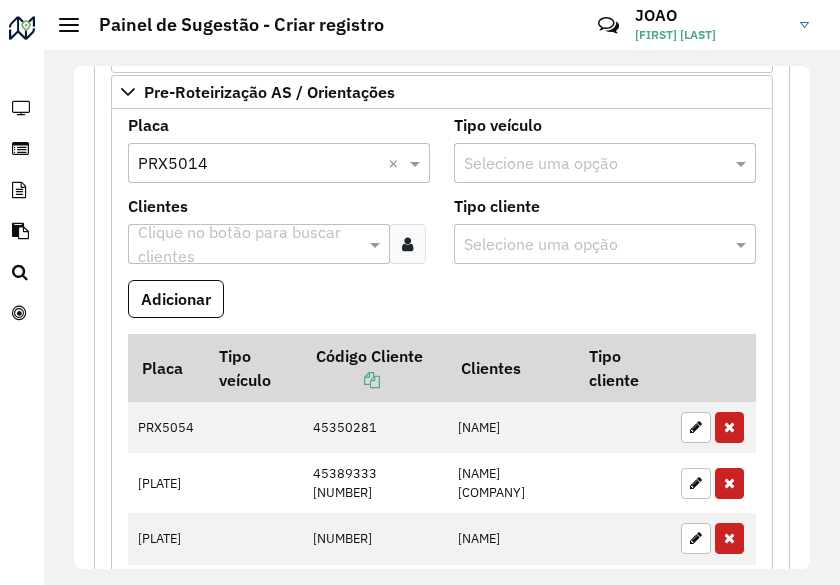 click at bounding box center (247, 245) 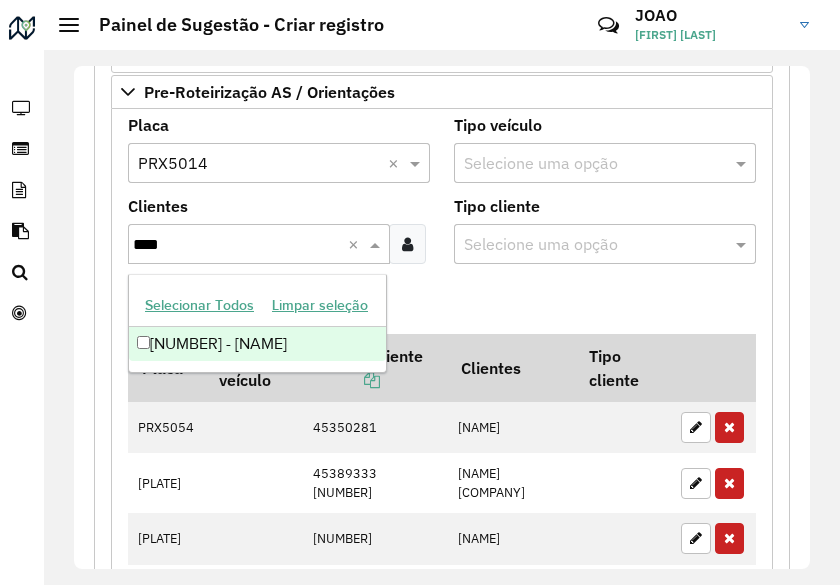 click on "[NUMBER] - [NAME]" at bounding box center (257, 344) 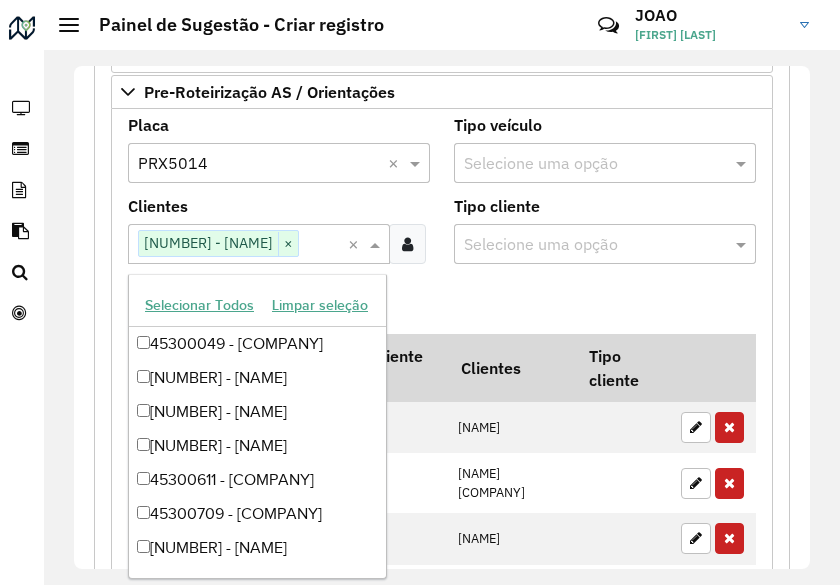 scroll, scrollTop: 0, scrollLeft: 18, axis: horizontal 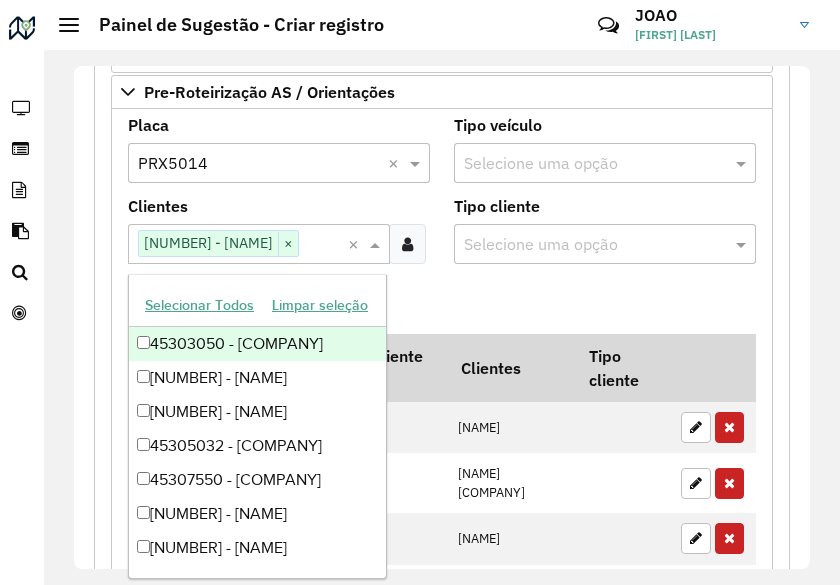 type on "****" 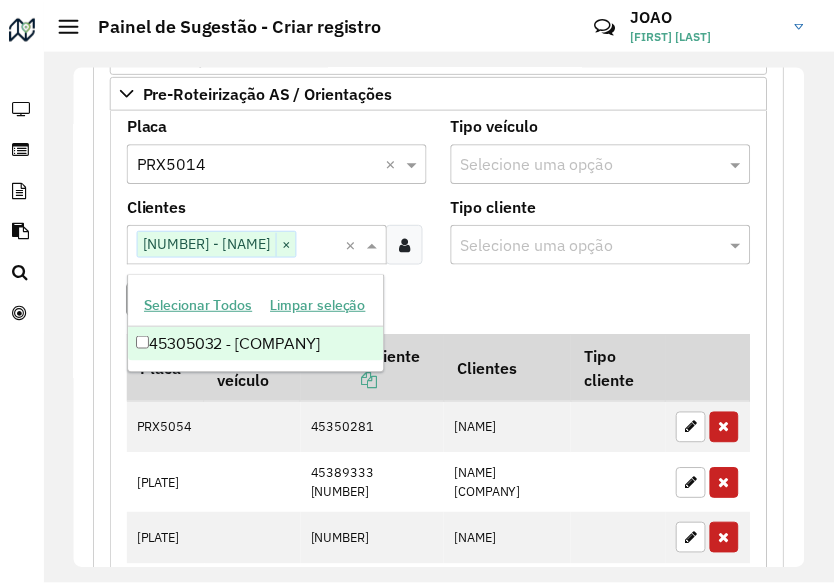 scroll, scrollTop: 0, scrollLeft: 37, axis: horizontal 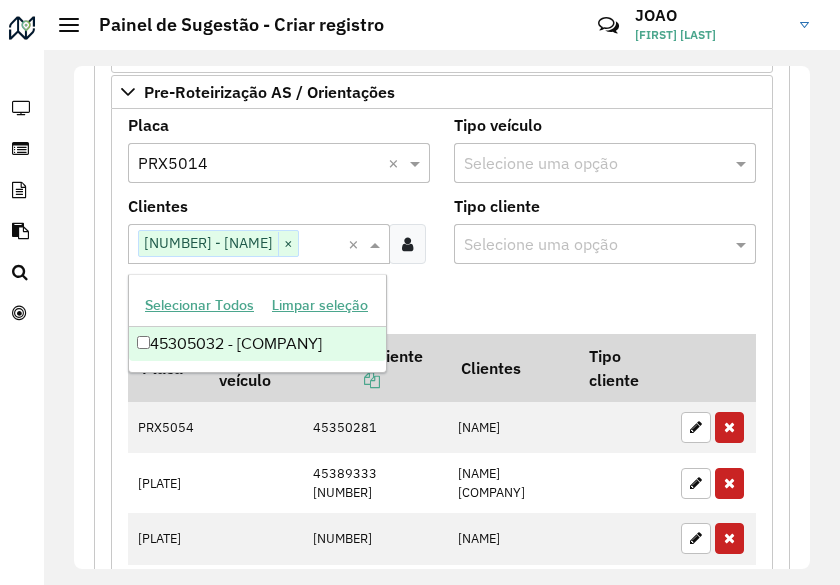 click on "45305032 - [COMPANY]" at bounding box center (257, 344) 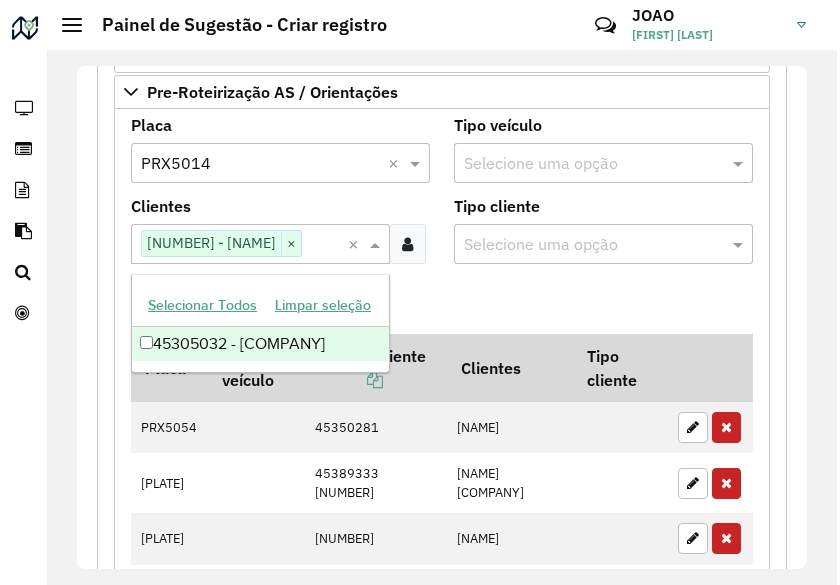 scroll, scrollTop: 0, scrollLeft: 0, axis: both 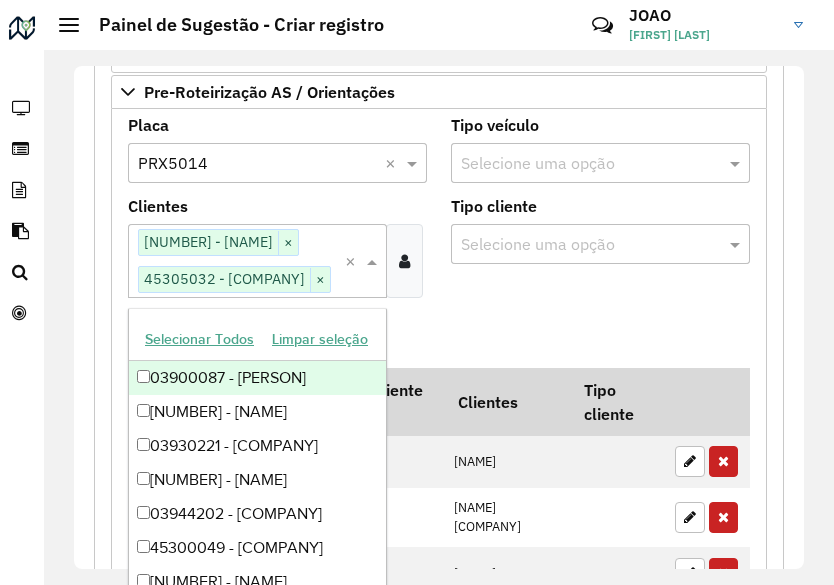 click on "Adicionar" at bounding box center [439, 341] 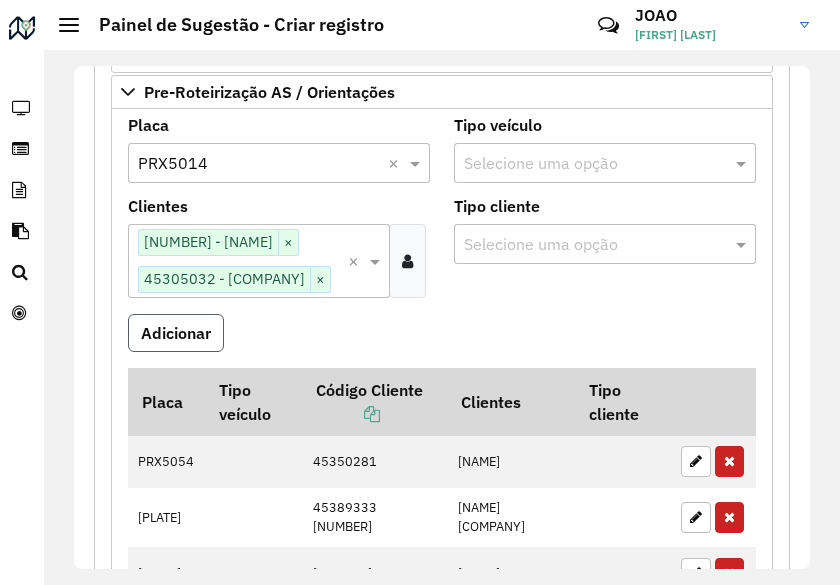 click on "Adicionar" at bounding box center (176, 333) 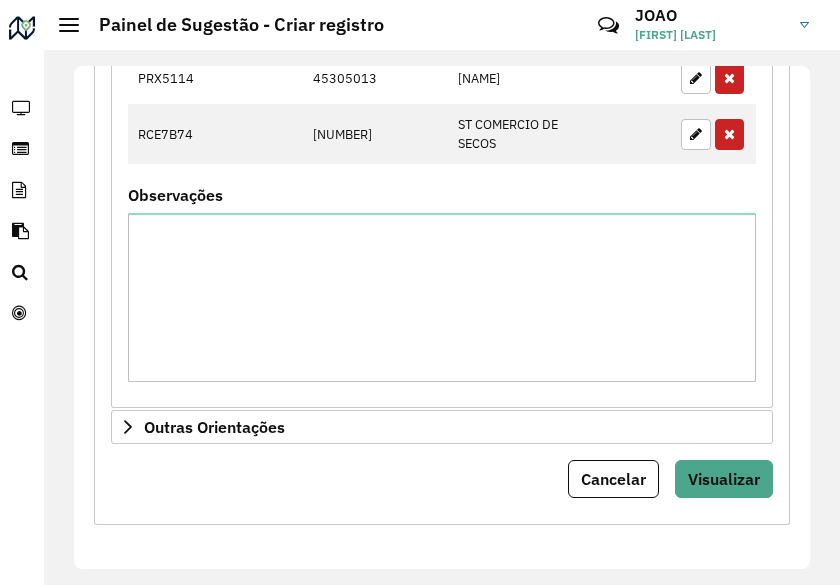 scroll, scrollTop: 1718, scrollLeft: 0, axis: vertical 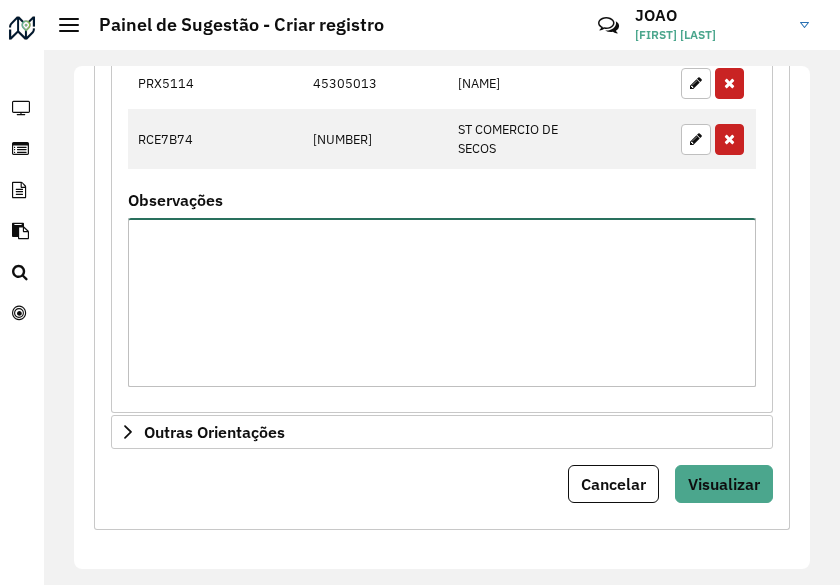 click on "Observações" at bounding box center (442, 302) 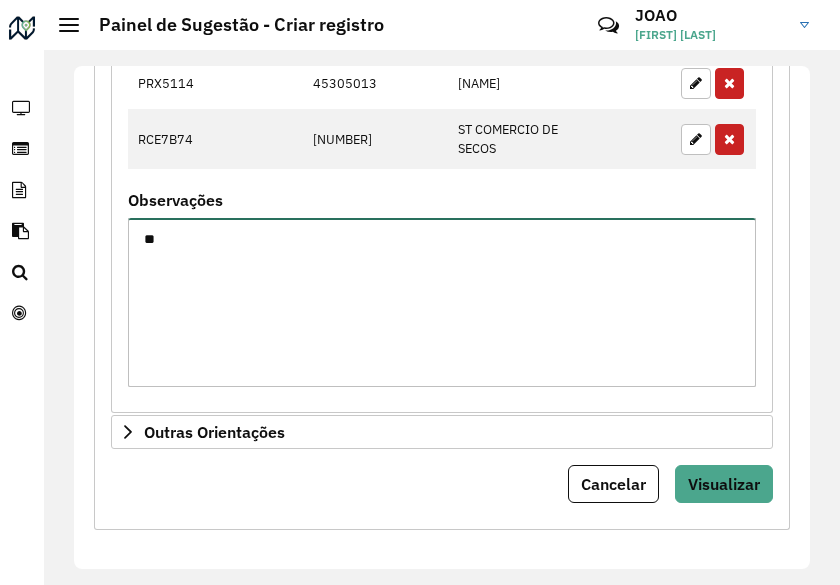 type on "*" 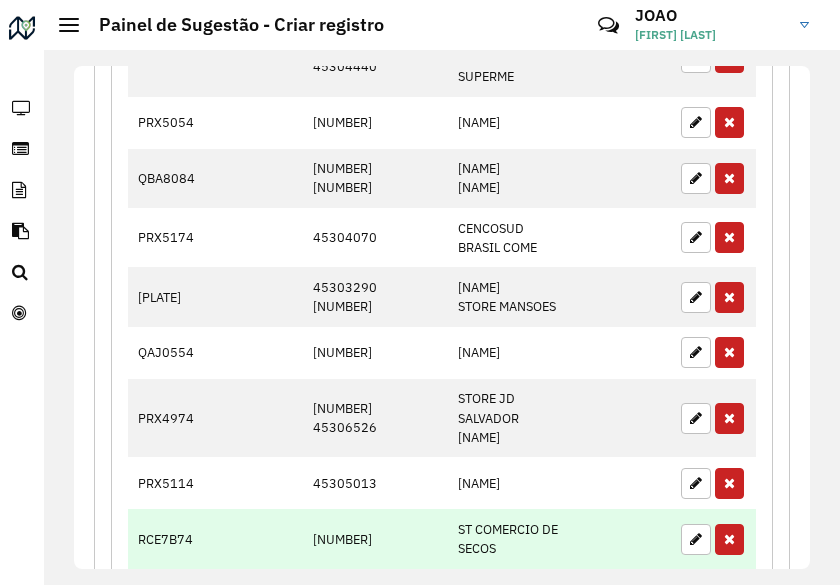 scroll, scrollTop: 1218, scrollLeft: 0, axis: vertical 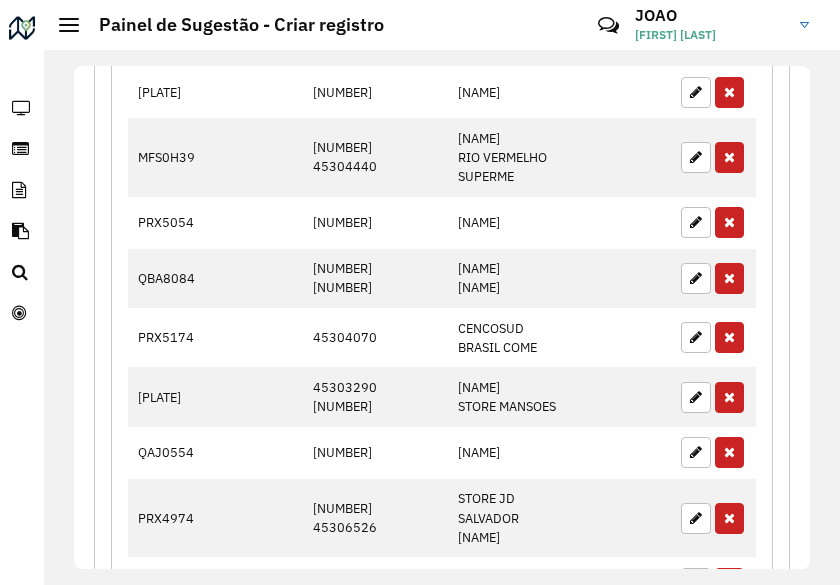 click on "45389333 45389360" at bounding box center [375, 36] 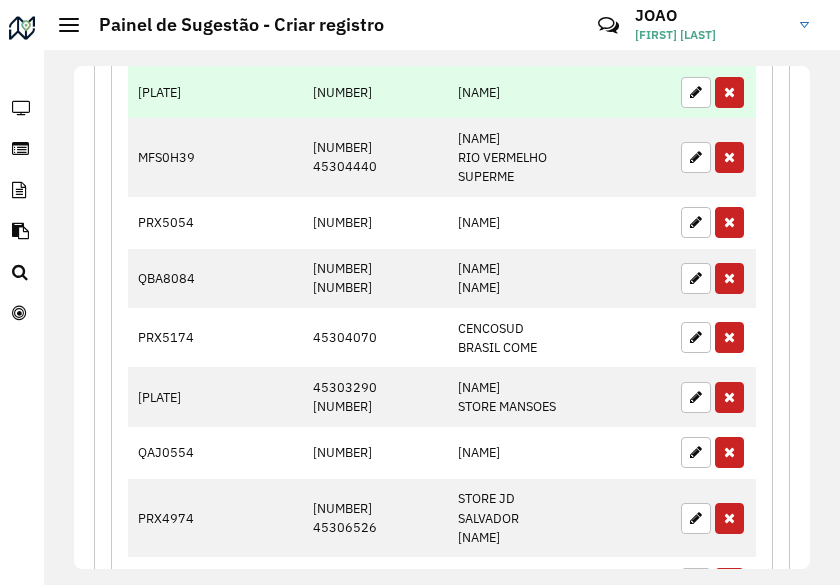 copy on "45389333" 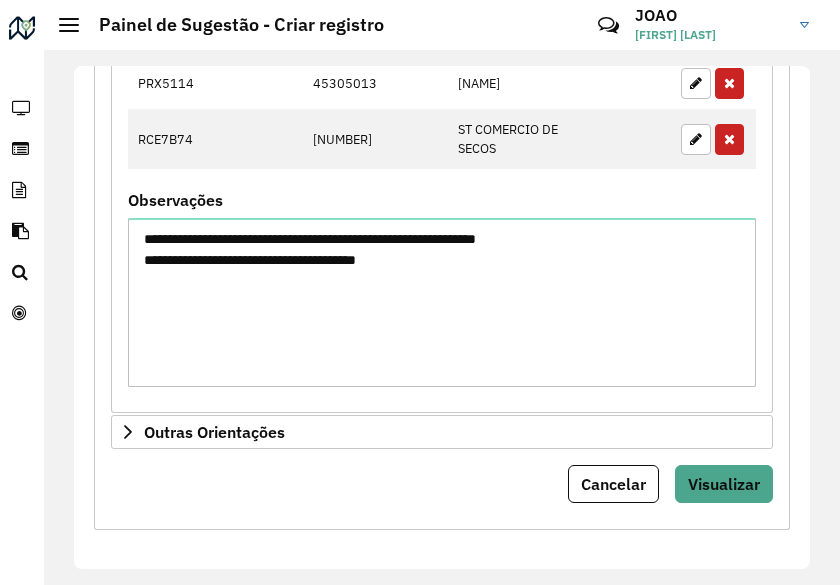 scroll, scrollTop: 1918, scrollLeft: 0, axis: vertical 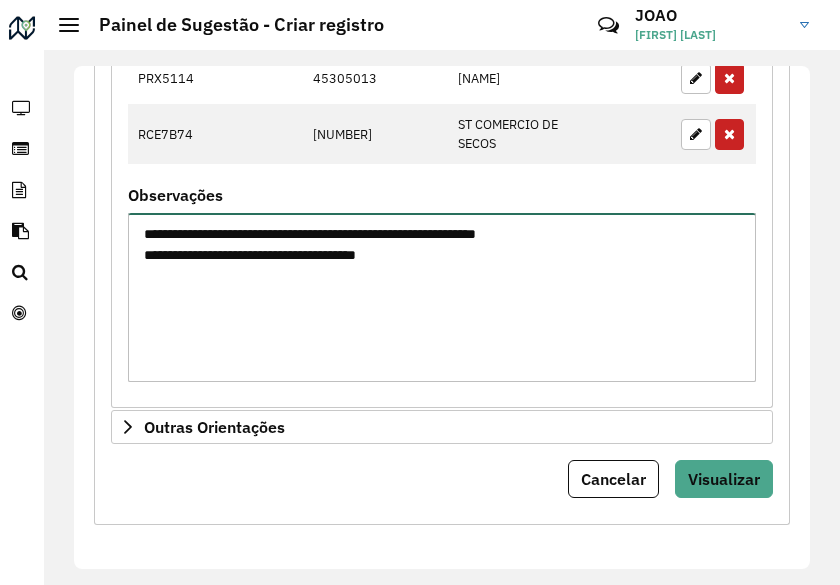 click on "**********" at bounding box center [442, 297] 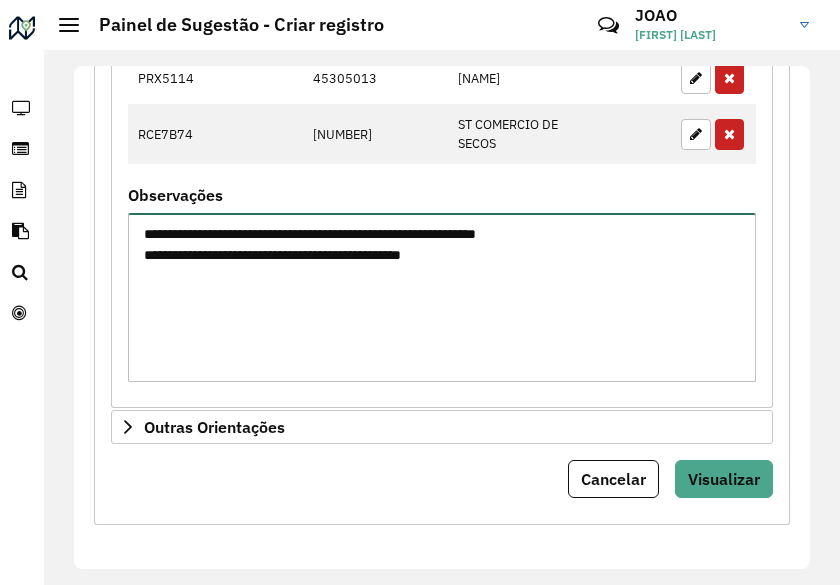 click on "**********" at bounding box center (442, 297) 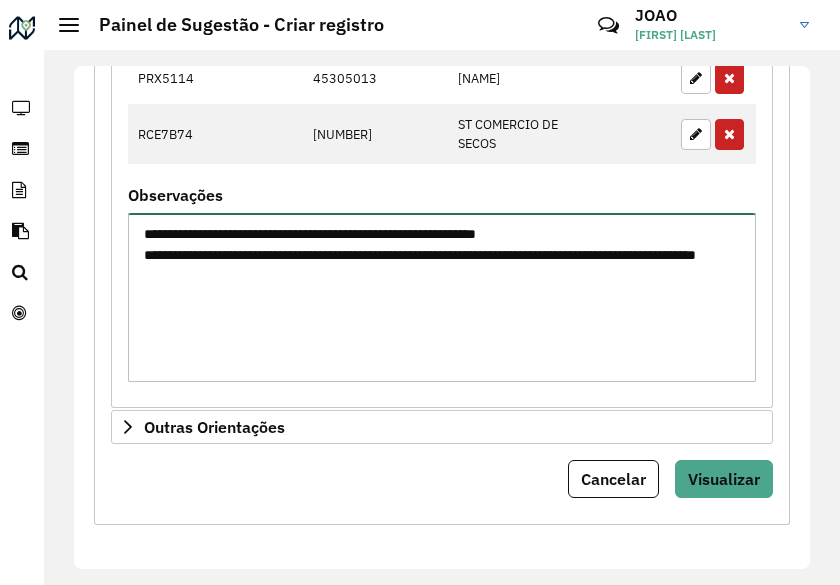 click on "**********" at bounding box center (442, 297) 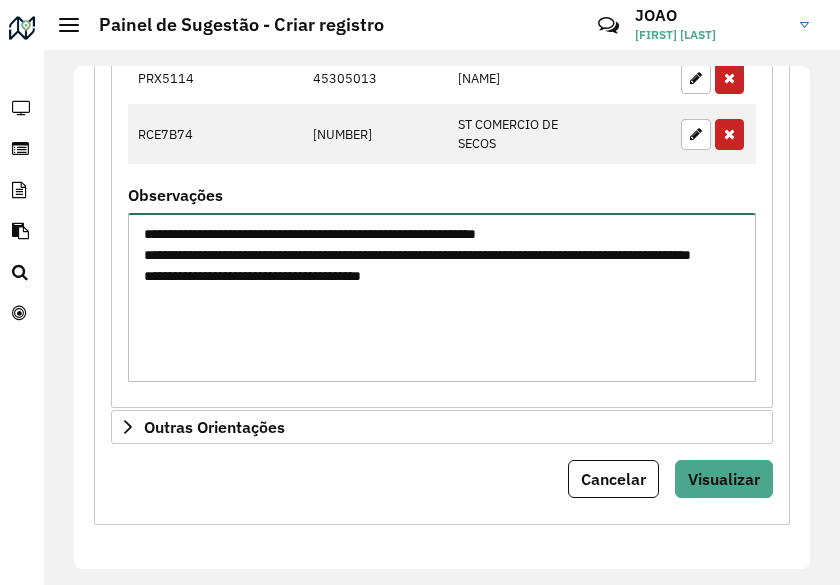 drag, startPoint x: 487, startPoint y: 296, endPoint x: 289, endPoint y: 316, distance: 199.00754 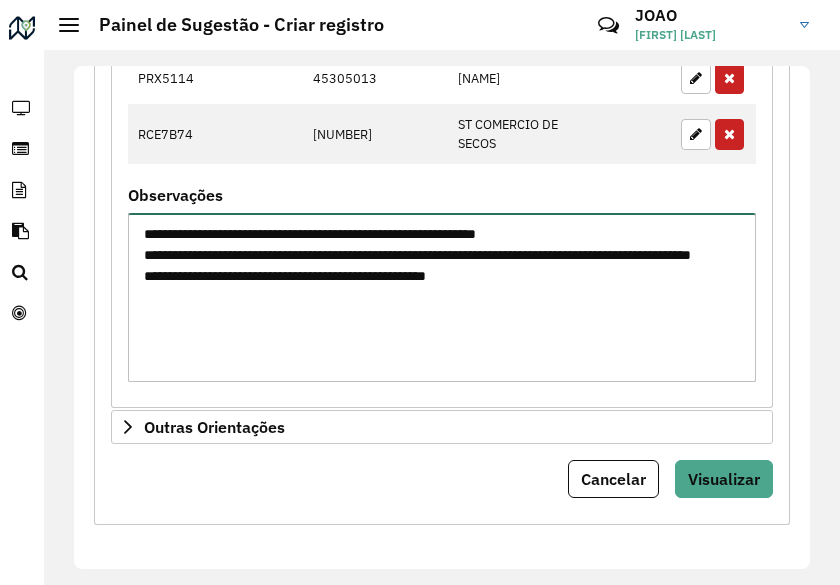 drag, startPoint x: 453, startPoint y: 301, endPoint x: 425, endPoint y: 293, distance: 29.12044 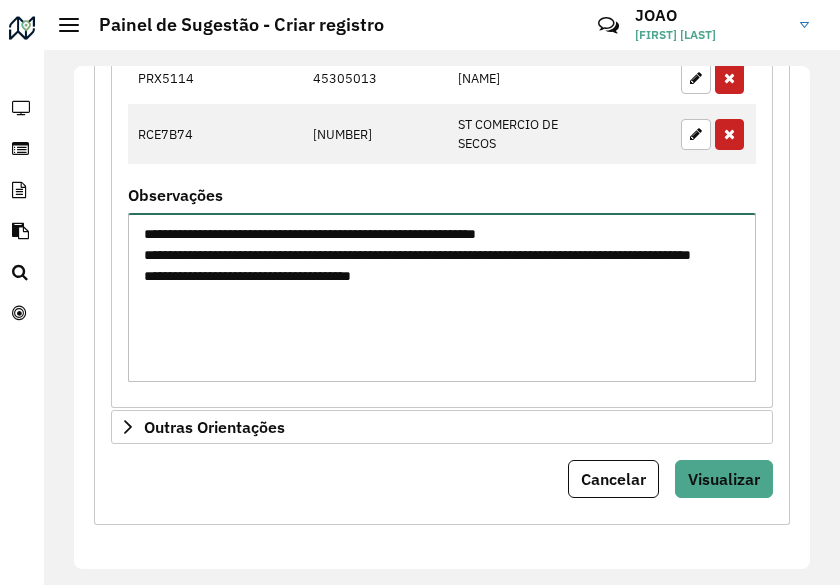 drag, startPoint x: 456, startPoint y: 301, endPoint x: 218, endPoint y: 293, distance: 238.13441 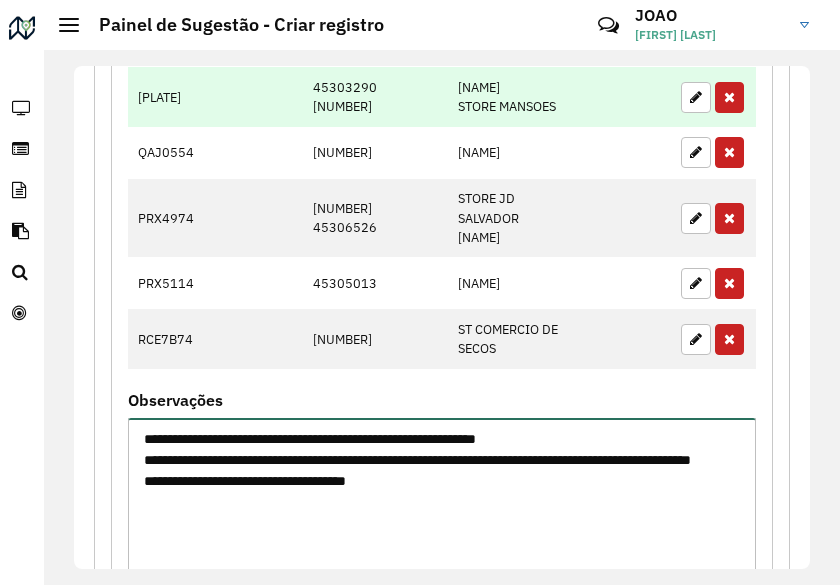 scroll, scrollTop: 1918, scrollLeft: 0, axis: vertical 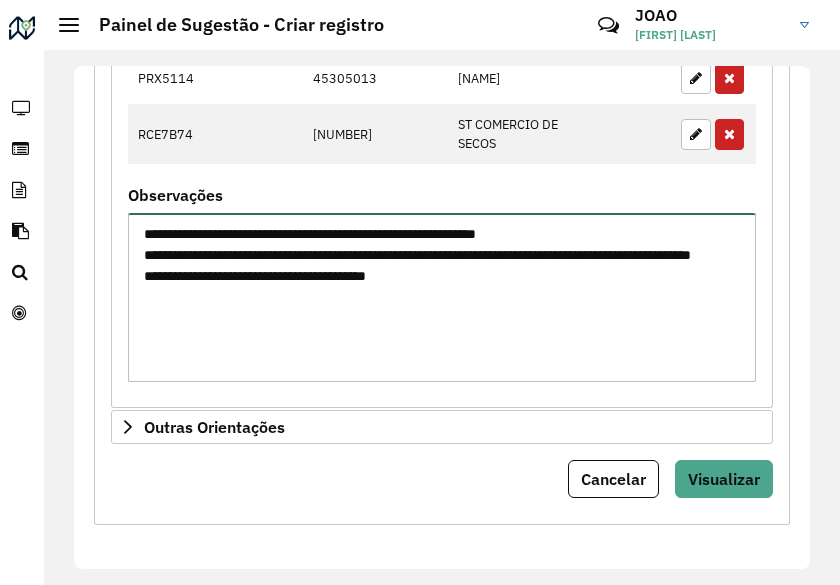 click on "**********" at bounding box center [442, 297] 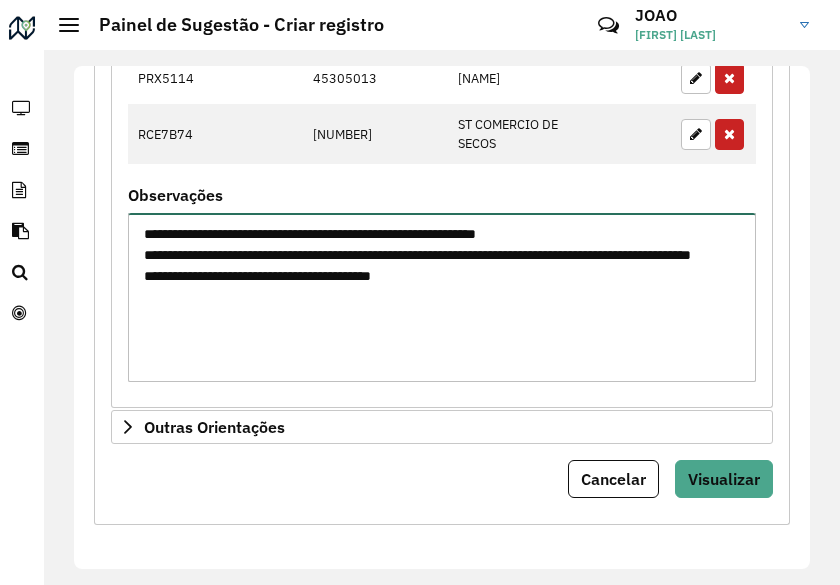 drag, startPoint x: 479, startPoint y: 298, endPoint x: 118, endPoint y: 225, distance: 368.30695 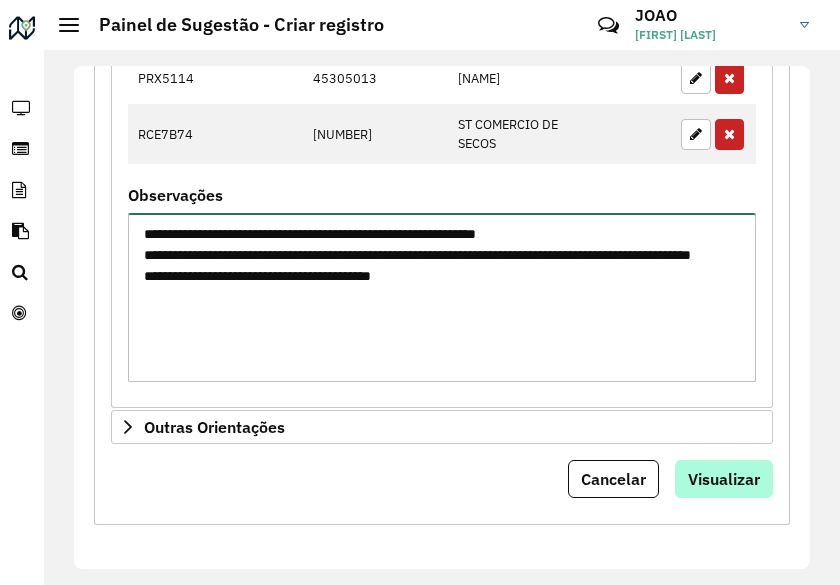 type on "**********" 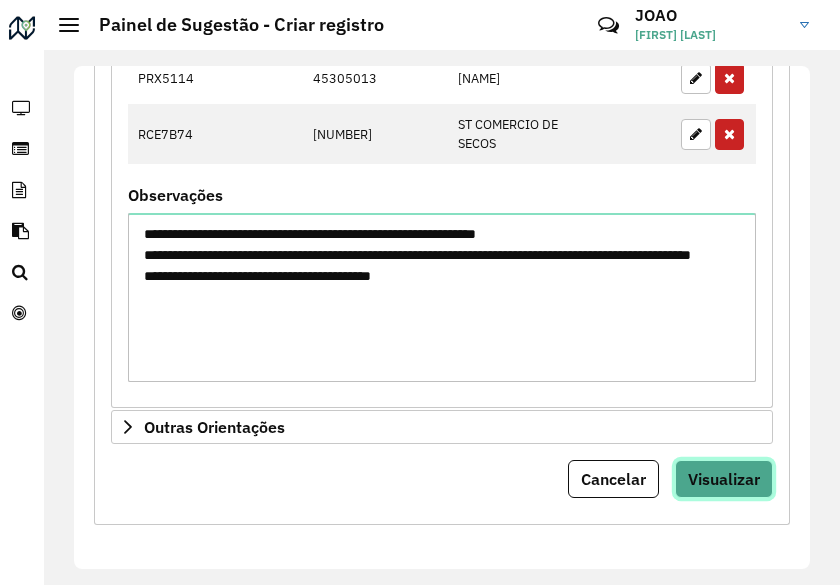 click on "Visualizar" at bounding box center [724, 479] 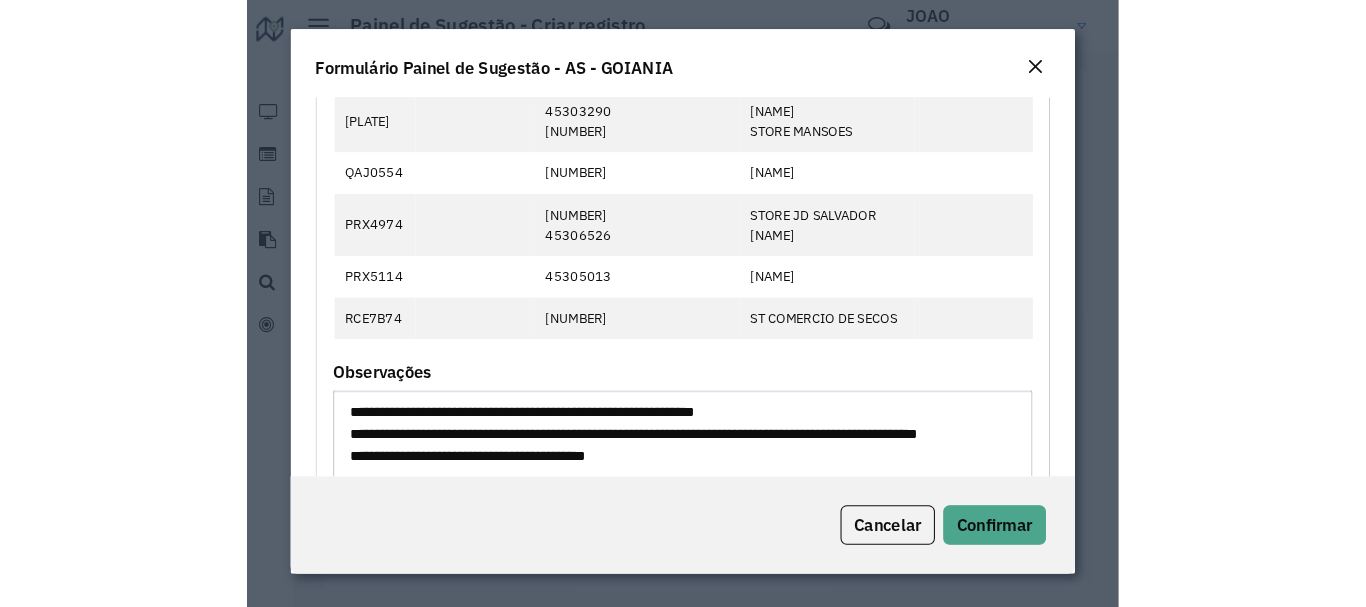 scroll, scrollTop: 1239, scrollLeft: 0, axis: vertical 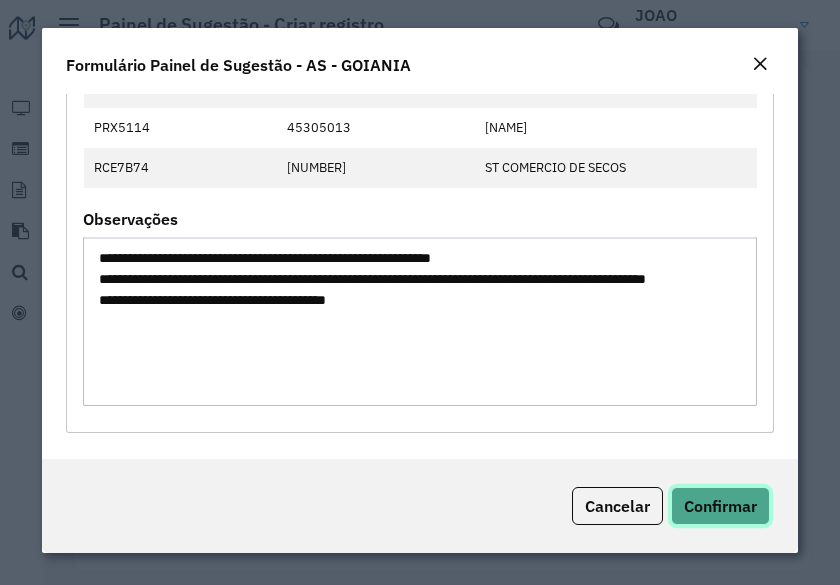click on "Confirmar" 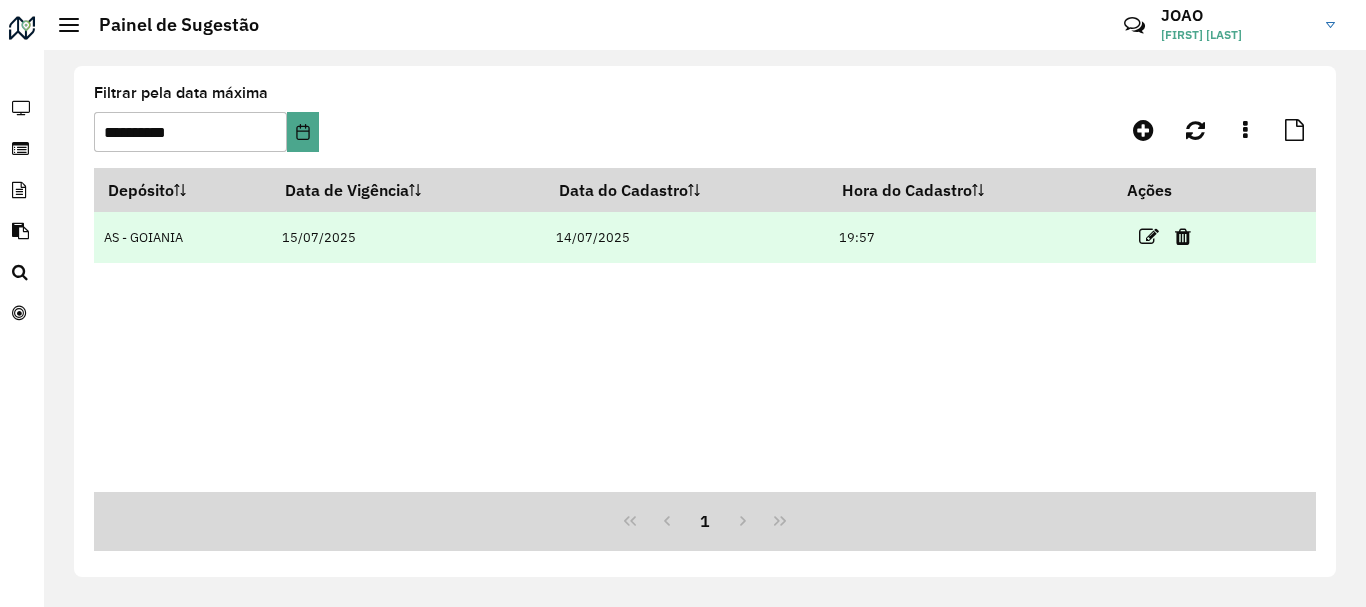 click on "14/07/2025" at bounding box center [687, 237] 